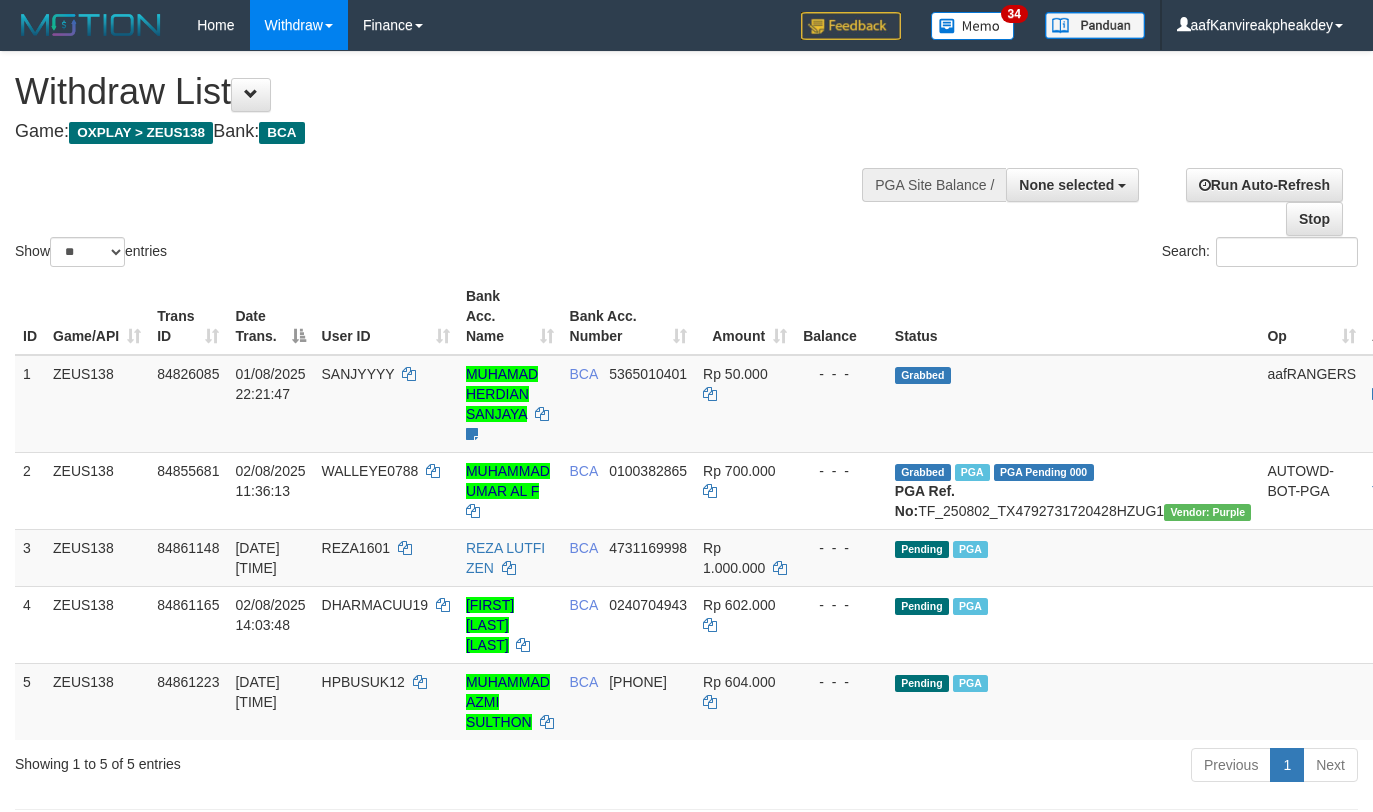 select 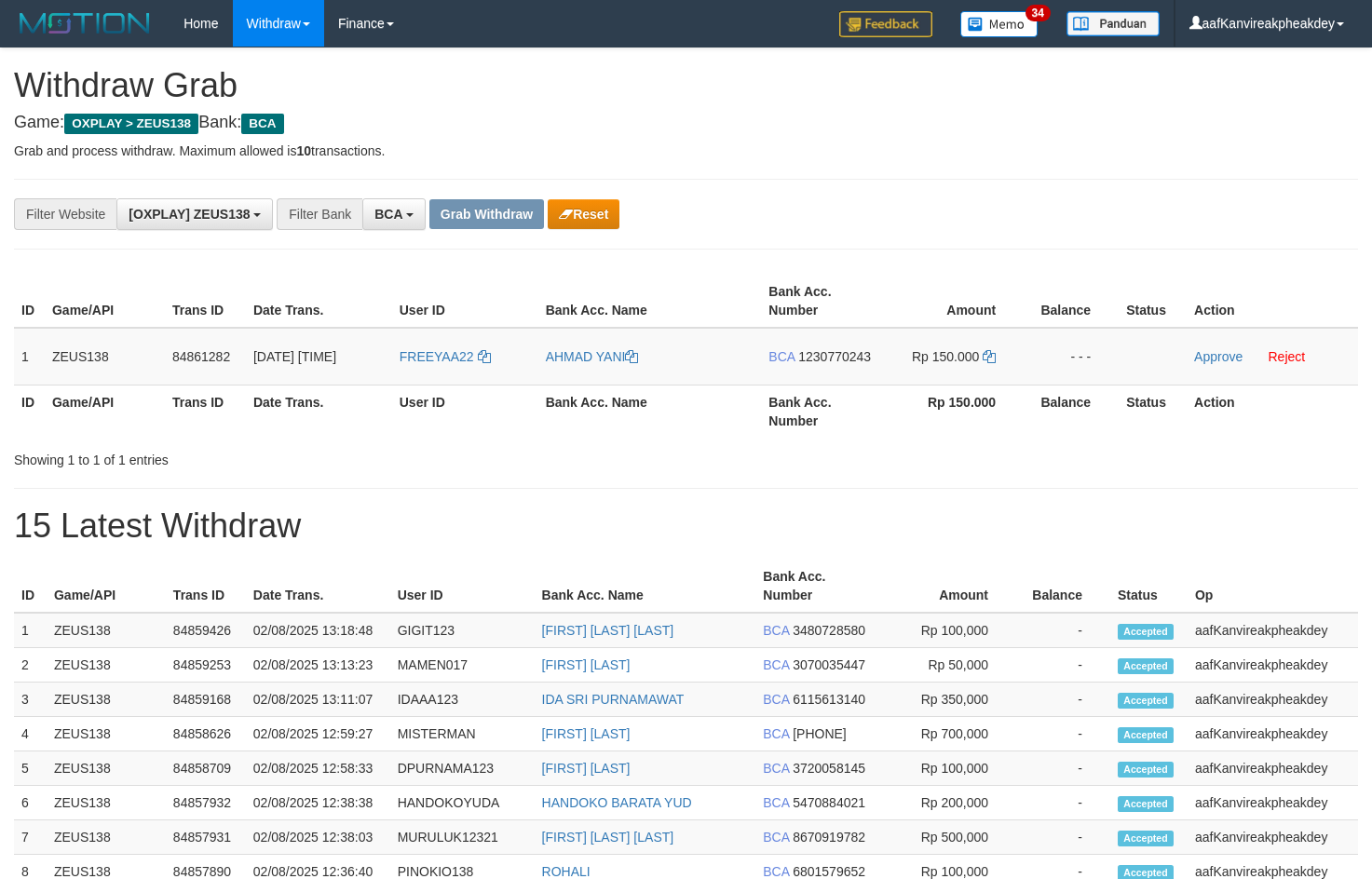 scroll, scrollTop: 0, scrollLeft: 0, axis: both 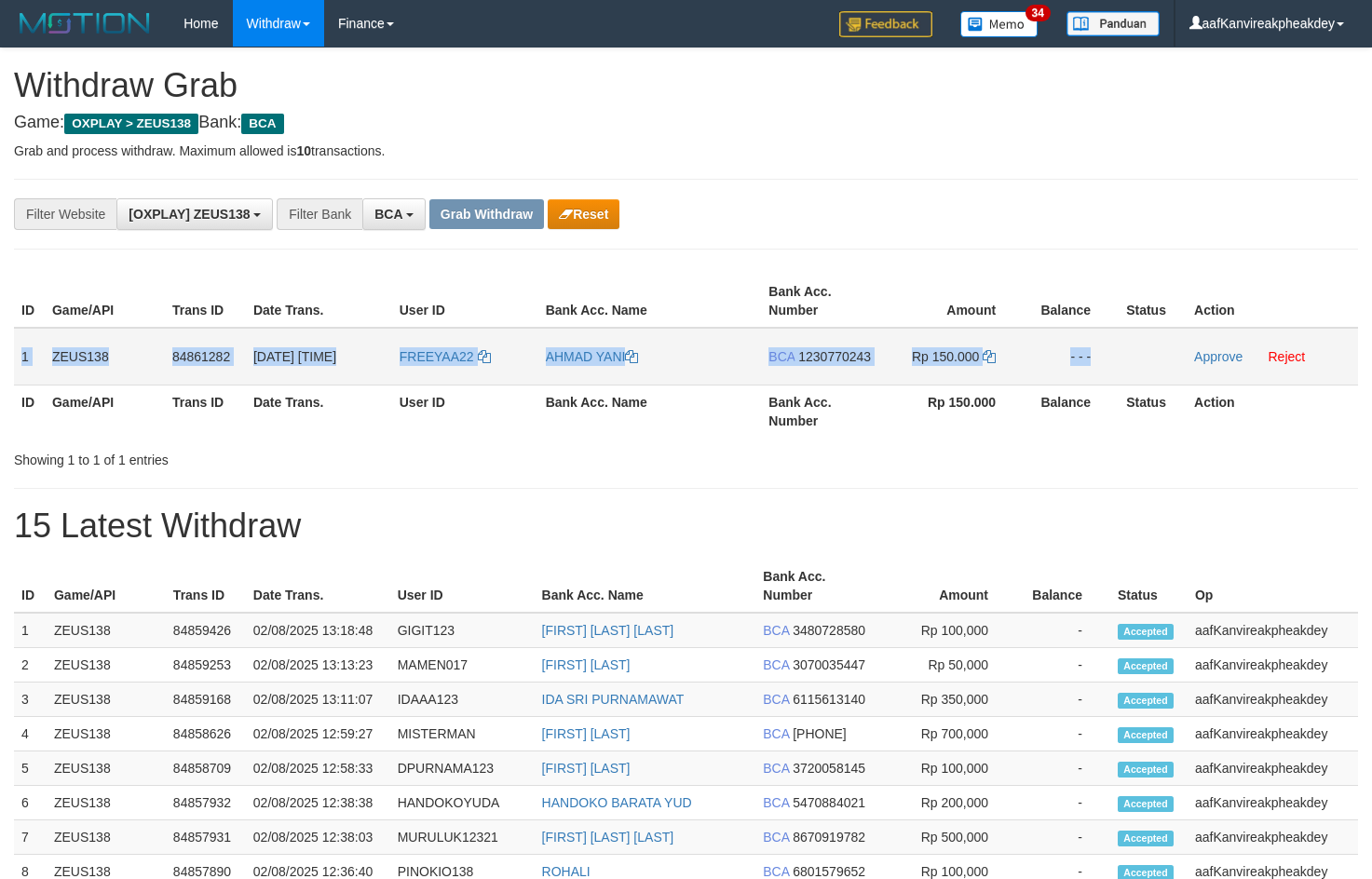 copy on "1
ZEUS138
84861282
02/08/2025 14:06:50
FREEYAA22
AHMAD YANI
BCA
1230770243
Rp 150.000
- - -" 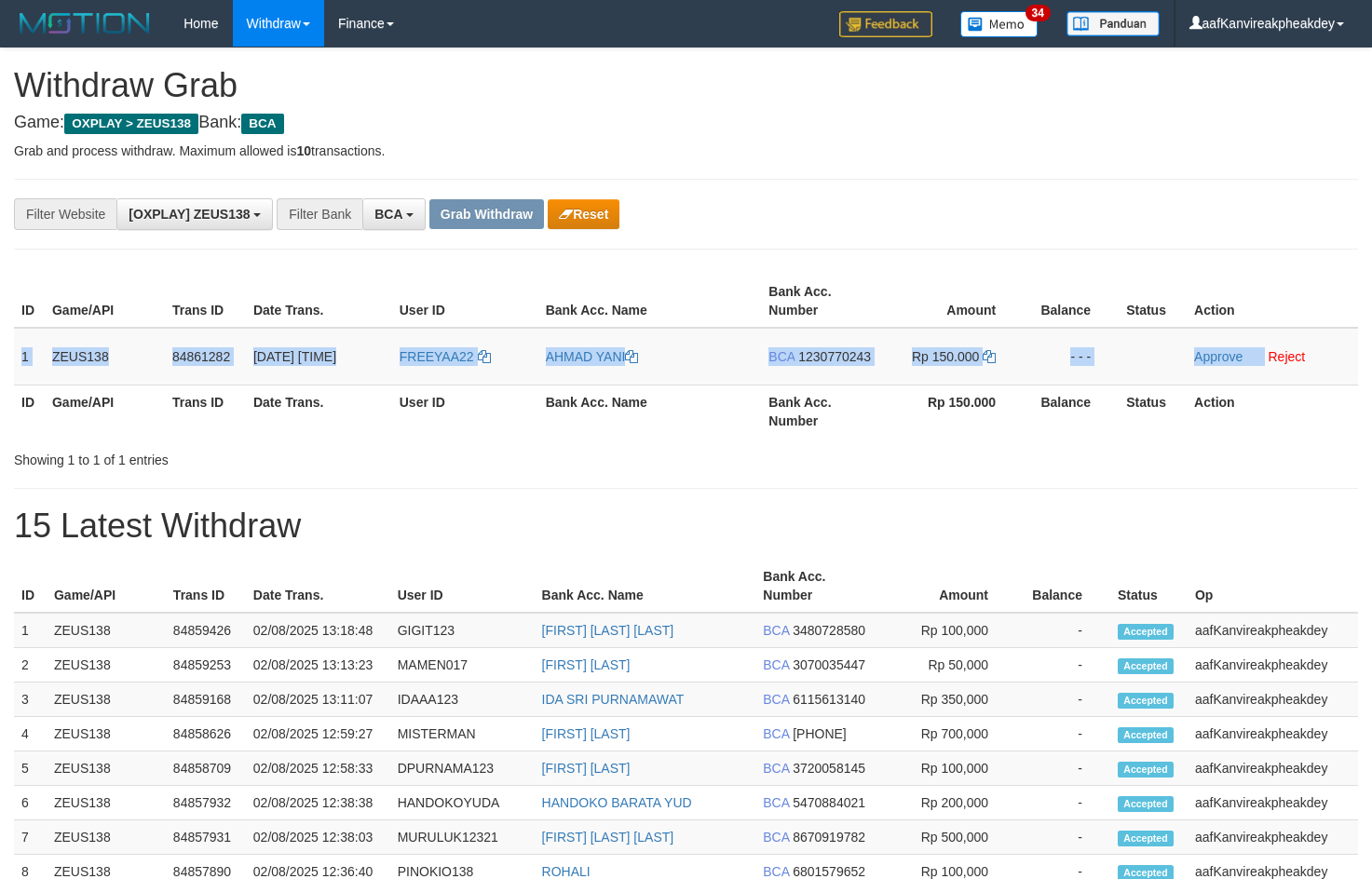 copy on "1
ZEUS138
84861282
02/08/2025 14:06:50
FREEYAA22
AHMAD YANI
BCA
1230770243
Rp 150.000
- - -
Approve" 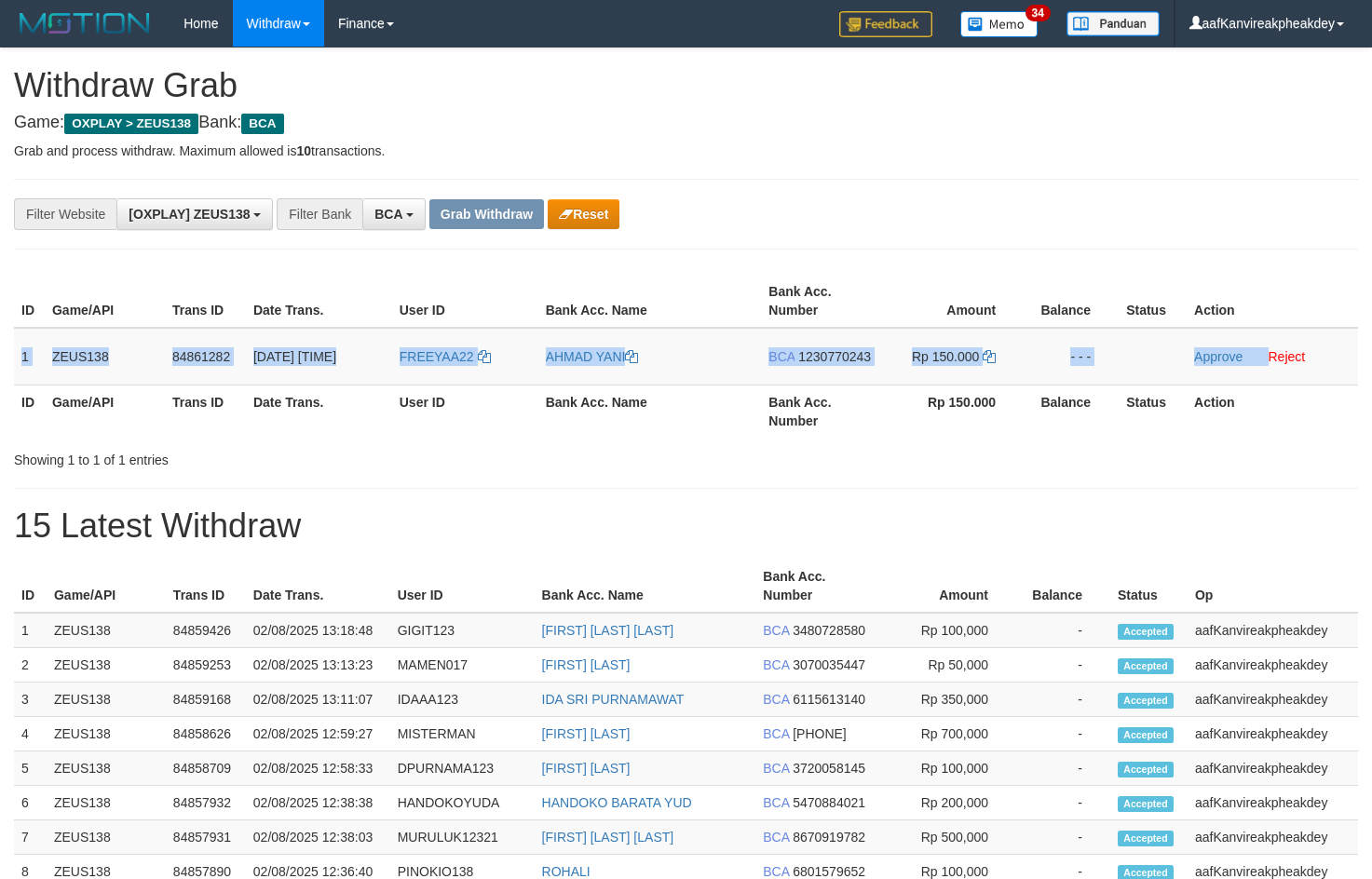 drag, startPoint x: 19, startPoint y: 345, endPoint x: 1379, endPoint y: 354, distance: 1360.0298 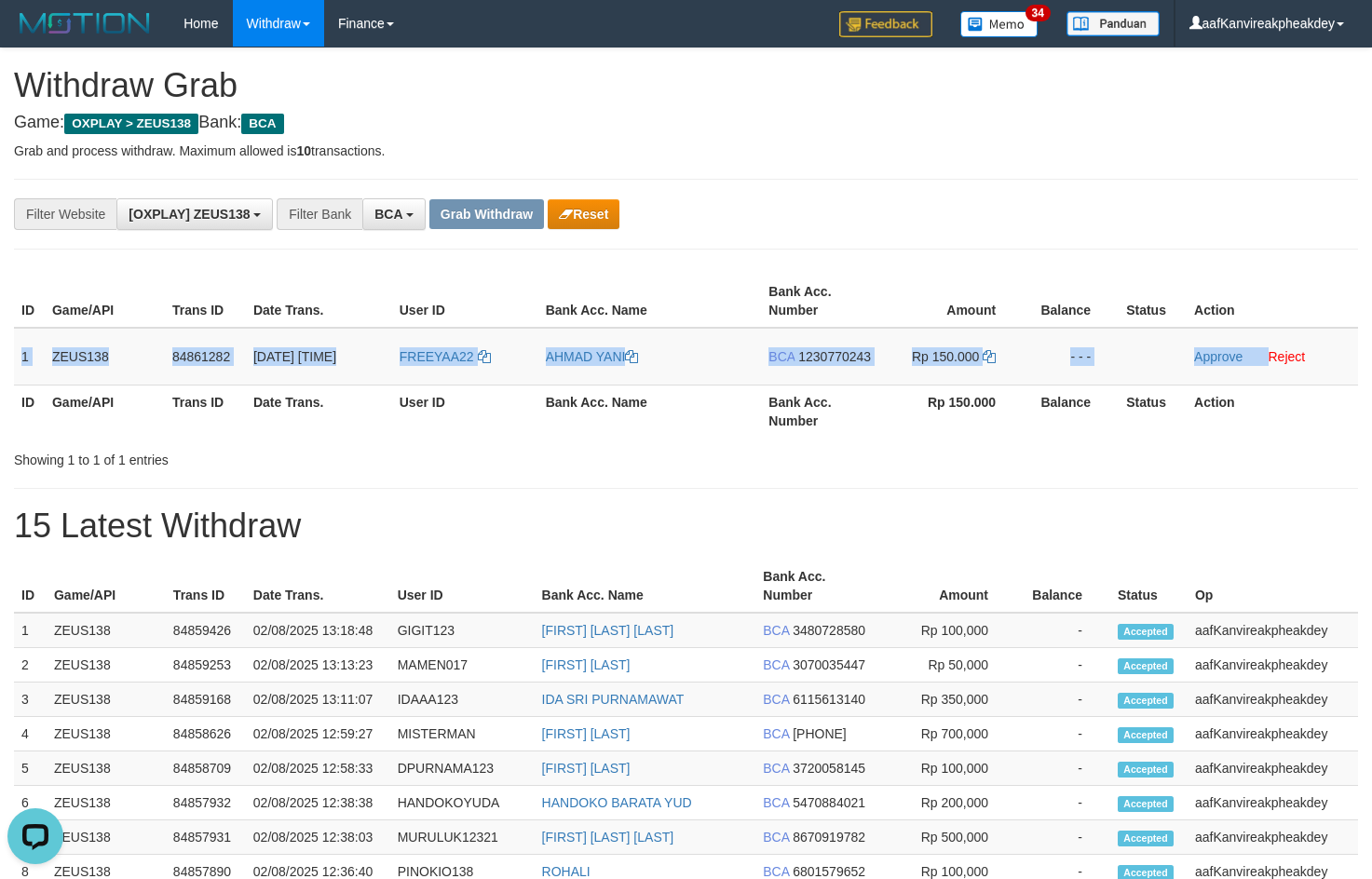scroll, scrollTop: 0, scrollLeft: 0, axis: both 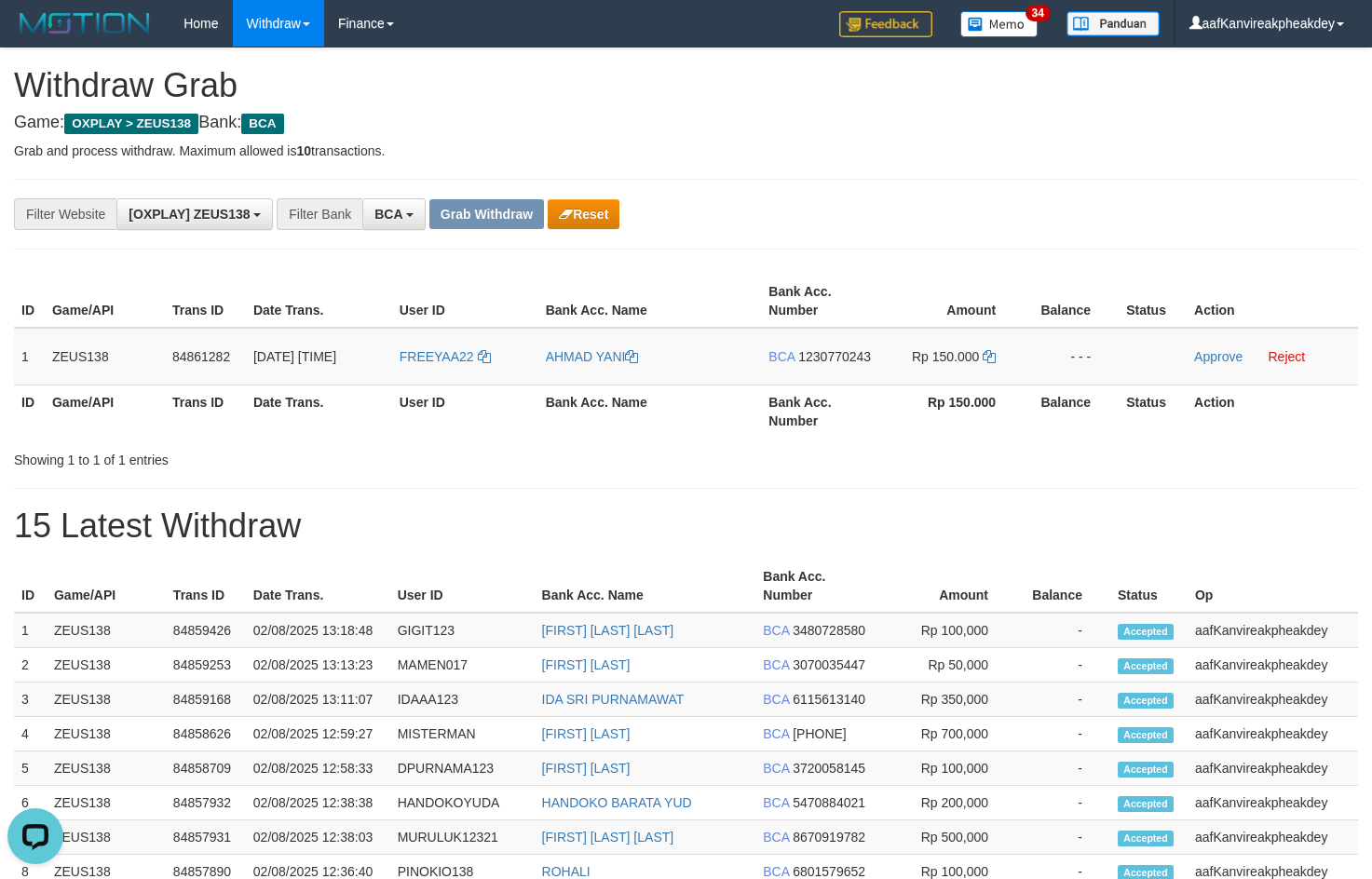 drag, startPoint x: 993, startPoint y: 199, endPoint x: 1384, endPoint y: 246, distance: 393.81468 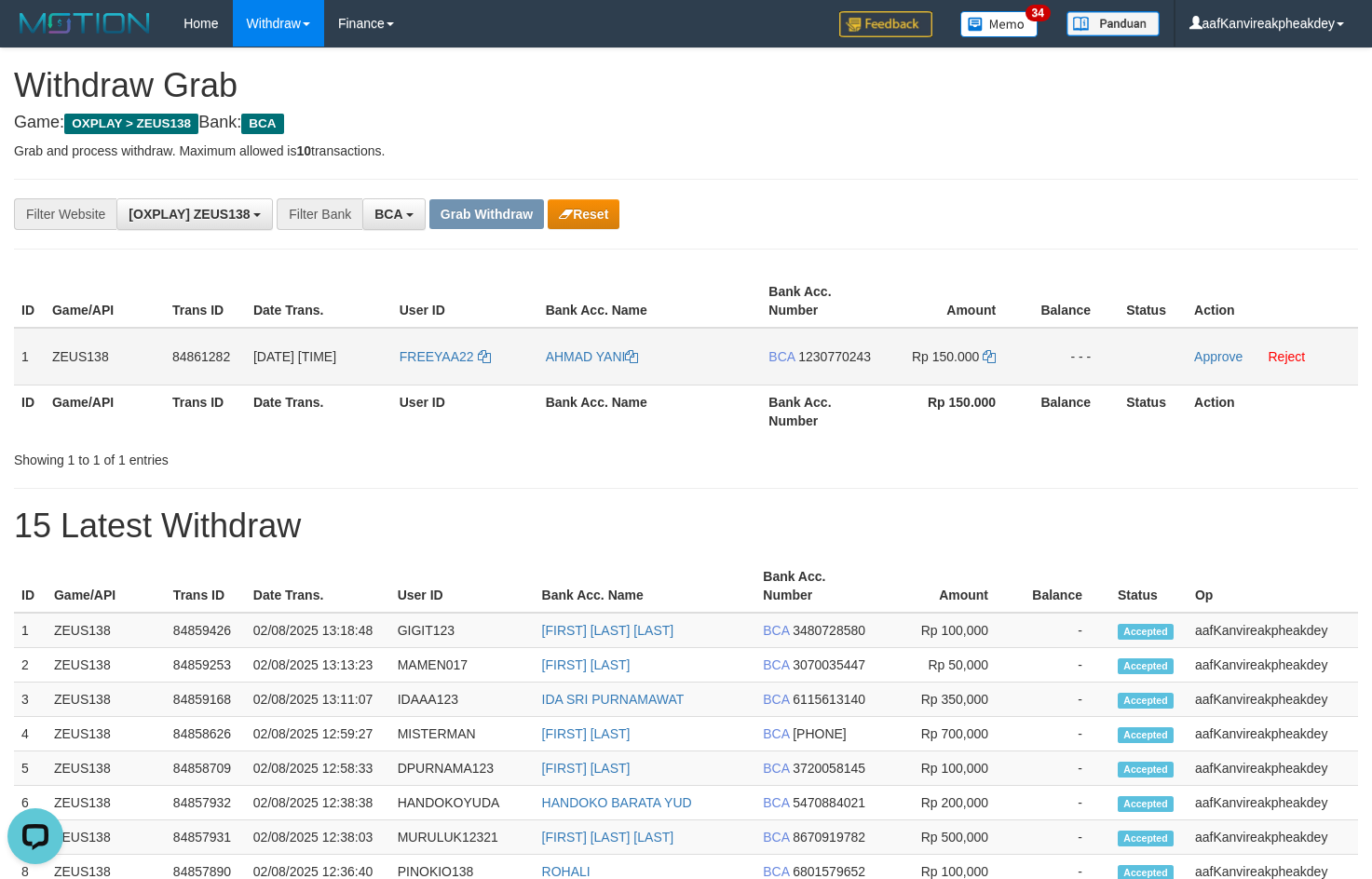 click on "BCA
1230770243" at bounding box center (821, 357) 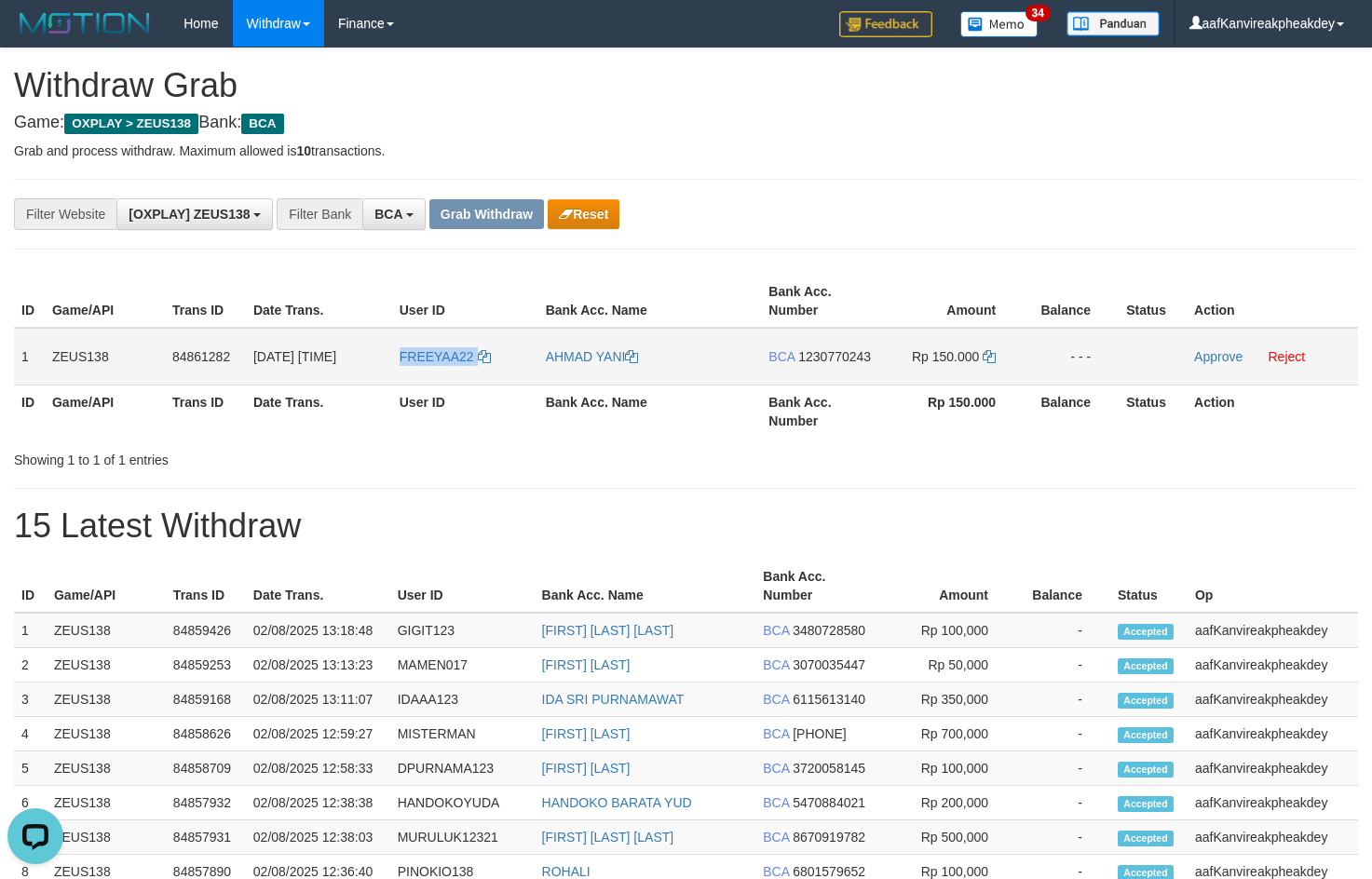 click on "FREEYAA22" at bounding box center (465, 357) 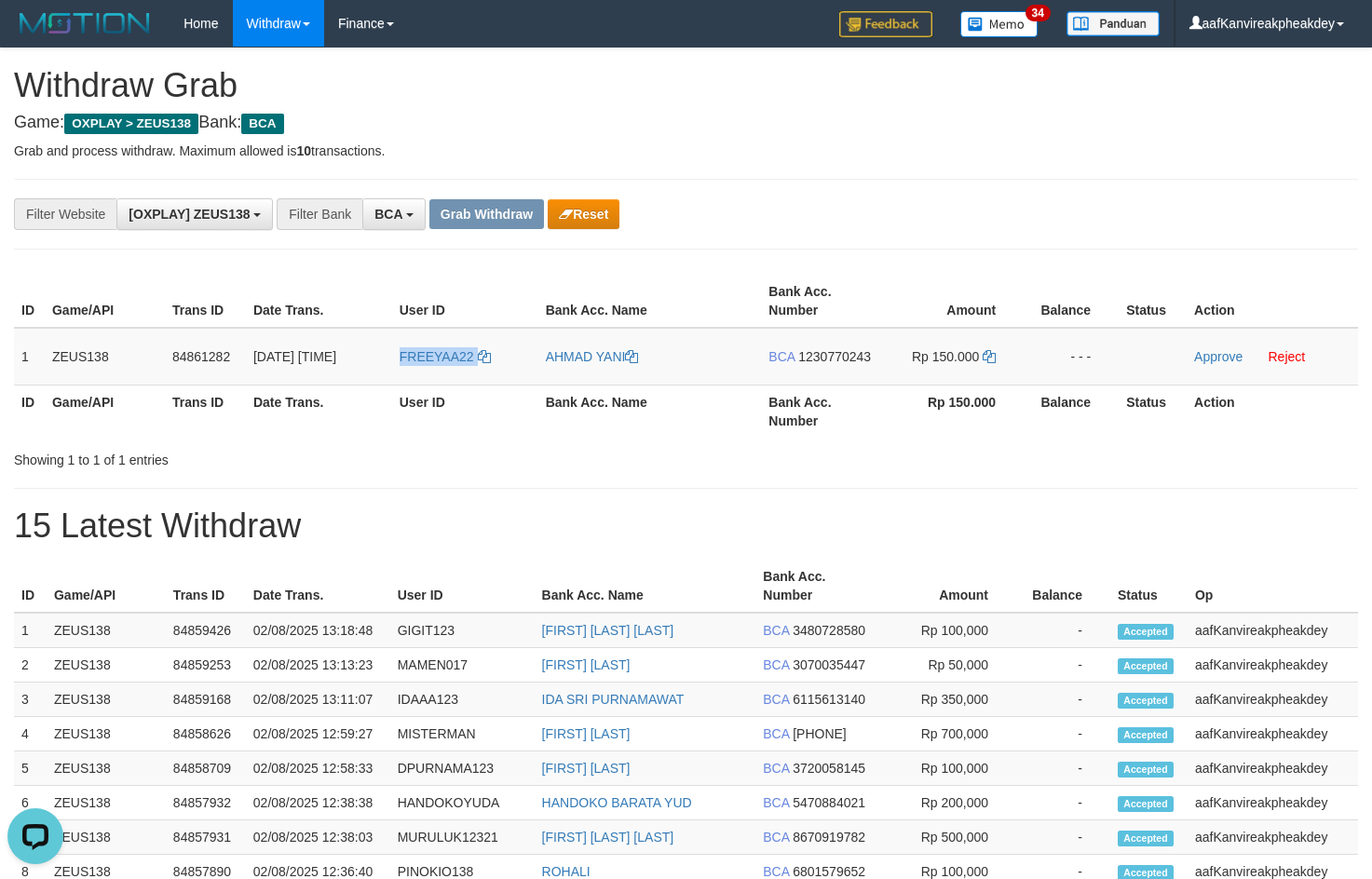 copy on "FREEYAA22" 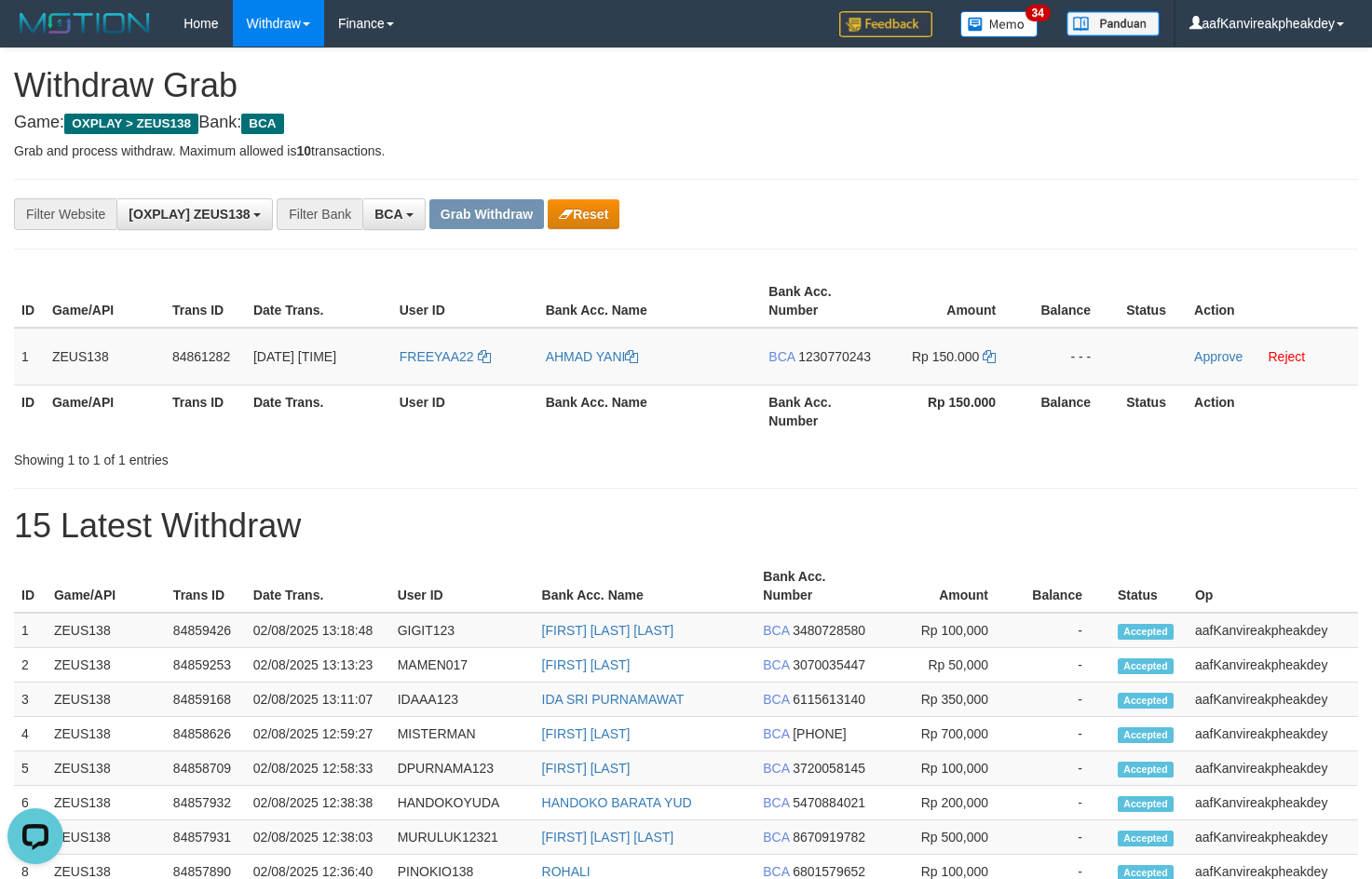 click on "Grab and process withdraw.
Maximum allowed is  10  transactions." at bounding box center [686, 151] 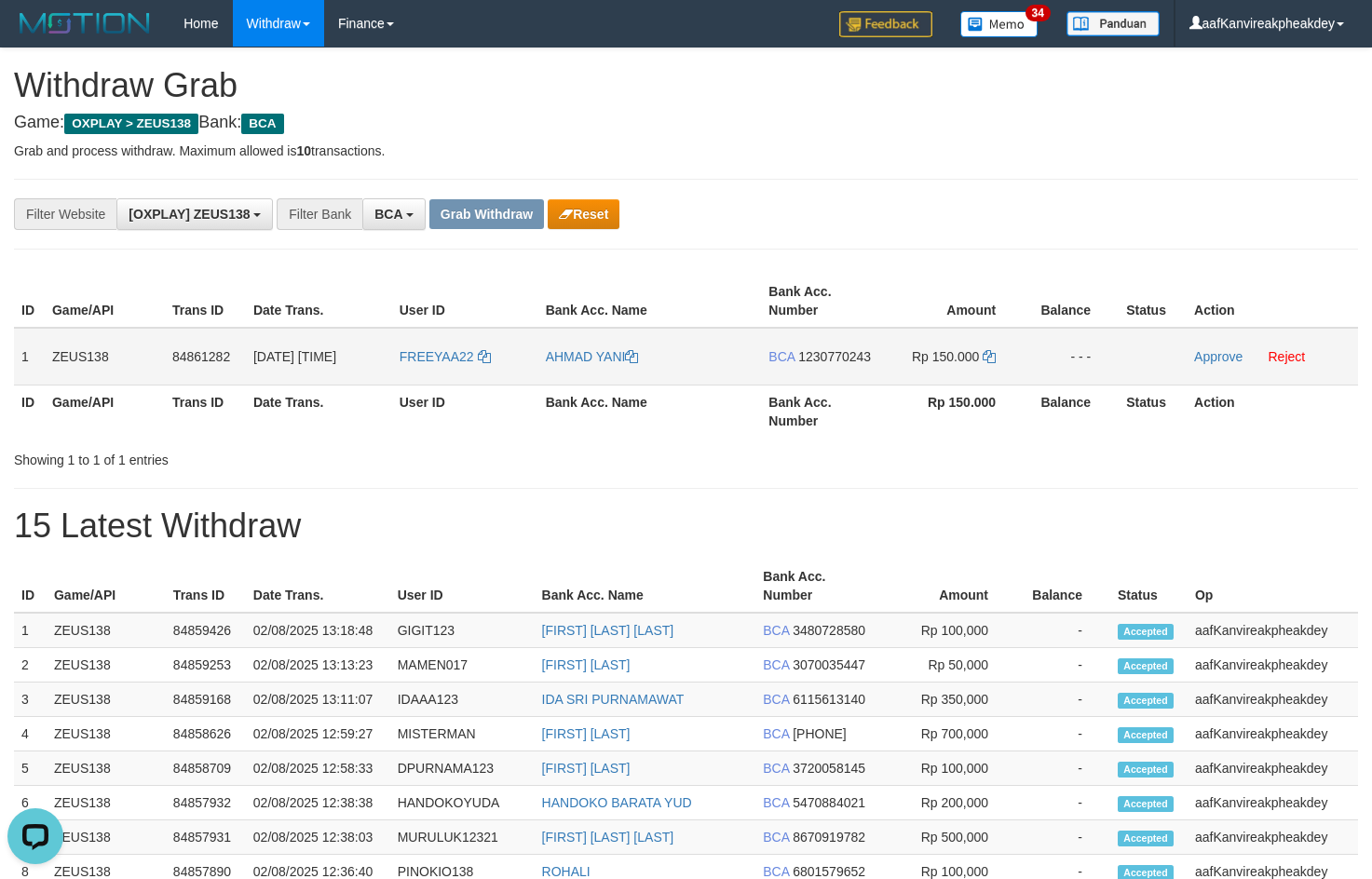 click on "1230770243" at bounding box center (835, 357) 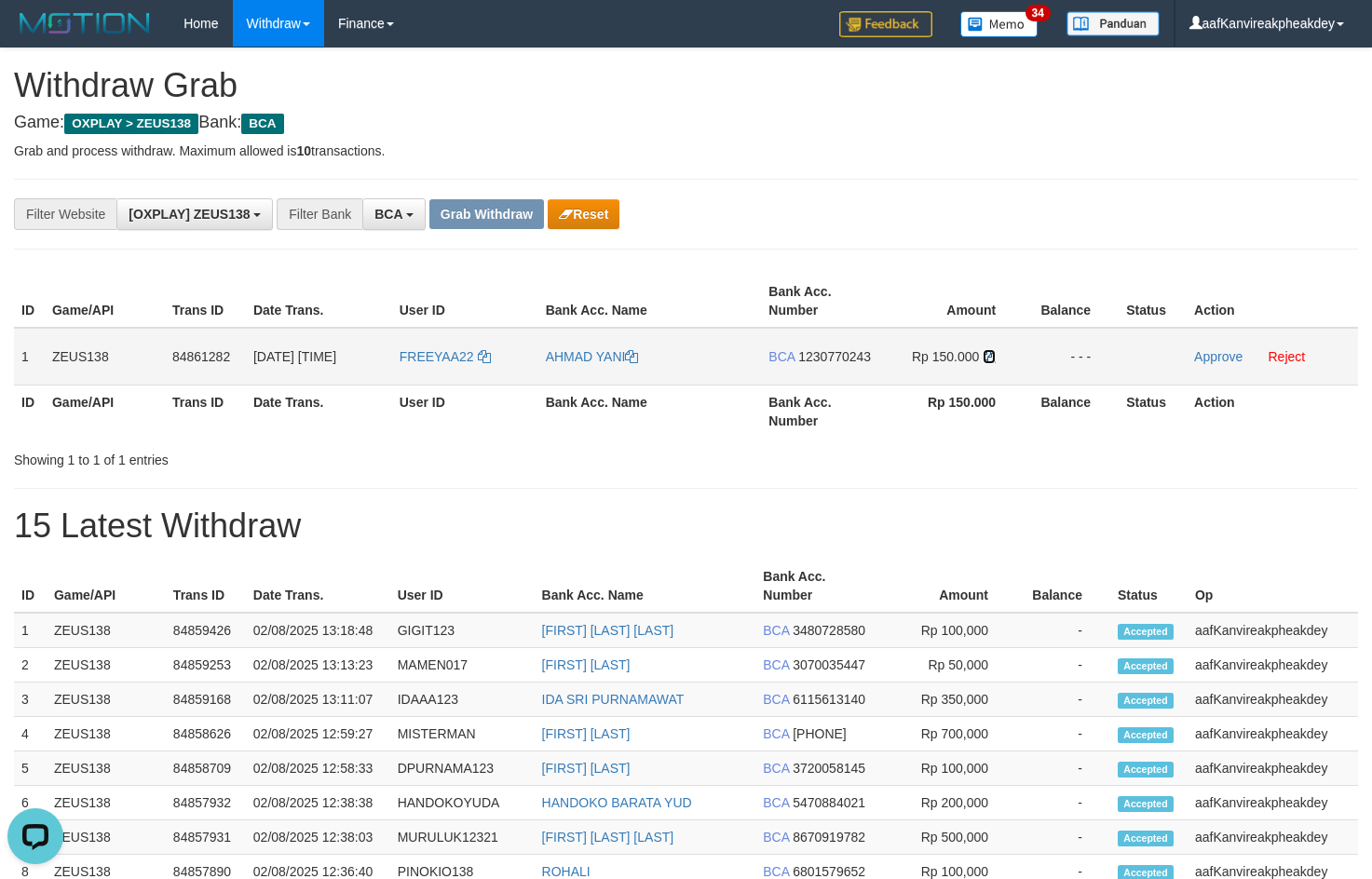 click at bounding box center (989, 357) 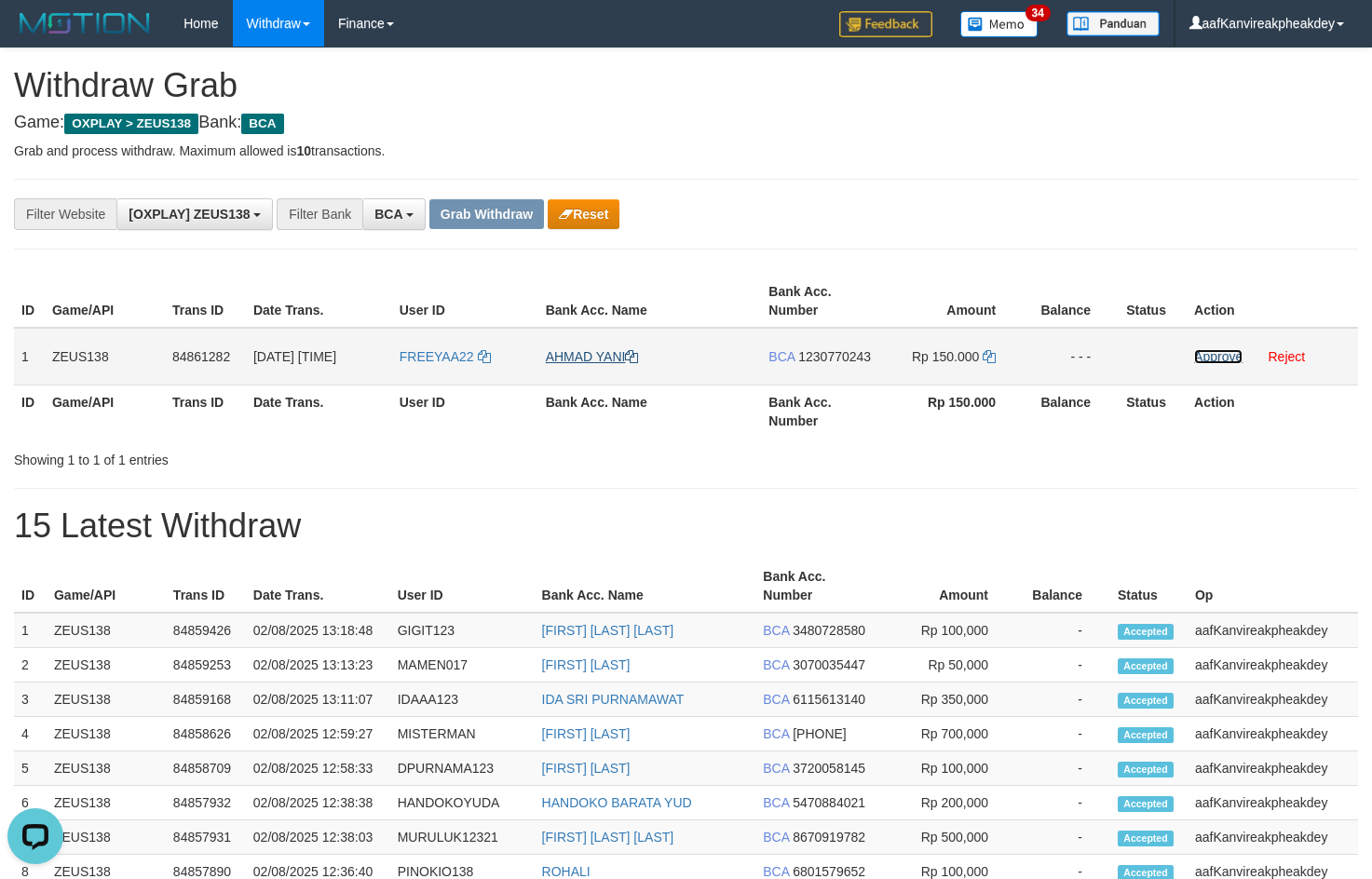 drag, startPoint x: 1201, startPoint y: 358, endPoint x: 619, endPoint y: 352, distance: 582.0309 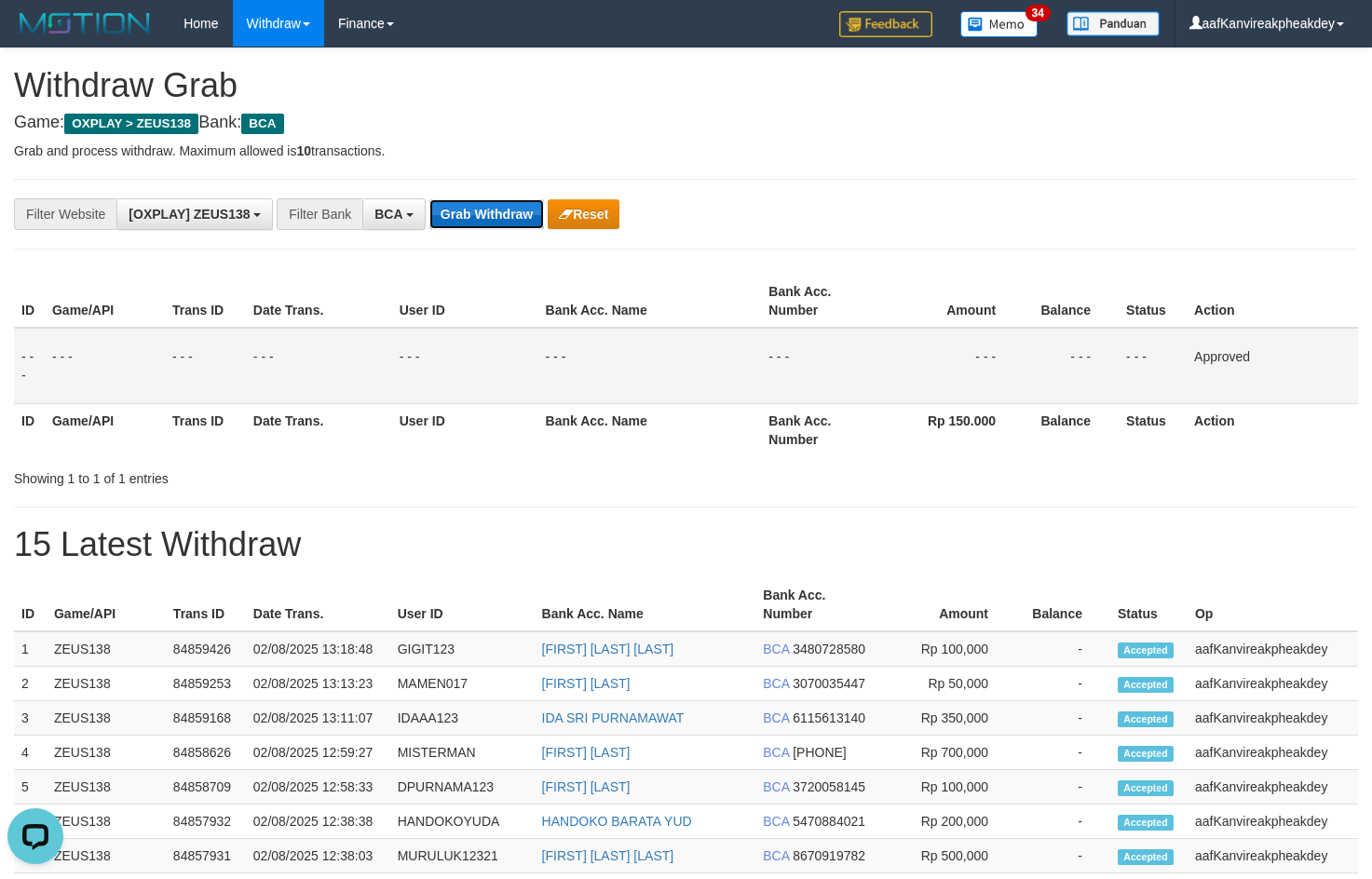 click on "Grab Withdraw" at bounding box center [486, 214] 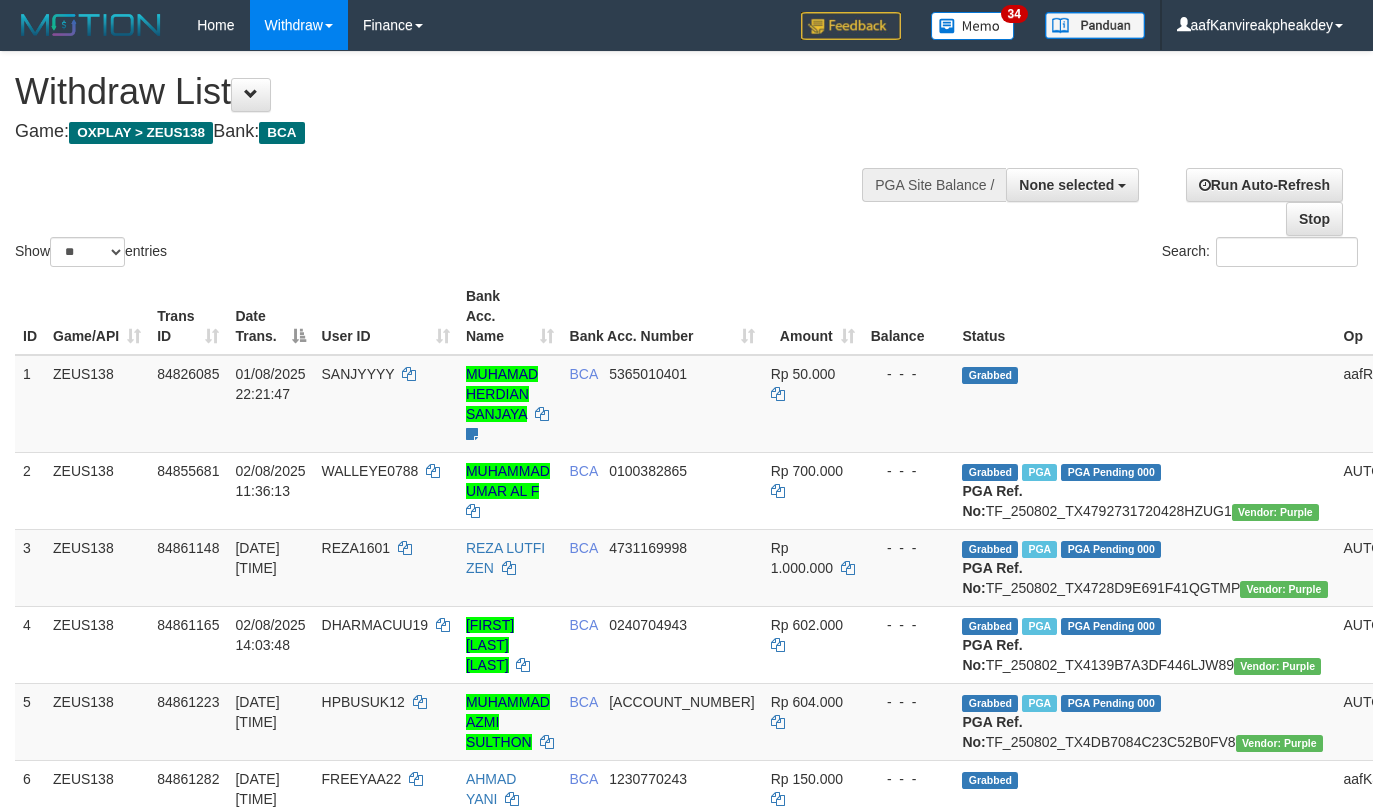 select 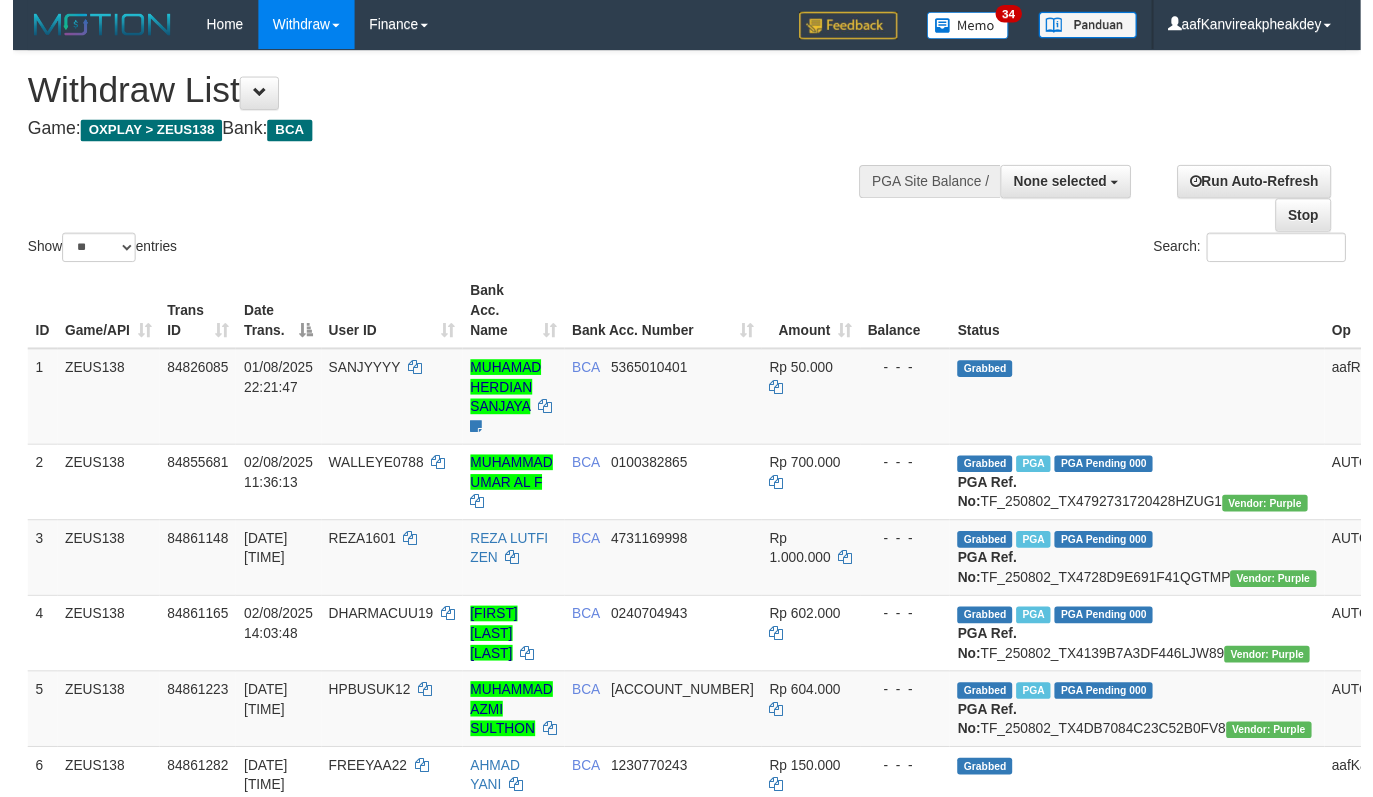 scroll, scrollTop: 135, scrollLeft: 0, axis: vertical 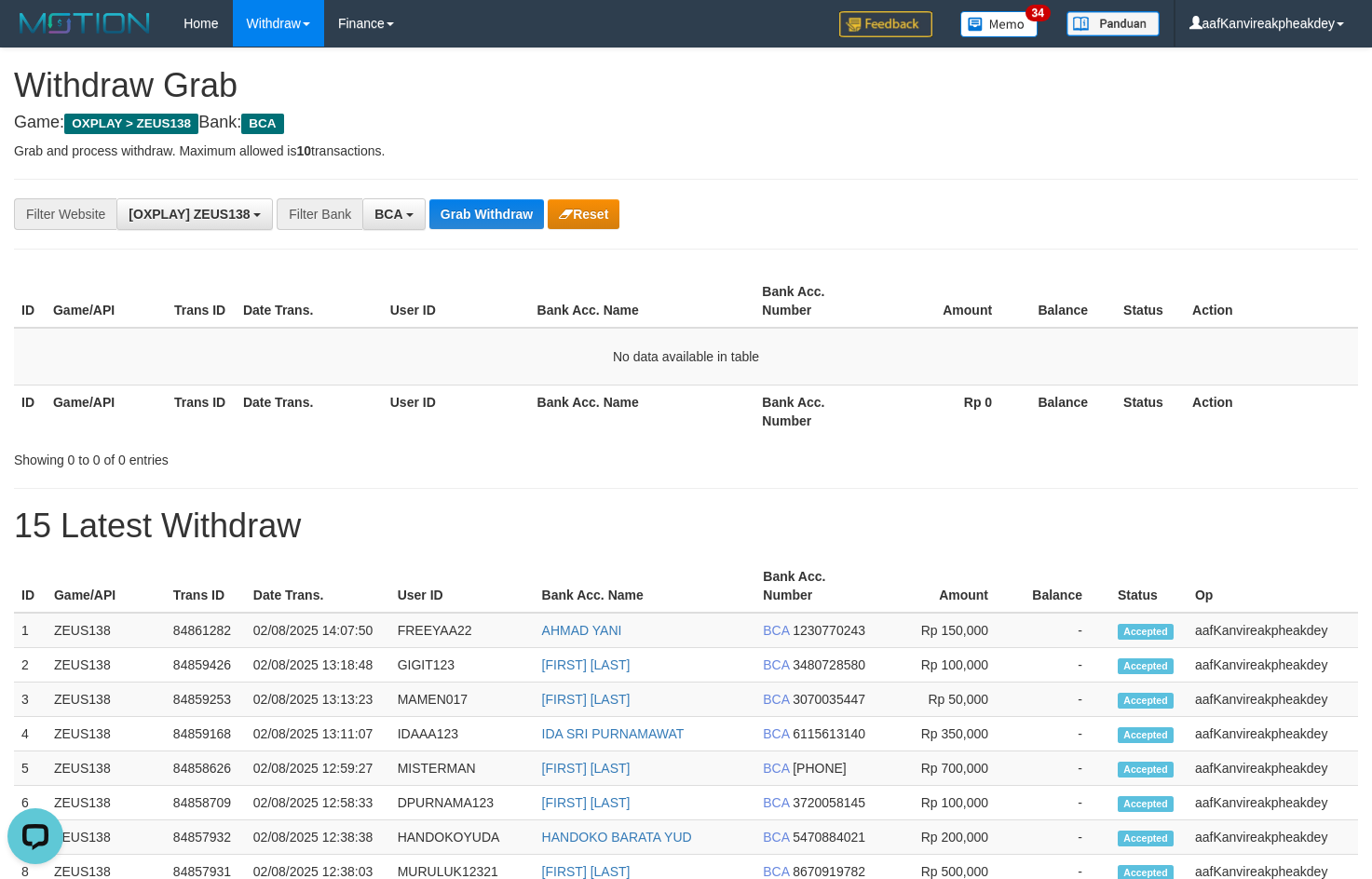 click on "Bank Acc. Number" at bounding box center [815, 301] 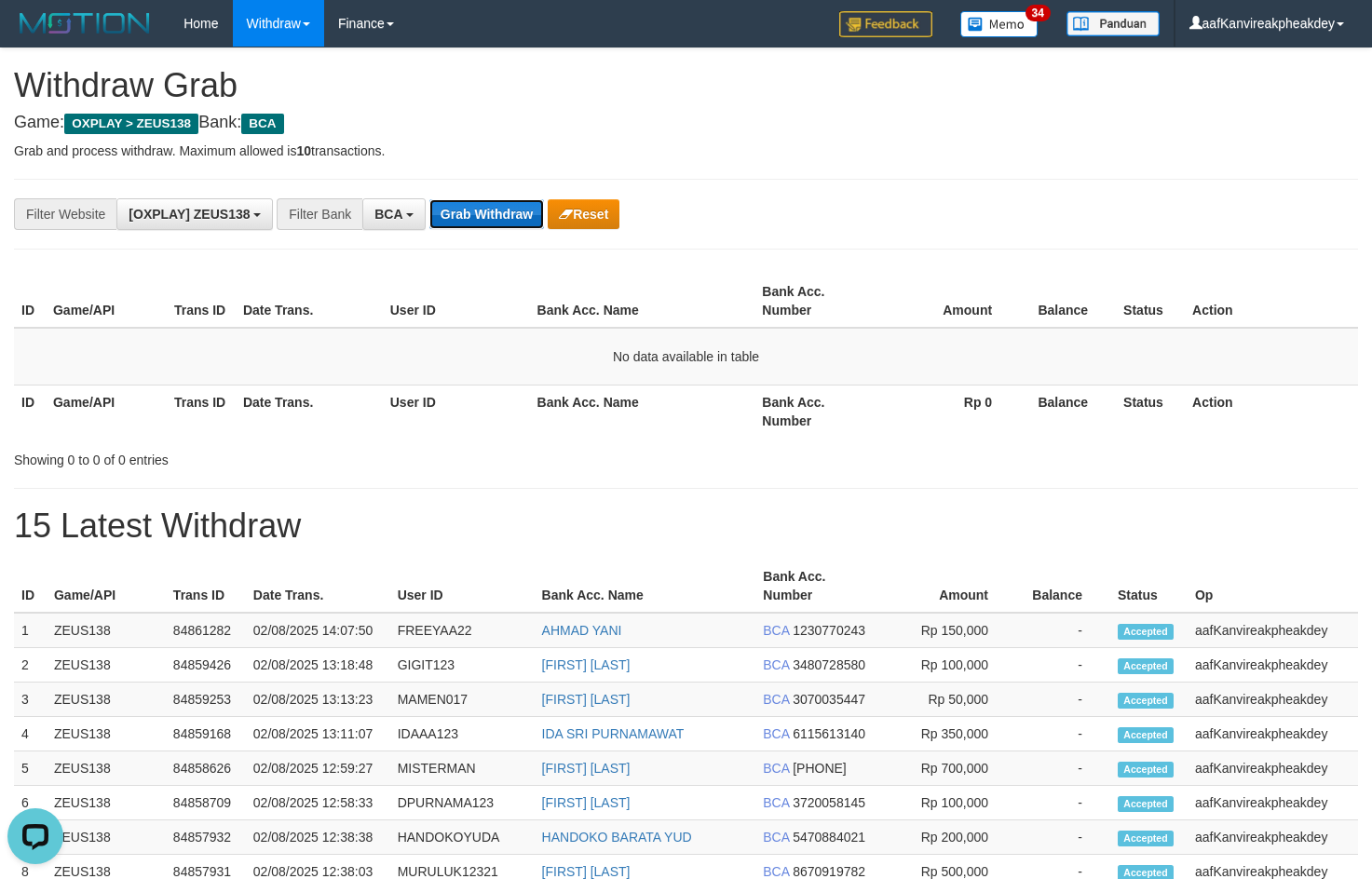 click on "Grab Withdraw" at bounding box center [486, 214] 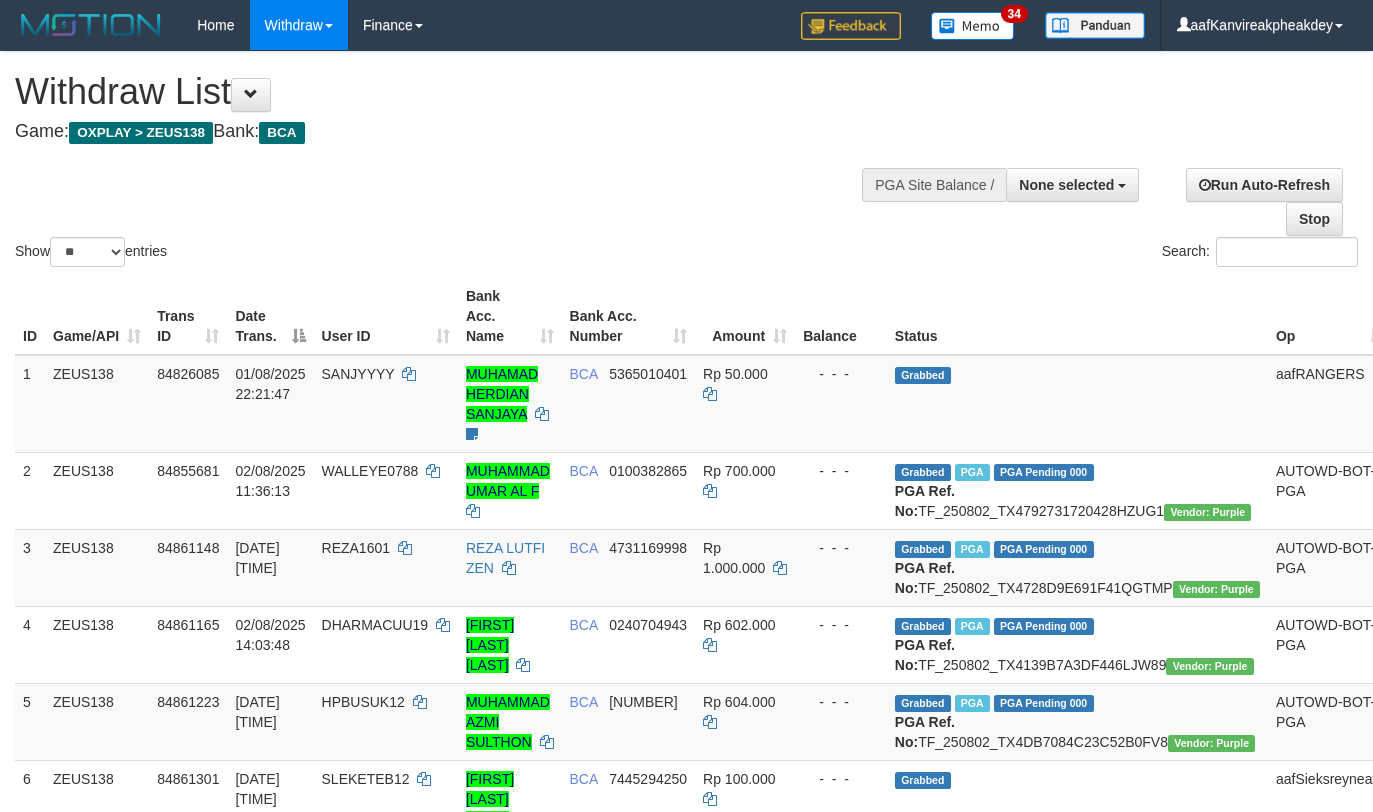select 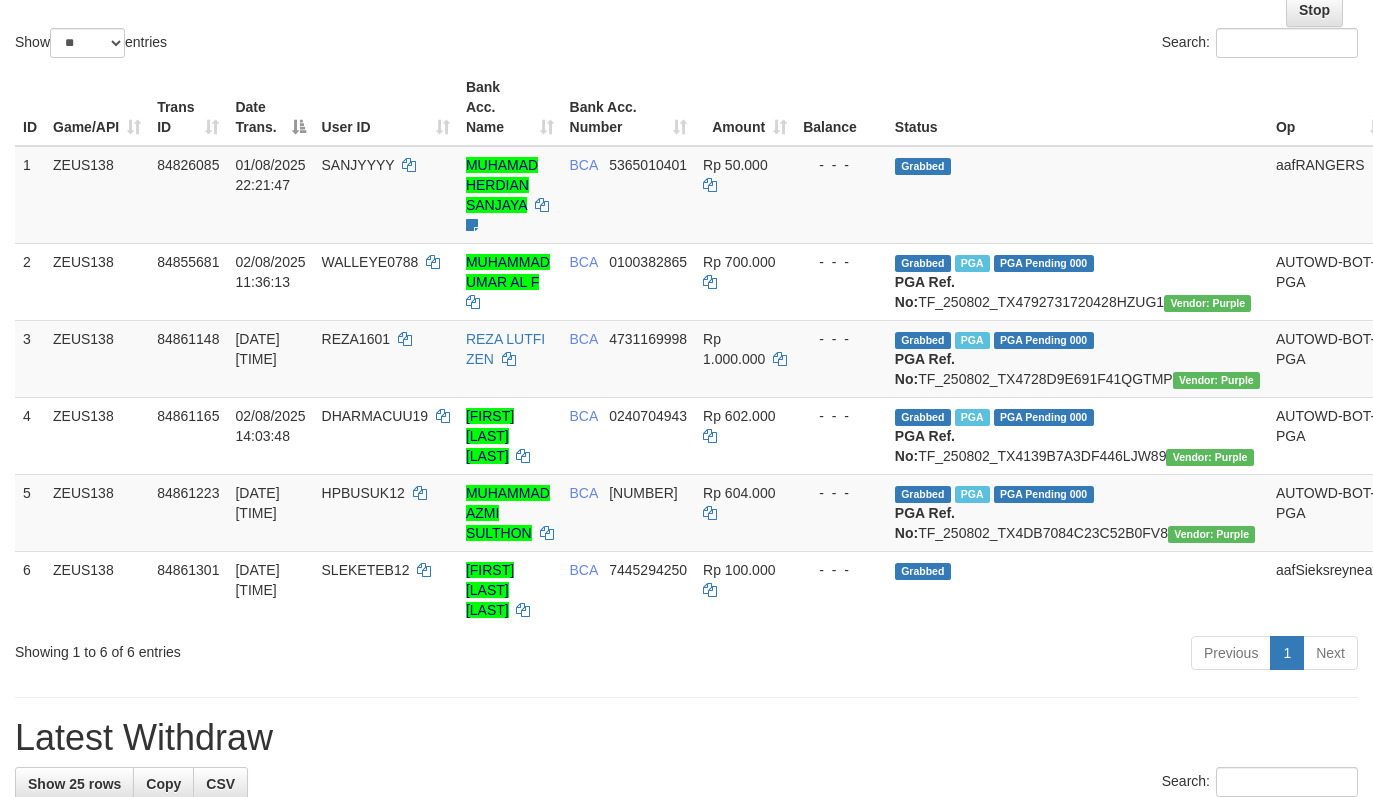 scroll, scrollTop: 204, scrollLeft: 0, axis: vertical 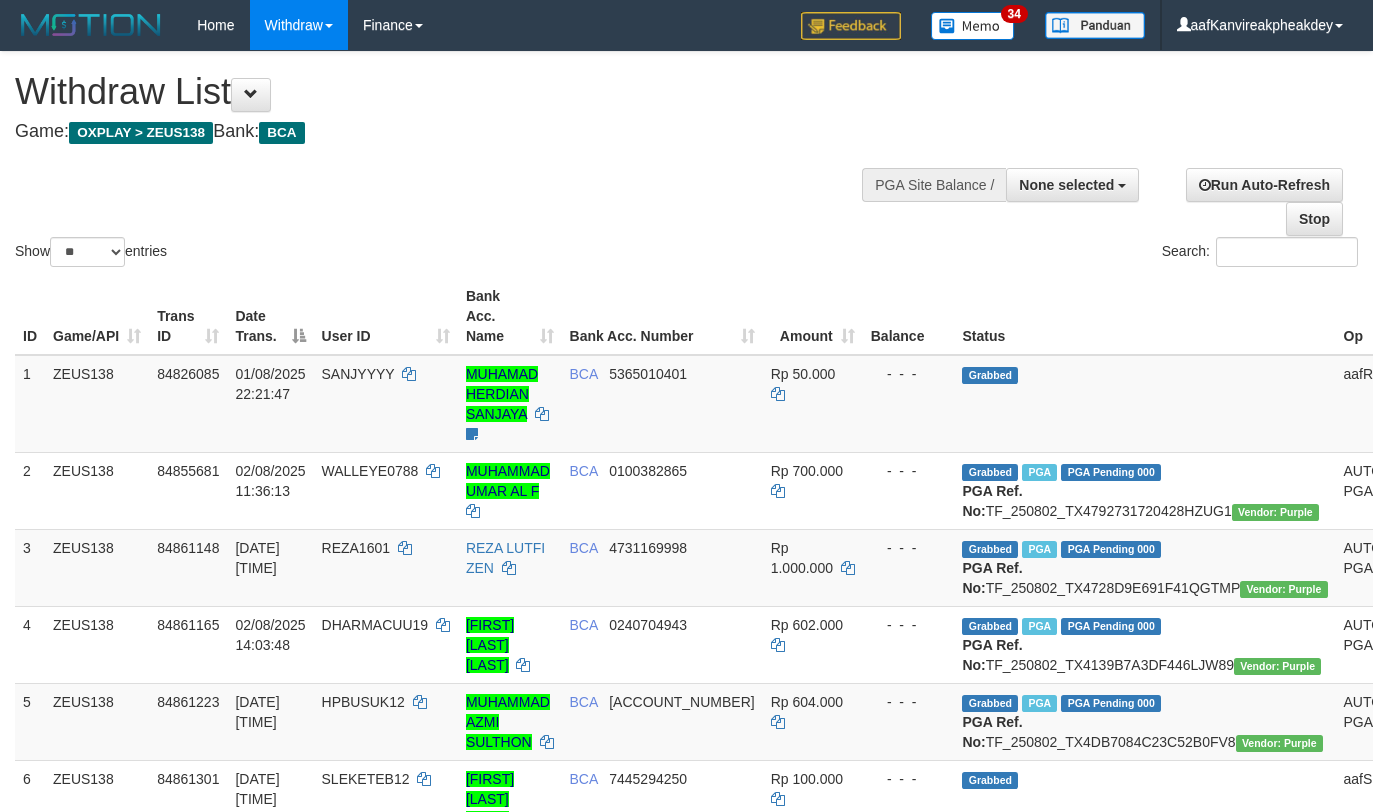 select 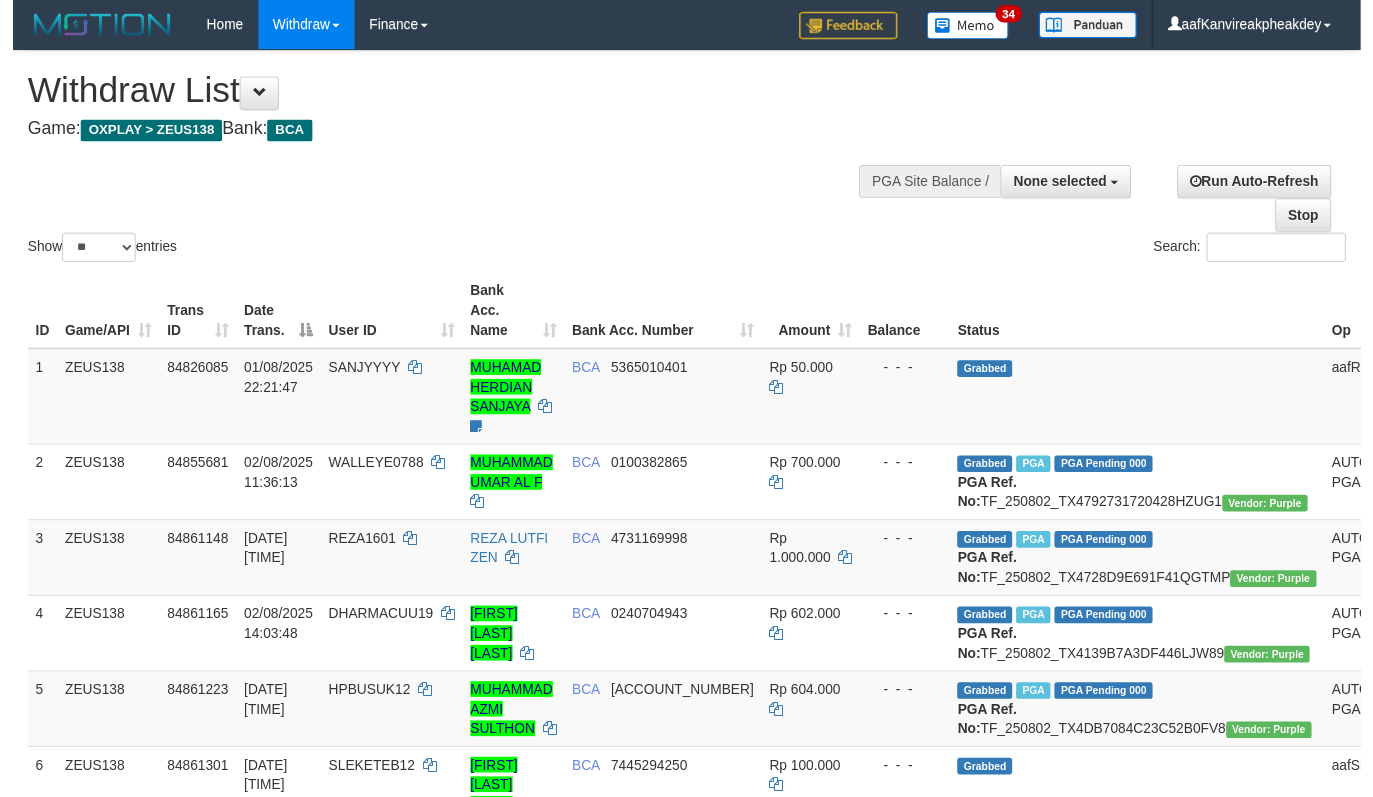 scroll, scrollTop: 204, scrollLeft: 0, axis: vertical 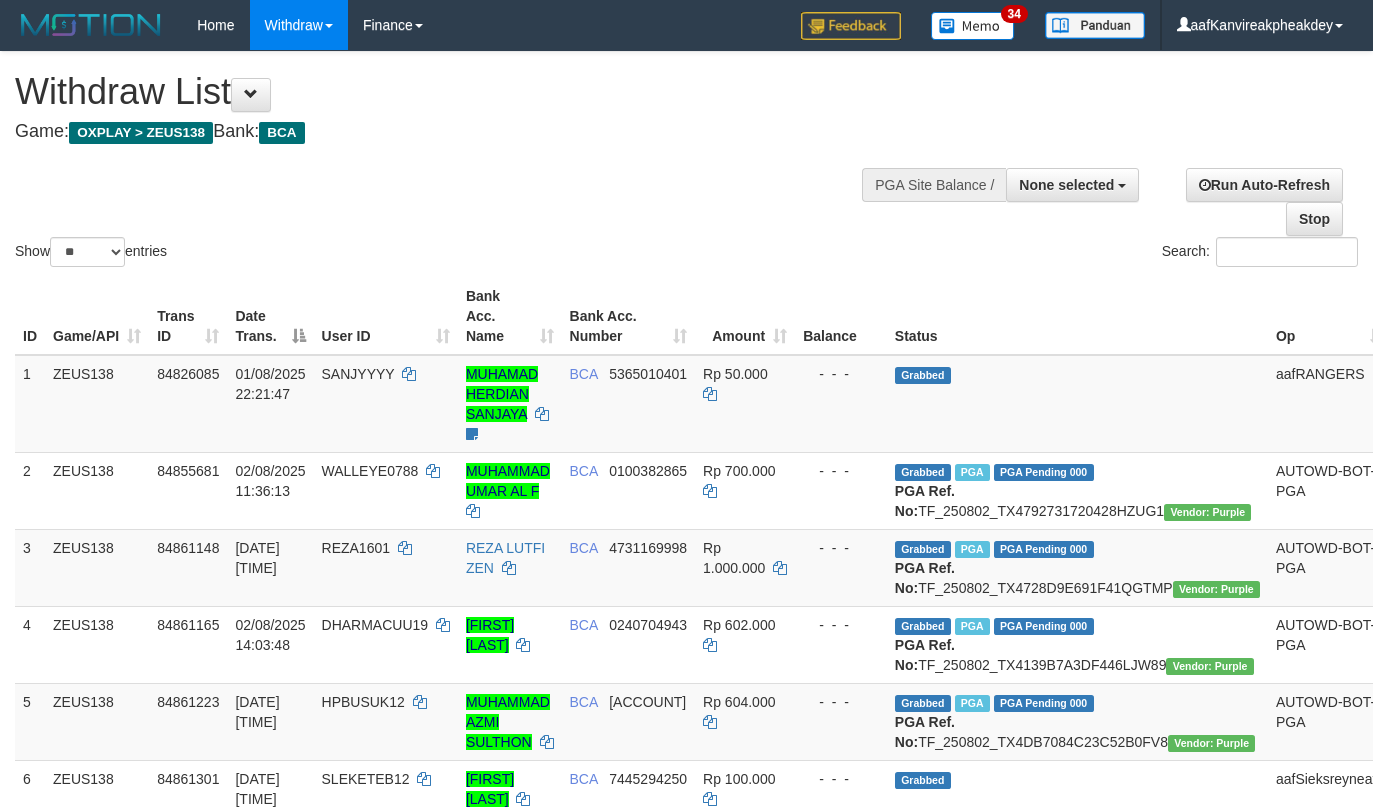 select 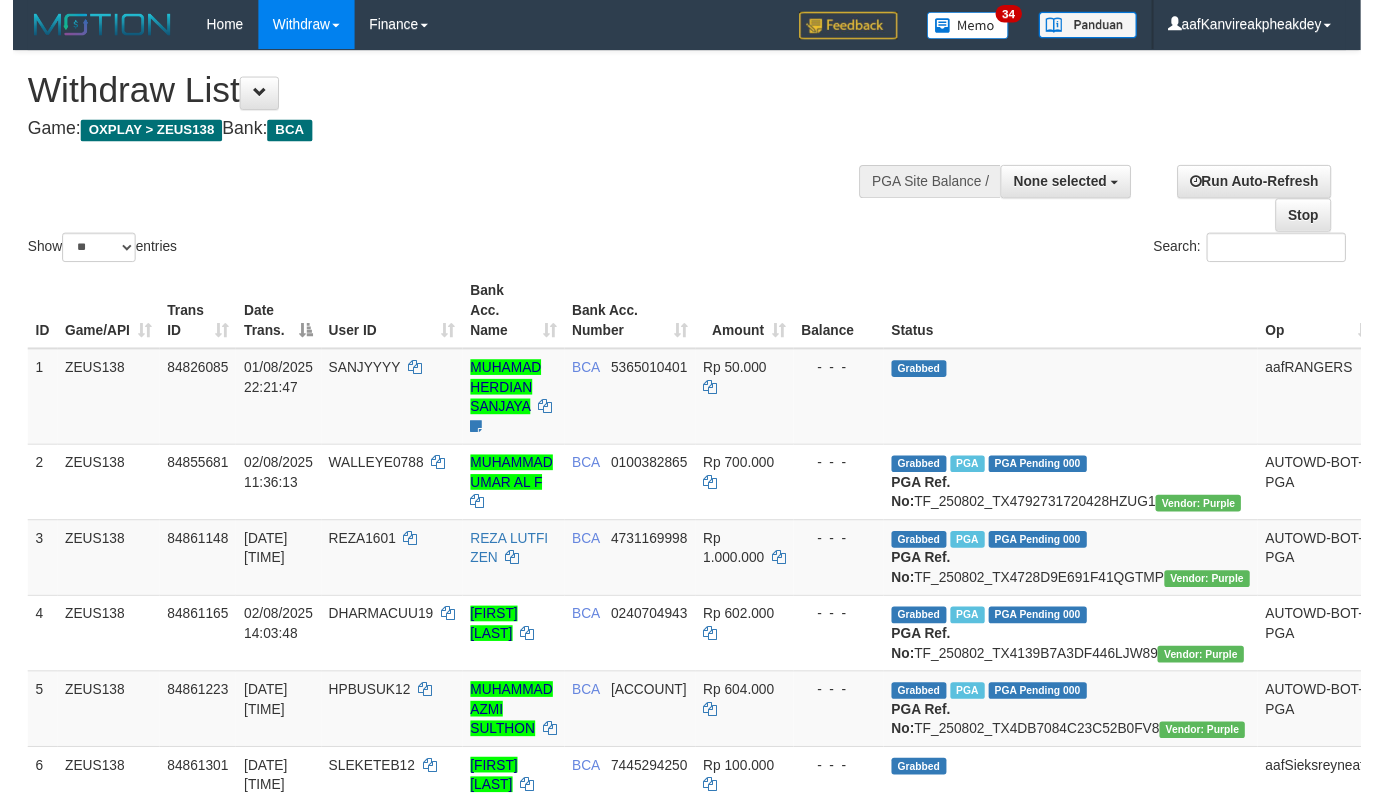 scroll, scrollTop: 204, scrollLeft: 0, axis: vertical 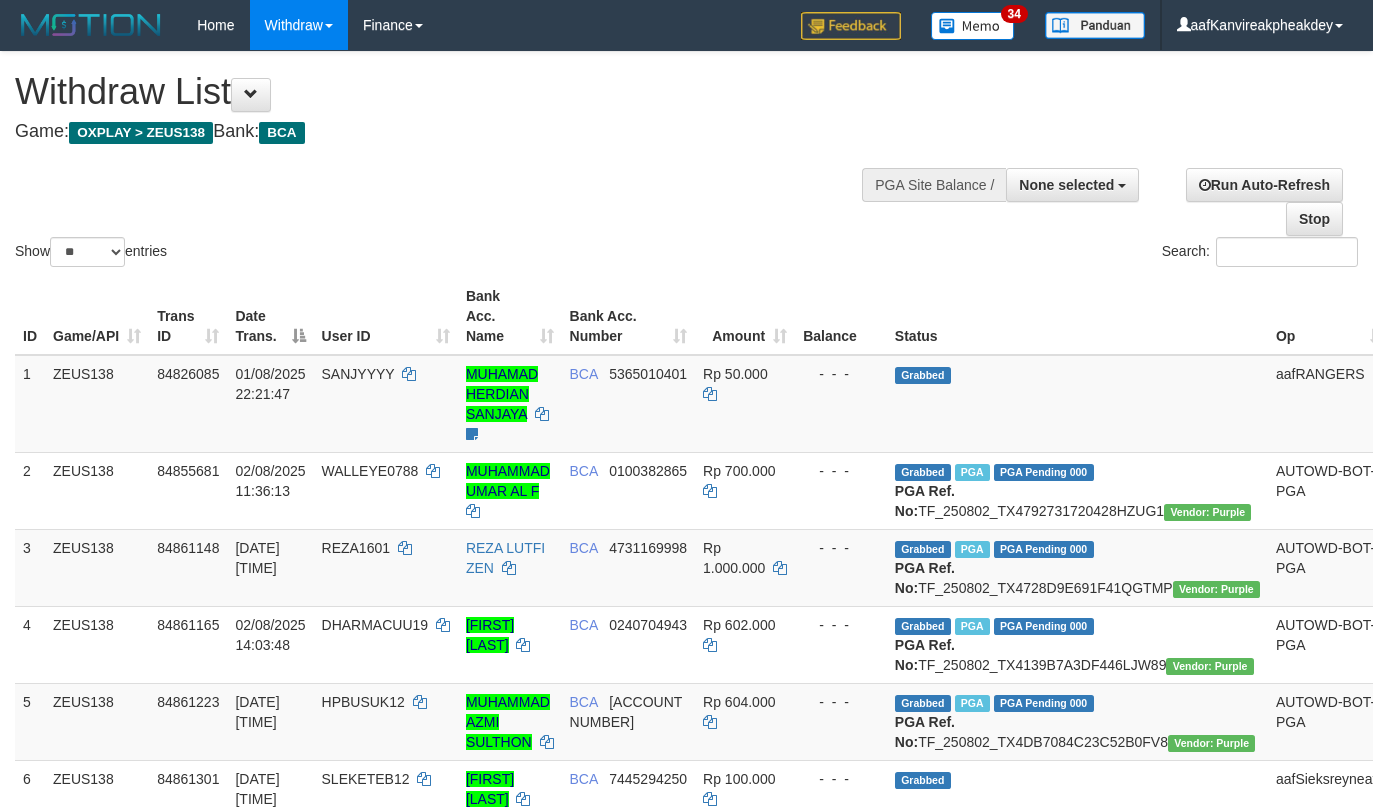 select 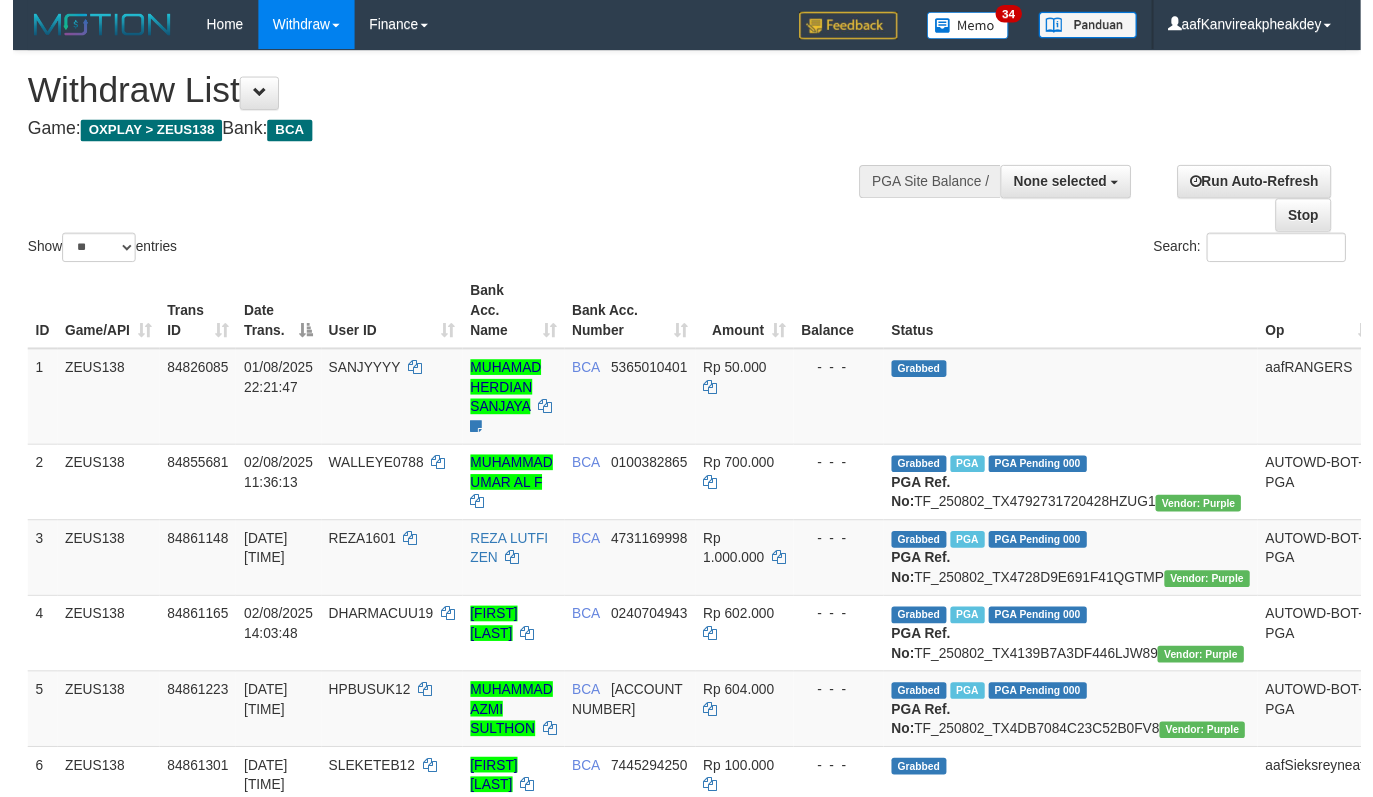 scroll, scrollTop: 204, scrollLeft: 0, axis: vertical 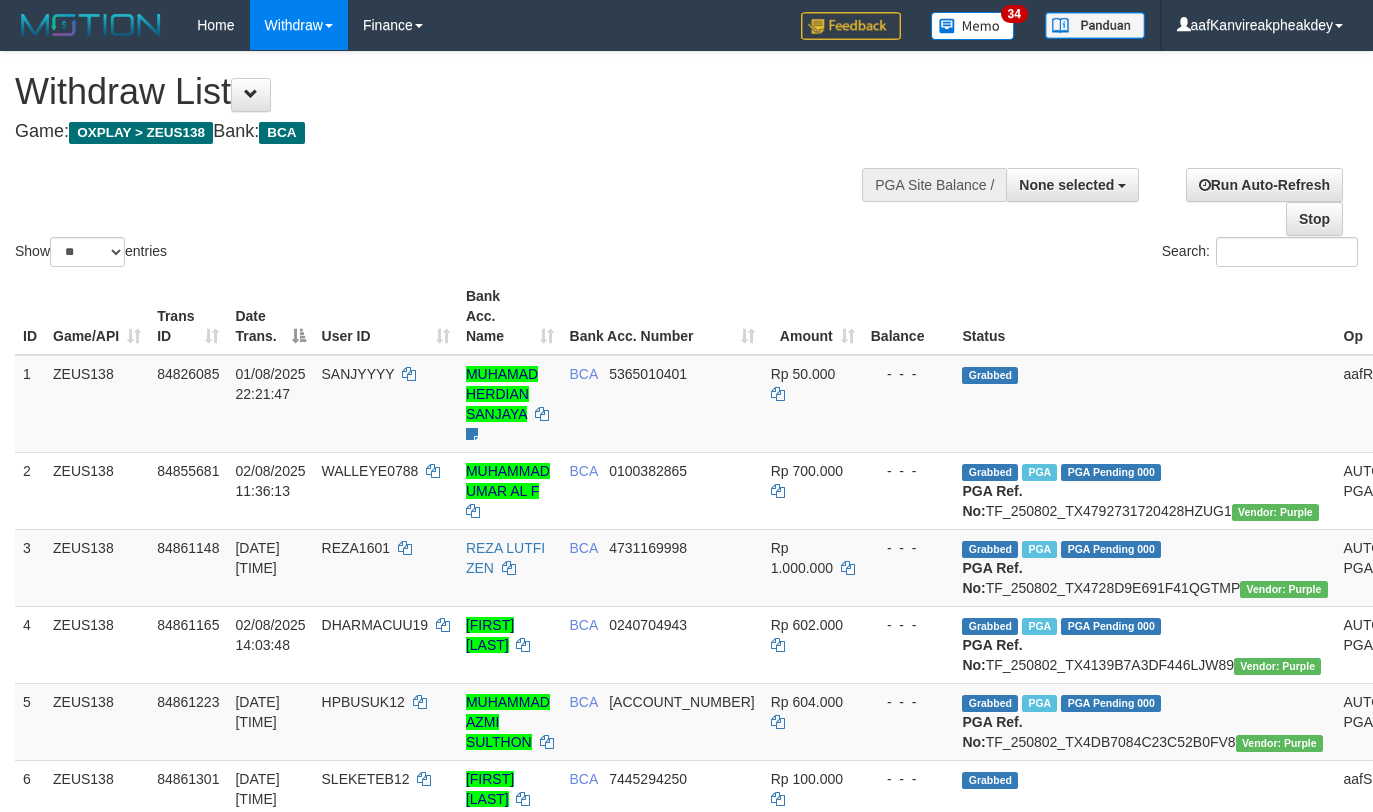 select 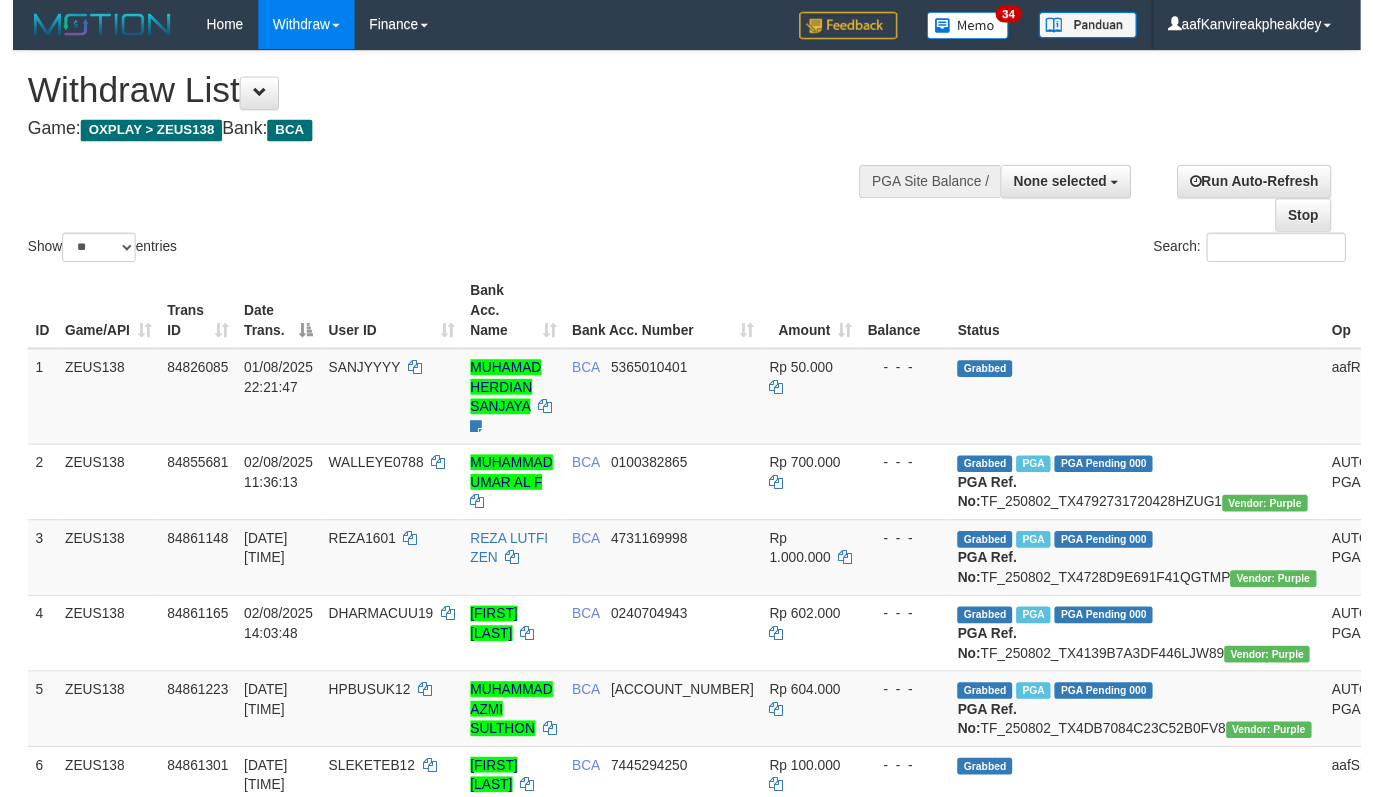 scroll, scrollTop: 204, scrollLeft: 0, axis: vertical 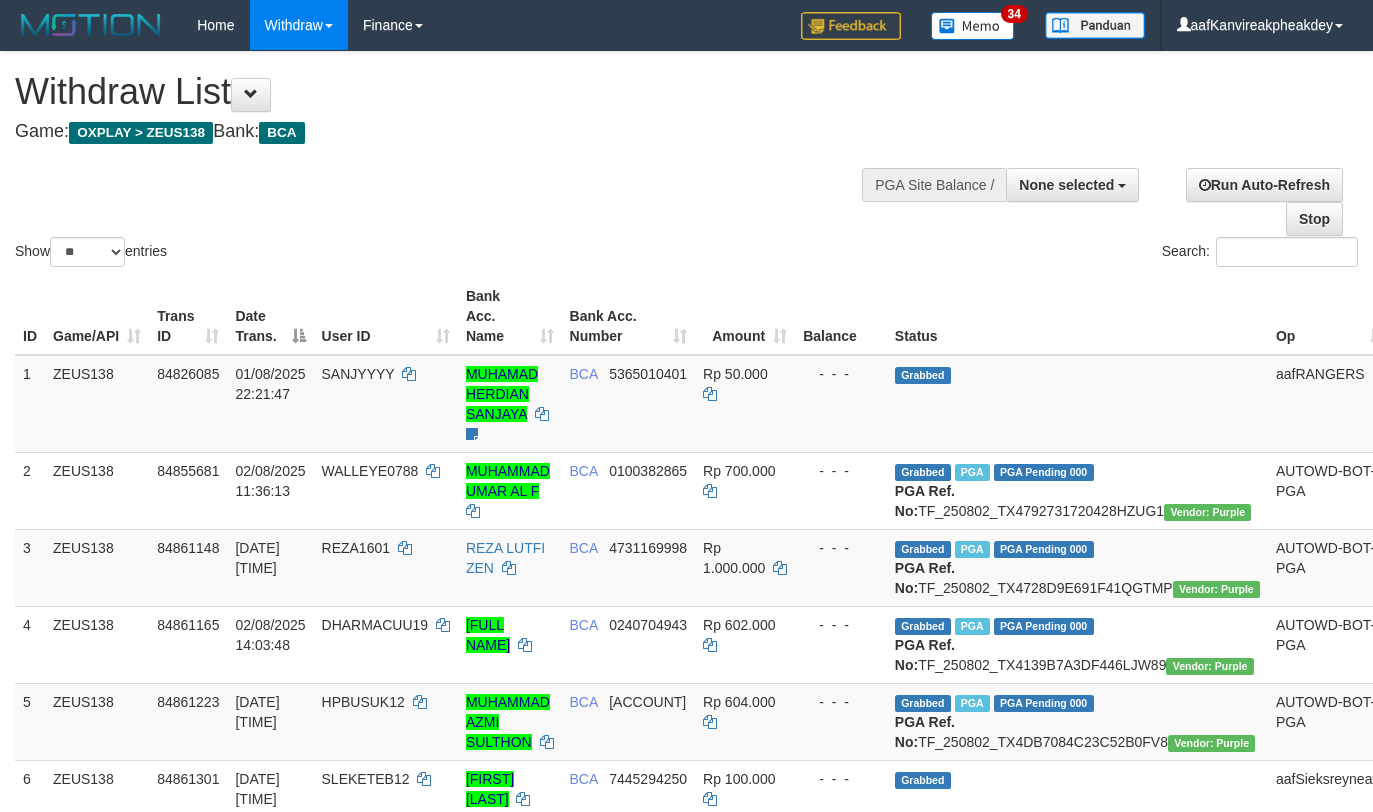 select 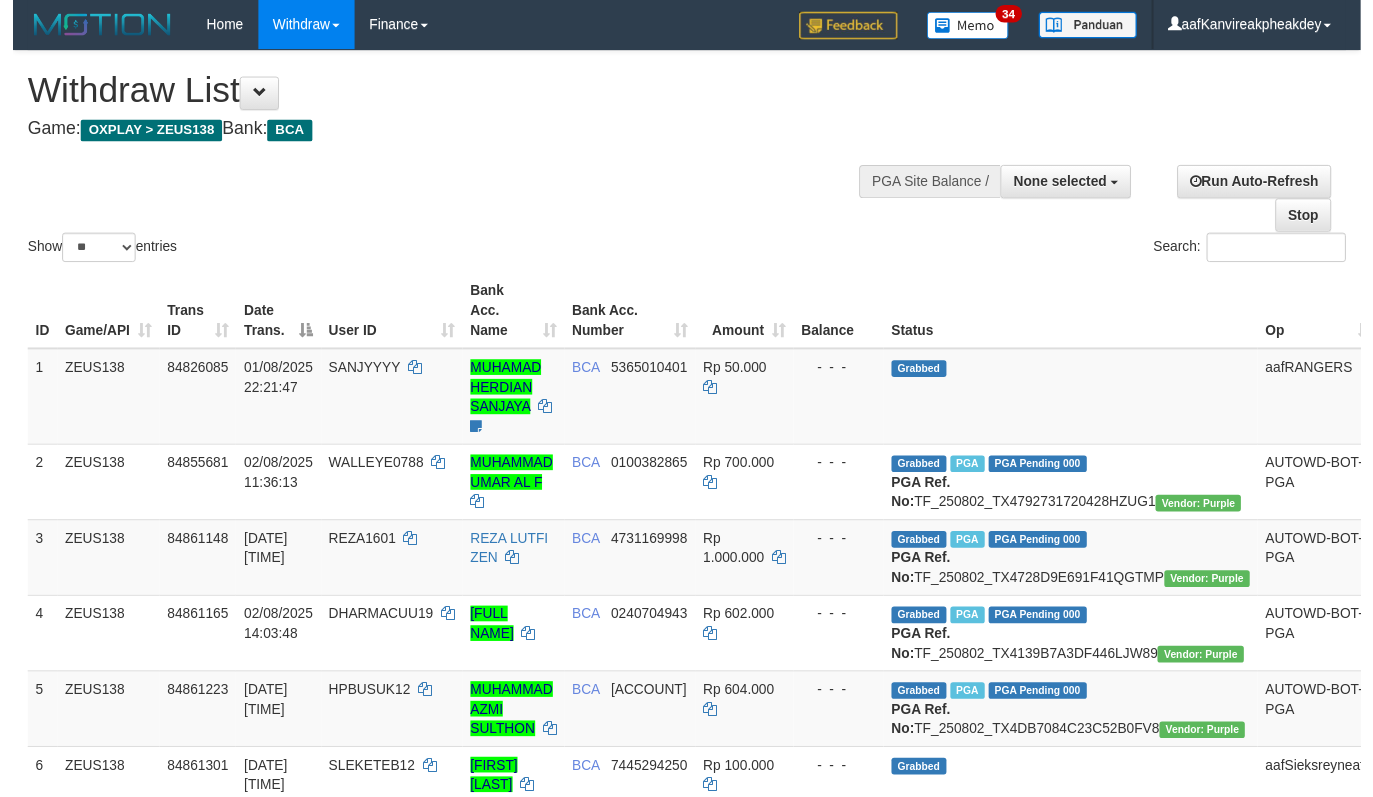 scroll, scrollTop: 204, scrollLeft: 0, axis: vertical 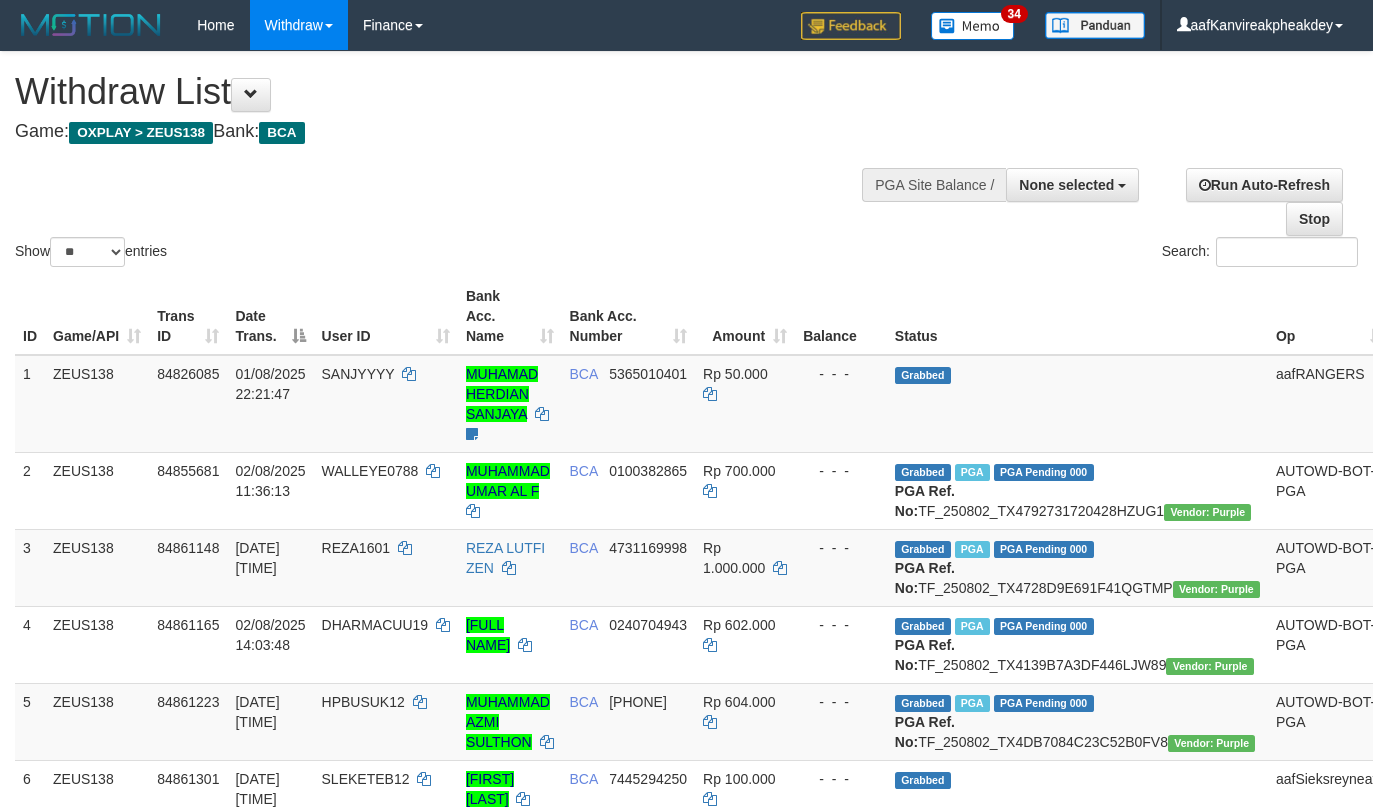 select 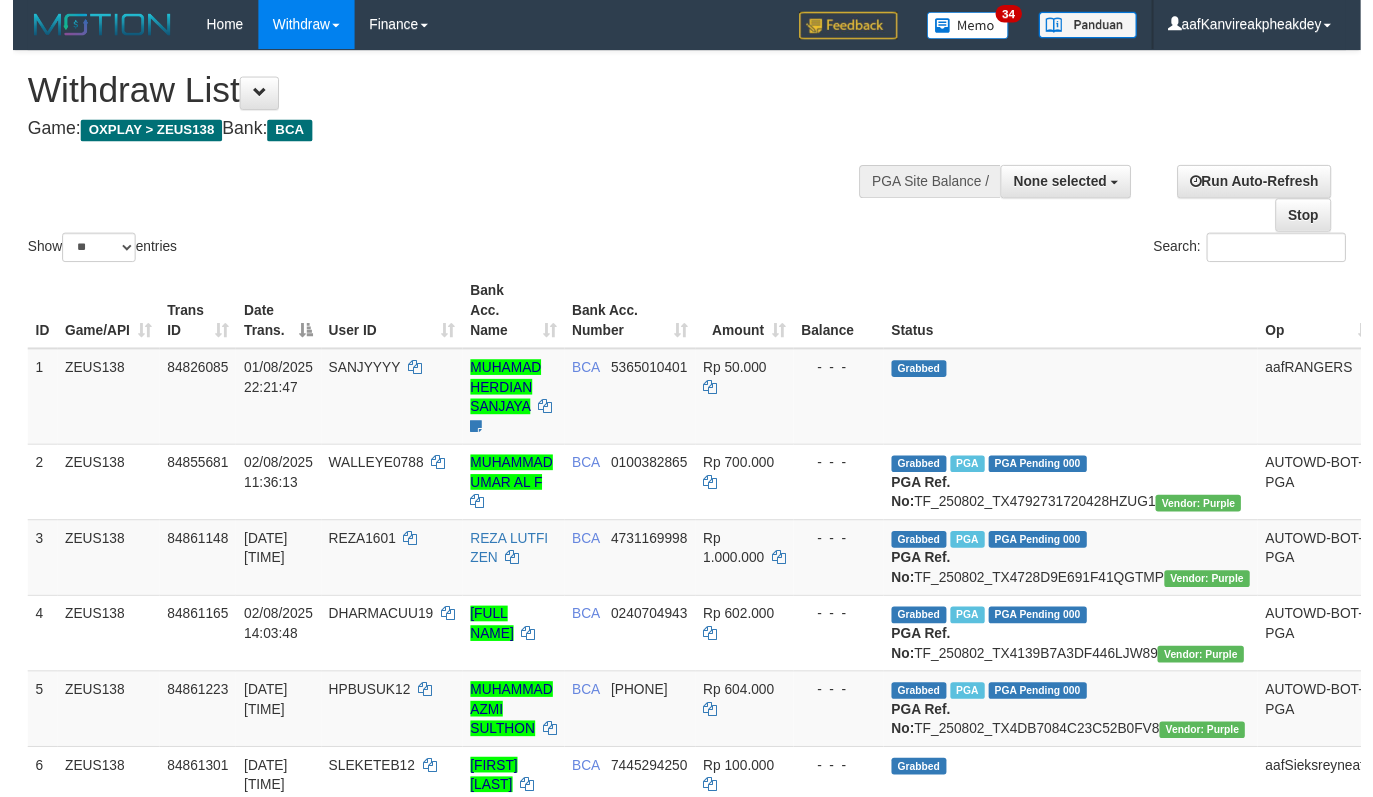 scroll, scrollTop: 204, scrollLeft: 0, axis: vertical 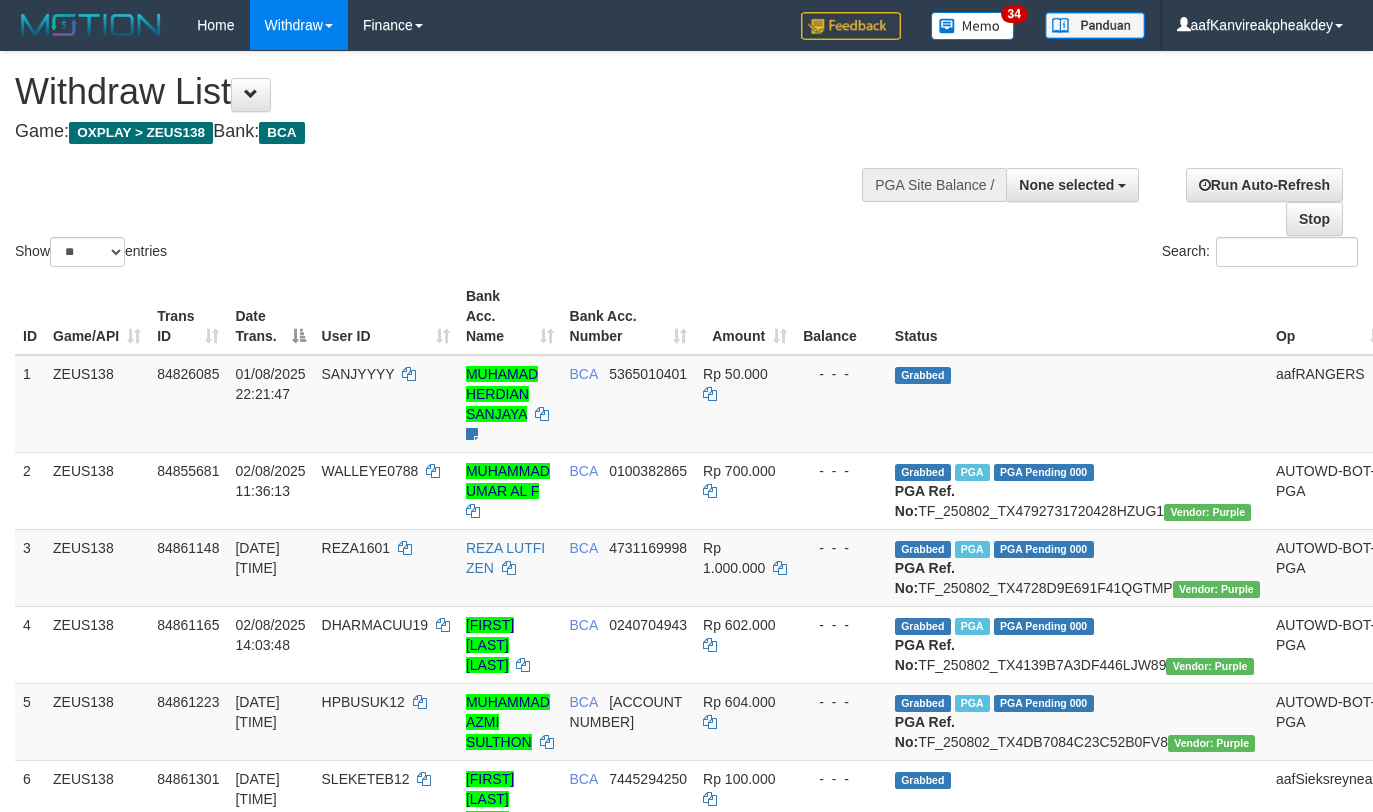 select 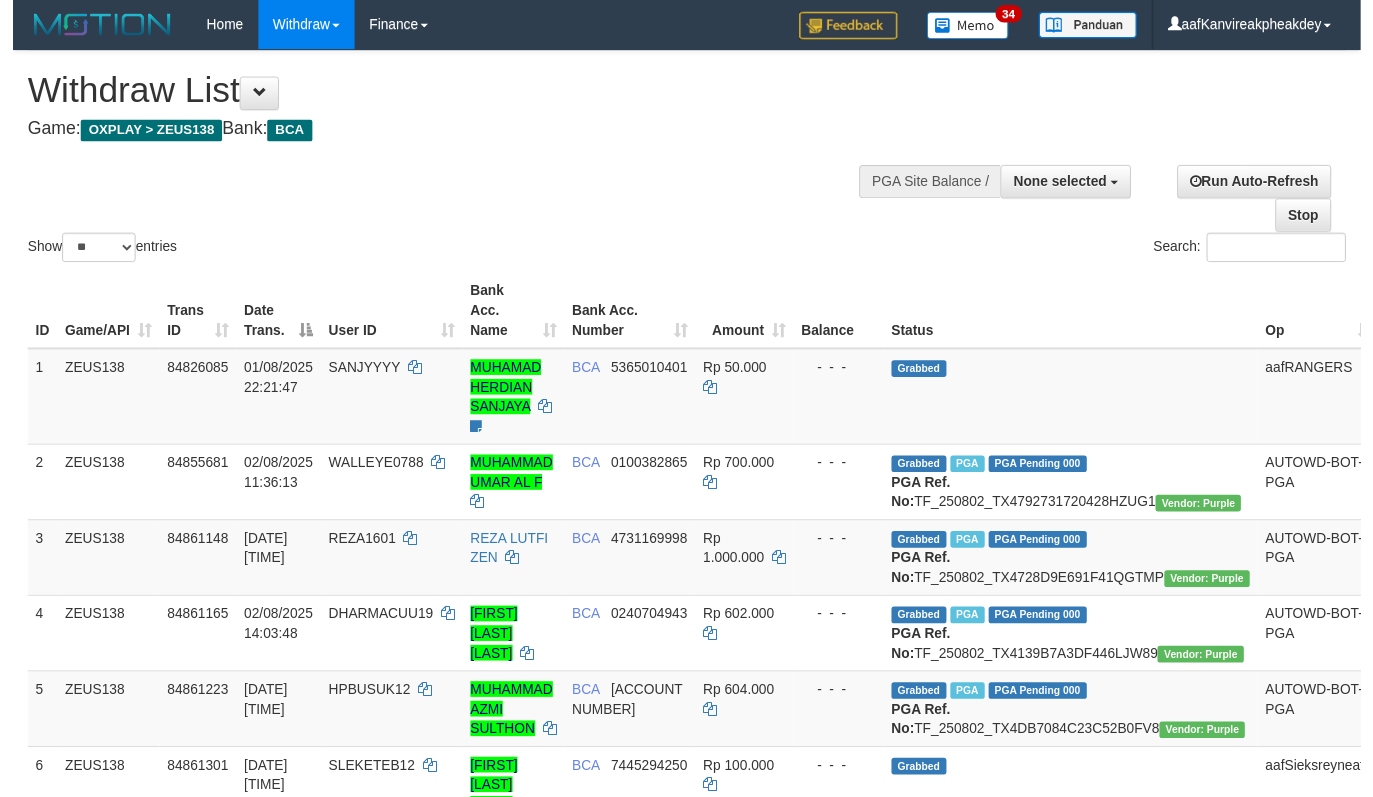 scroll, scrollTop: 204, scrollLeft: 0, axis: vertical 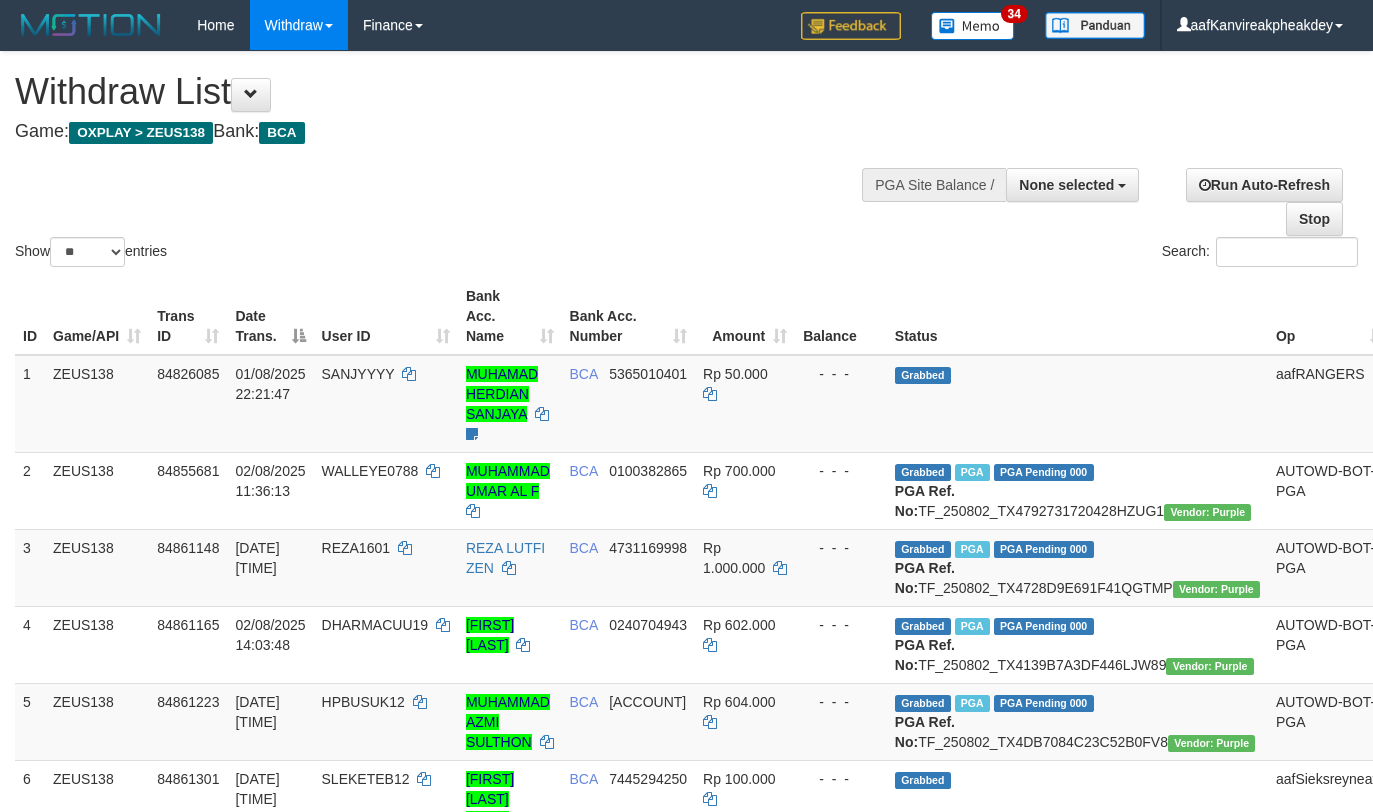 select 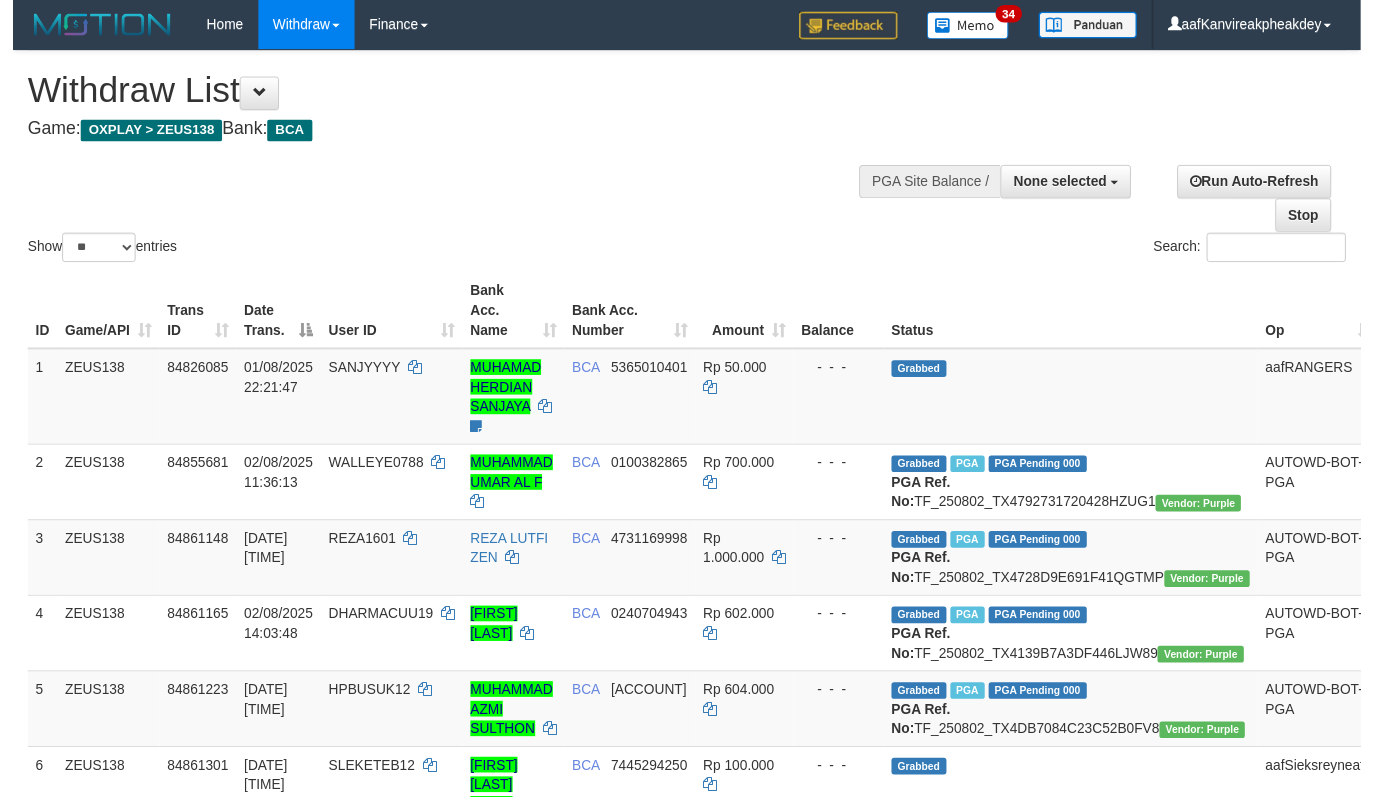 scroll, scrollTop: 204, scrollLeft: 0, axis: vertical 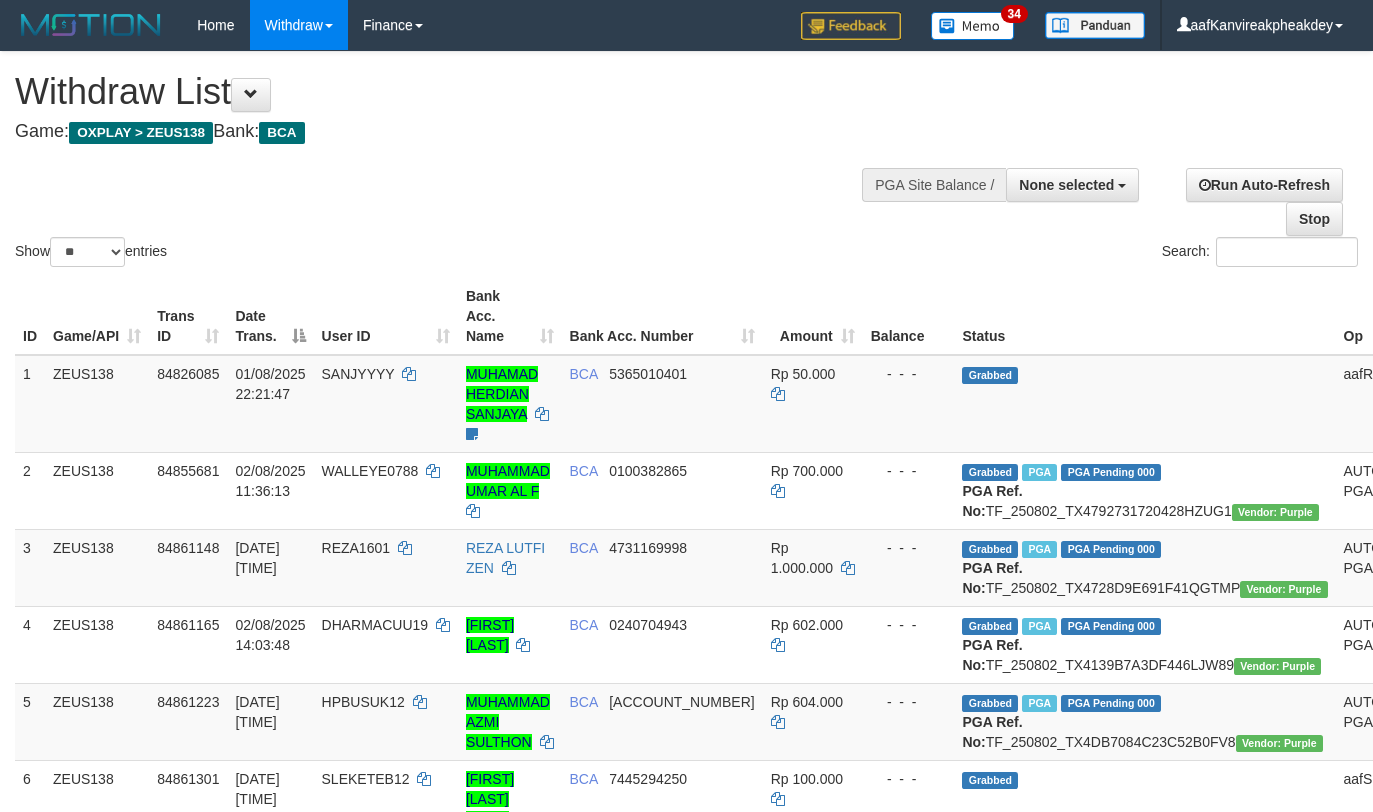 select 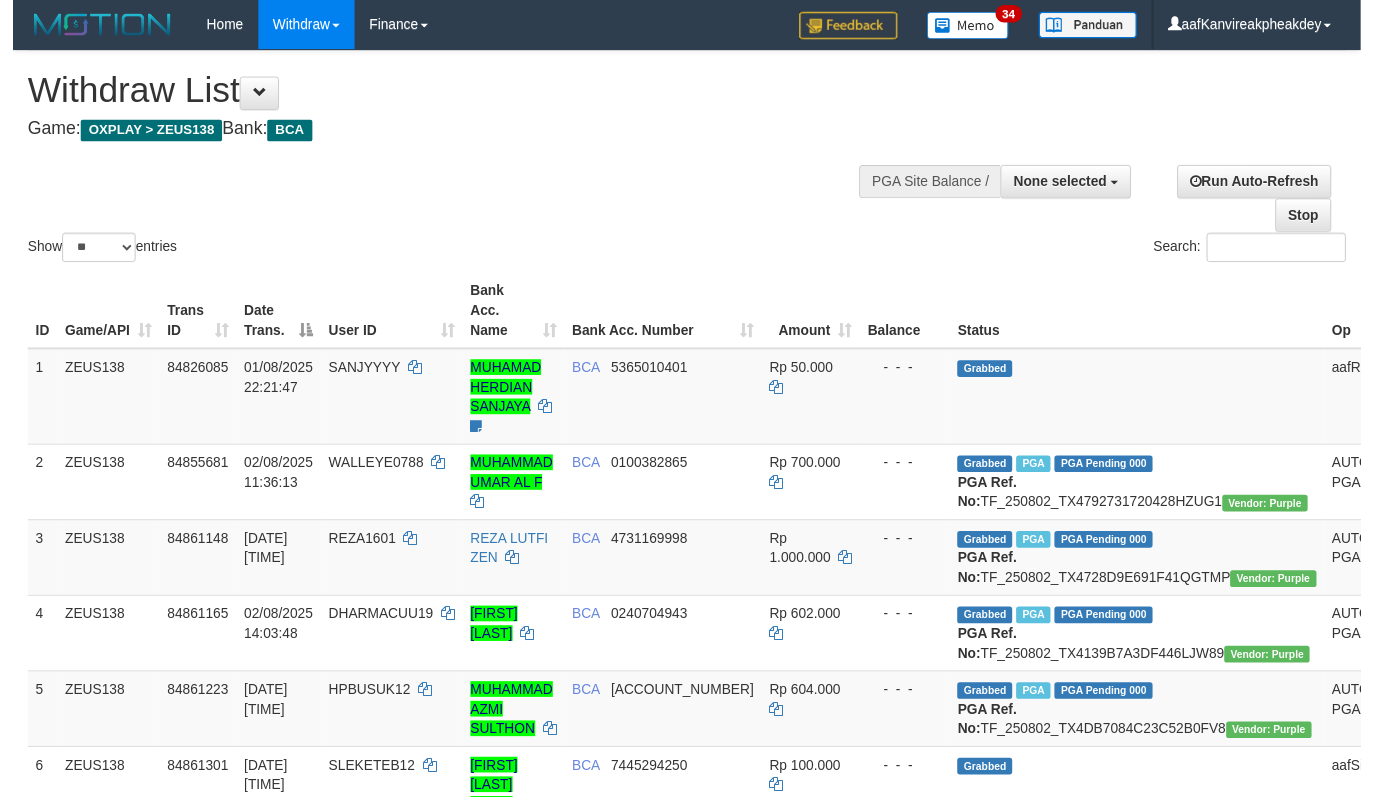 scroll, scrollTop: 204, scrollLeft: 0, axis: vertical 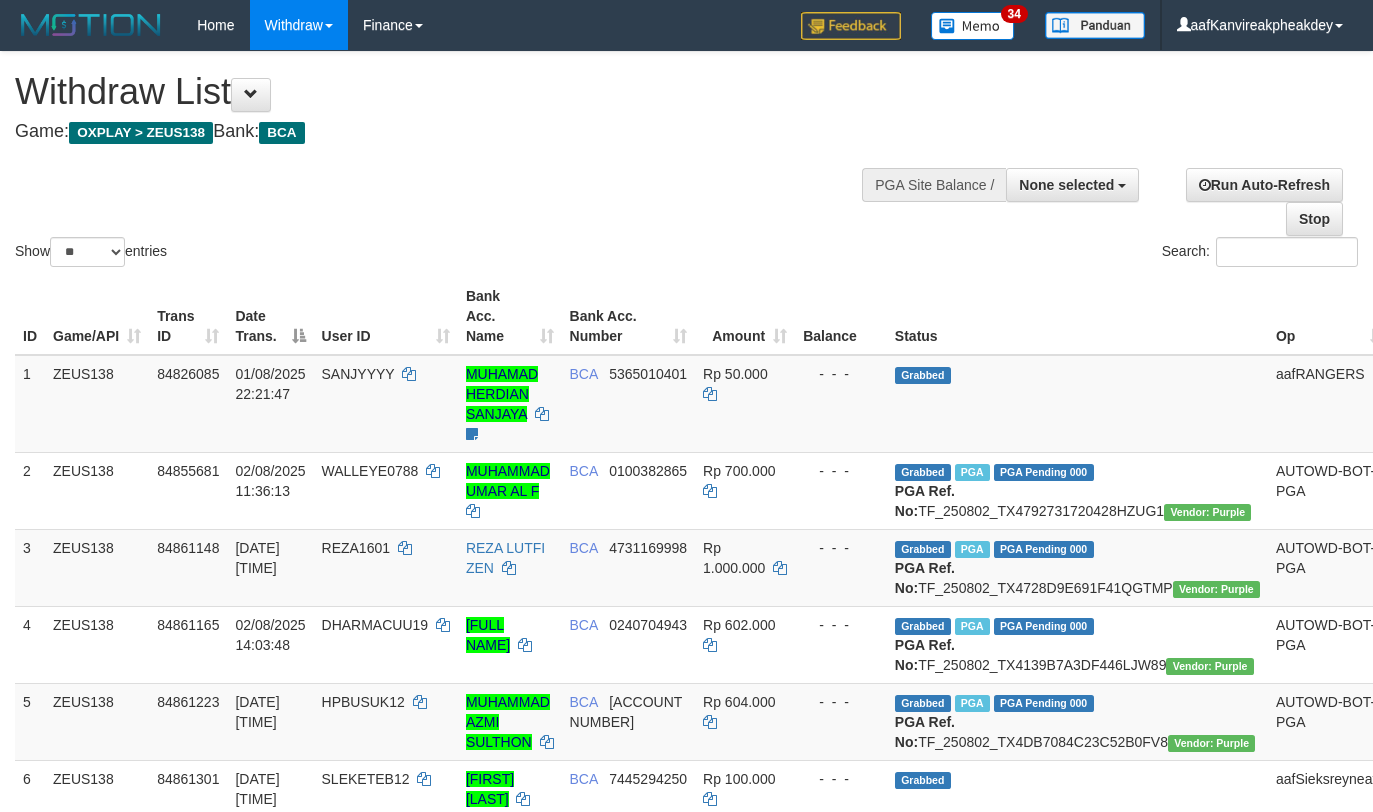 select 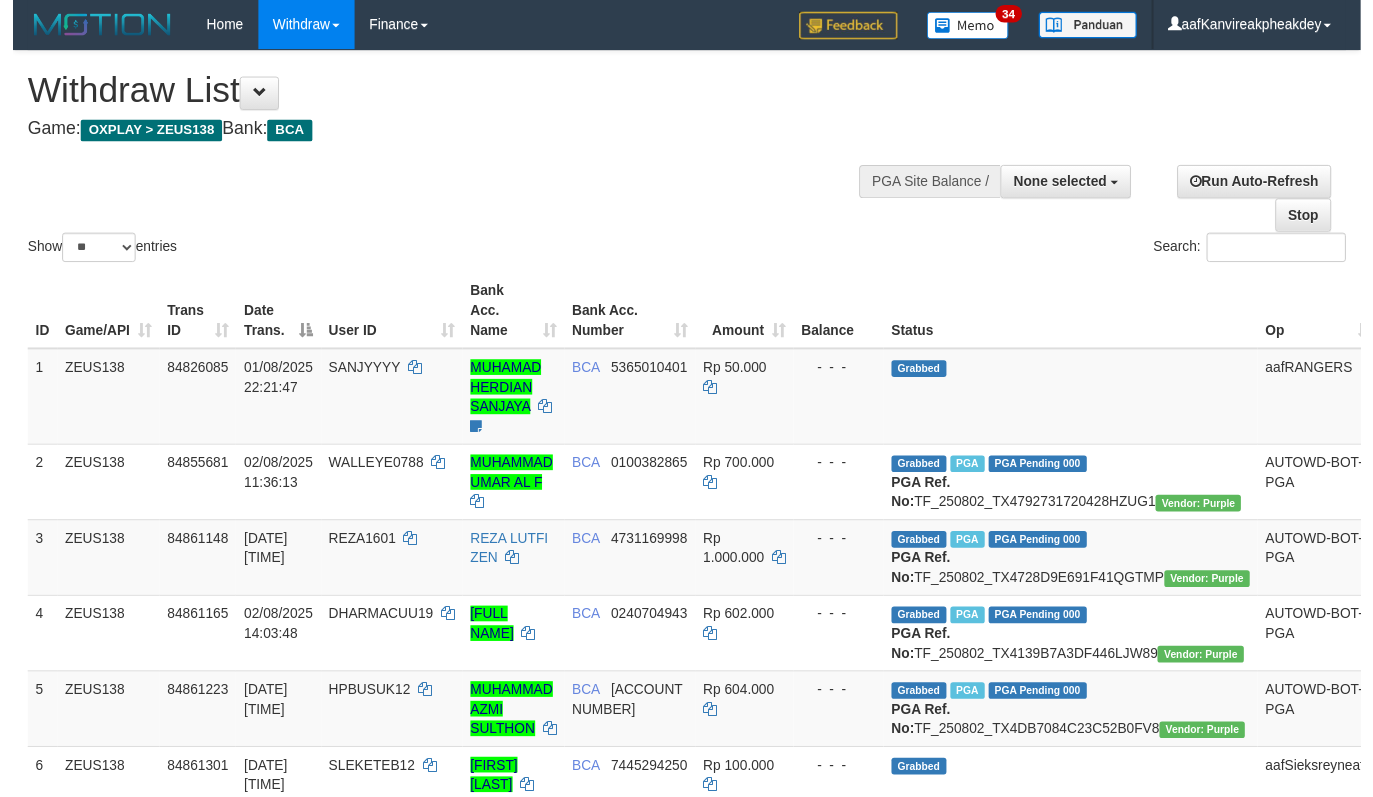 scroll, scrollTop: 204, scrollLeft: 0, axis: vertical 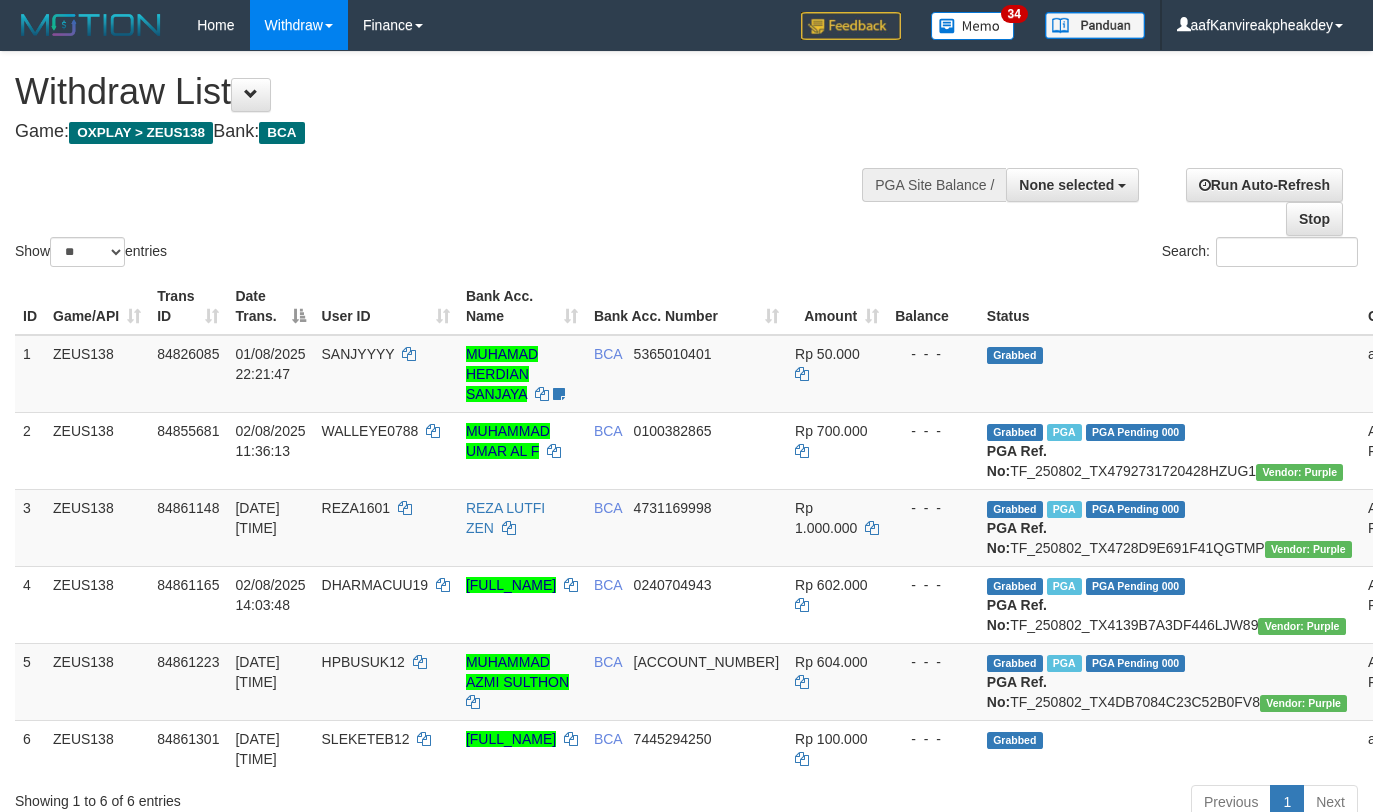 select 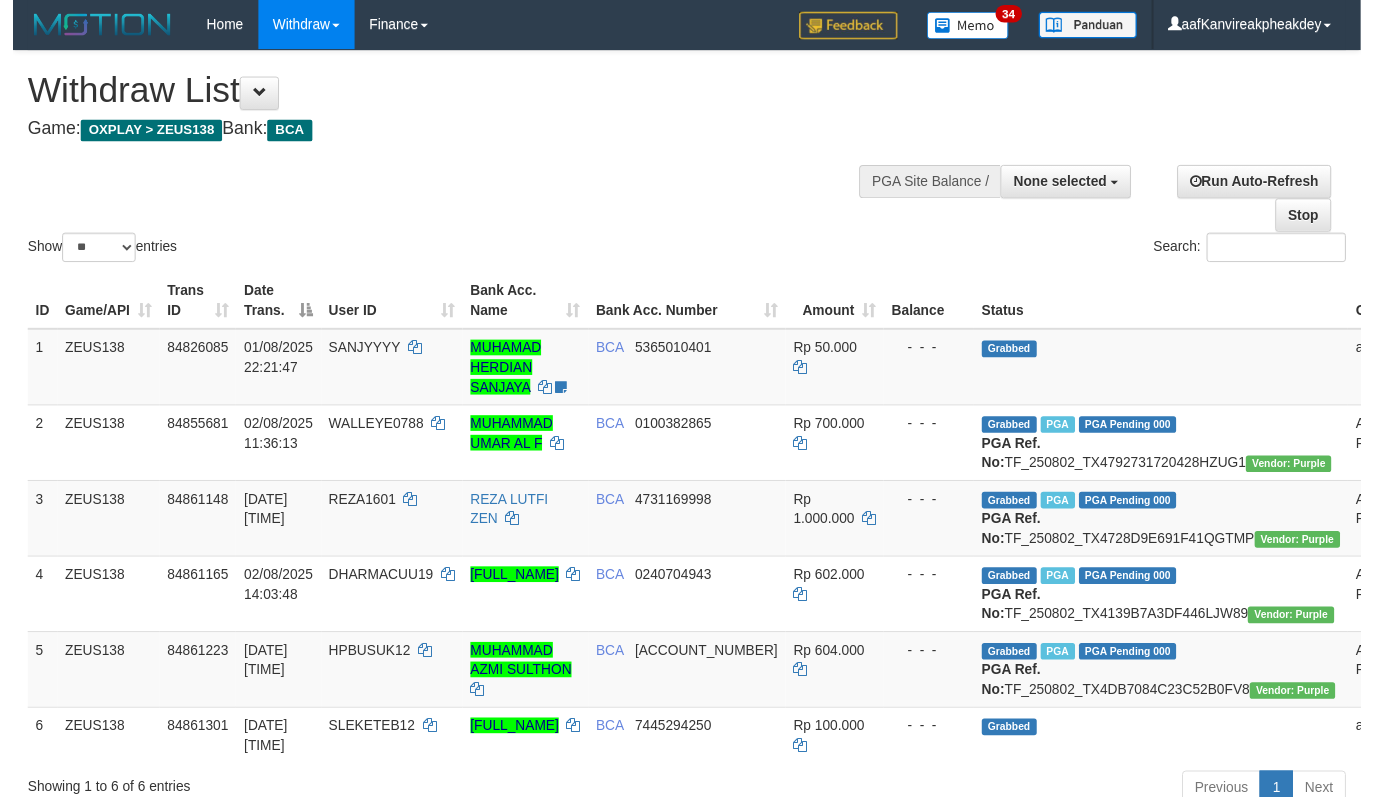 scroll, scrollTop: 204, scrollLeft: 0, axis: vertical 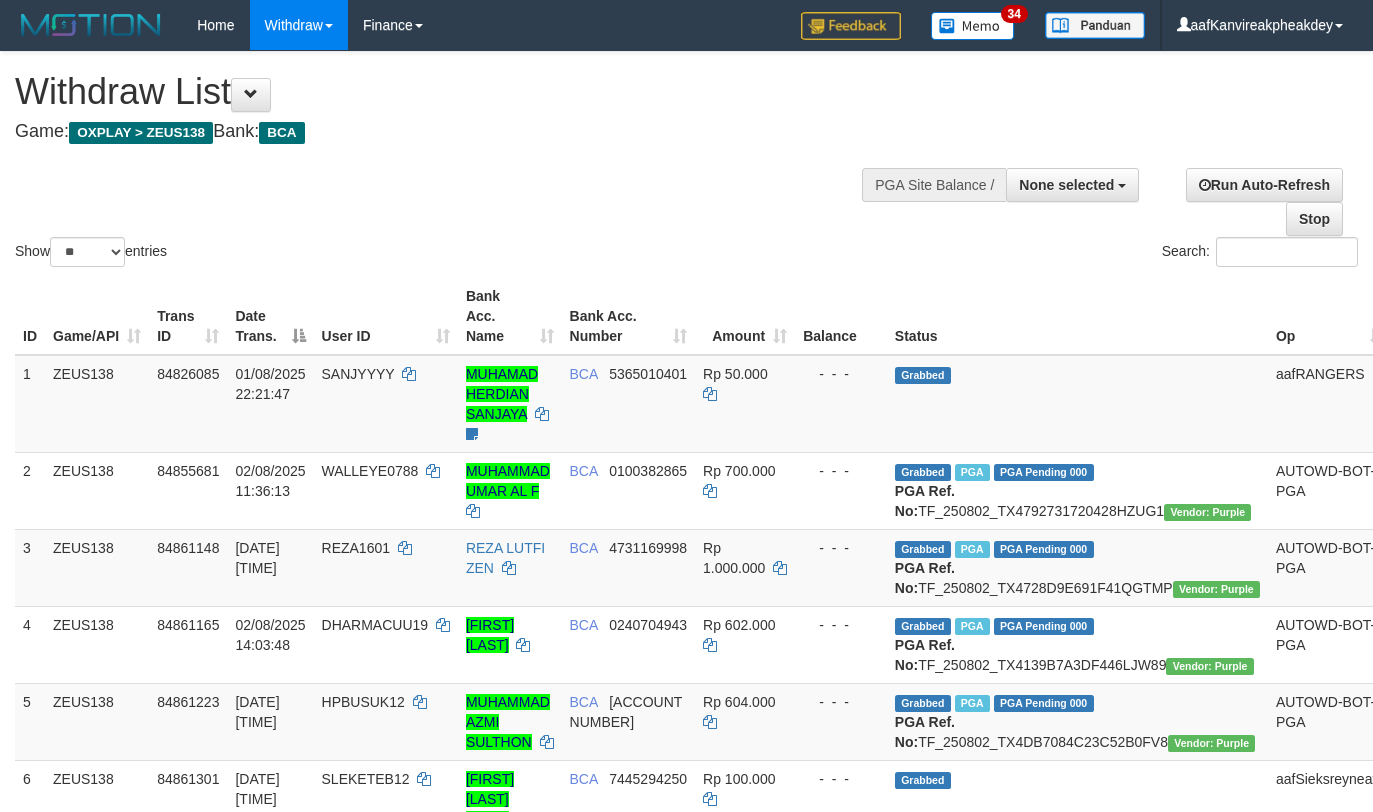select 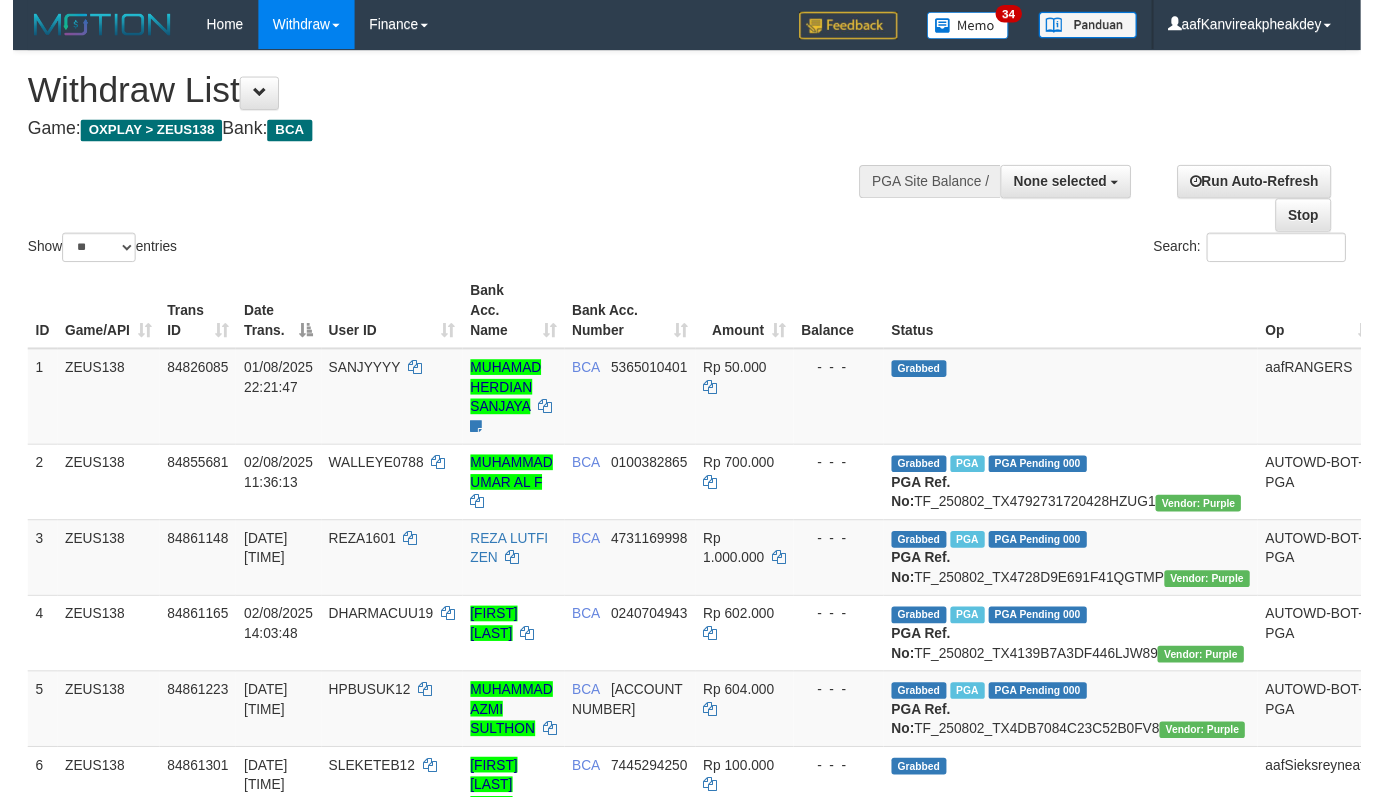 scroll, scrollTop: 204, scrollLeft: 0, axis: vertical 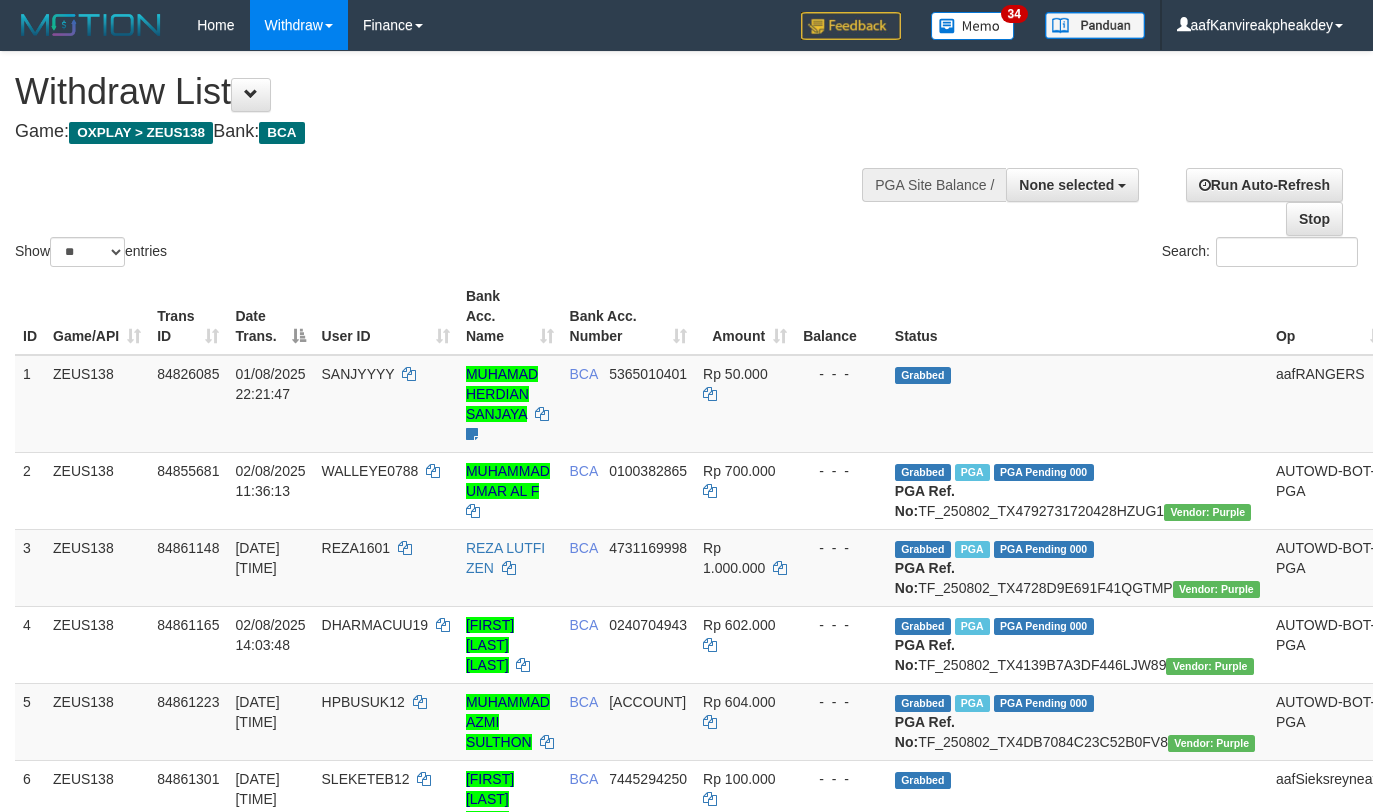 select 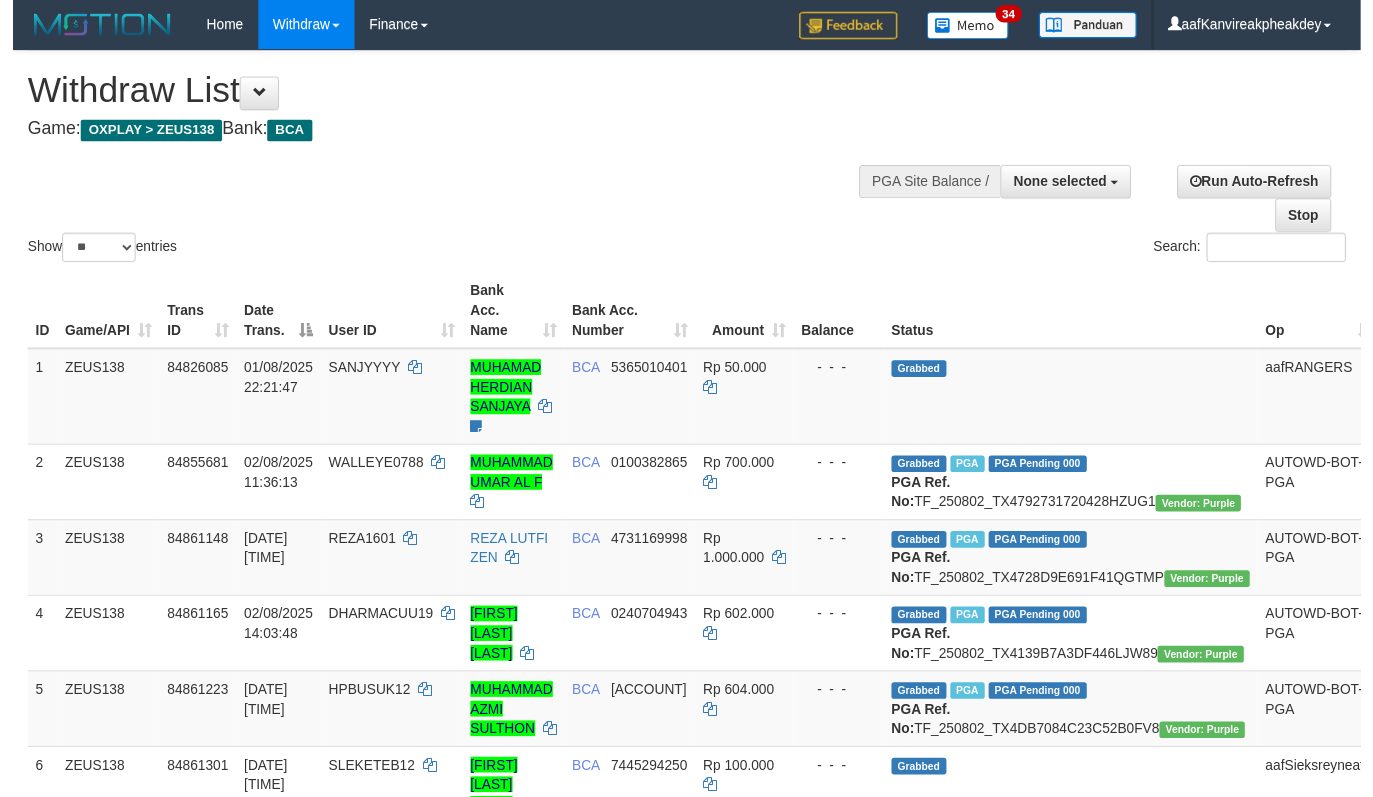 scroll, scrollTop: 204, scrollLeft: 0, axis: vertical 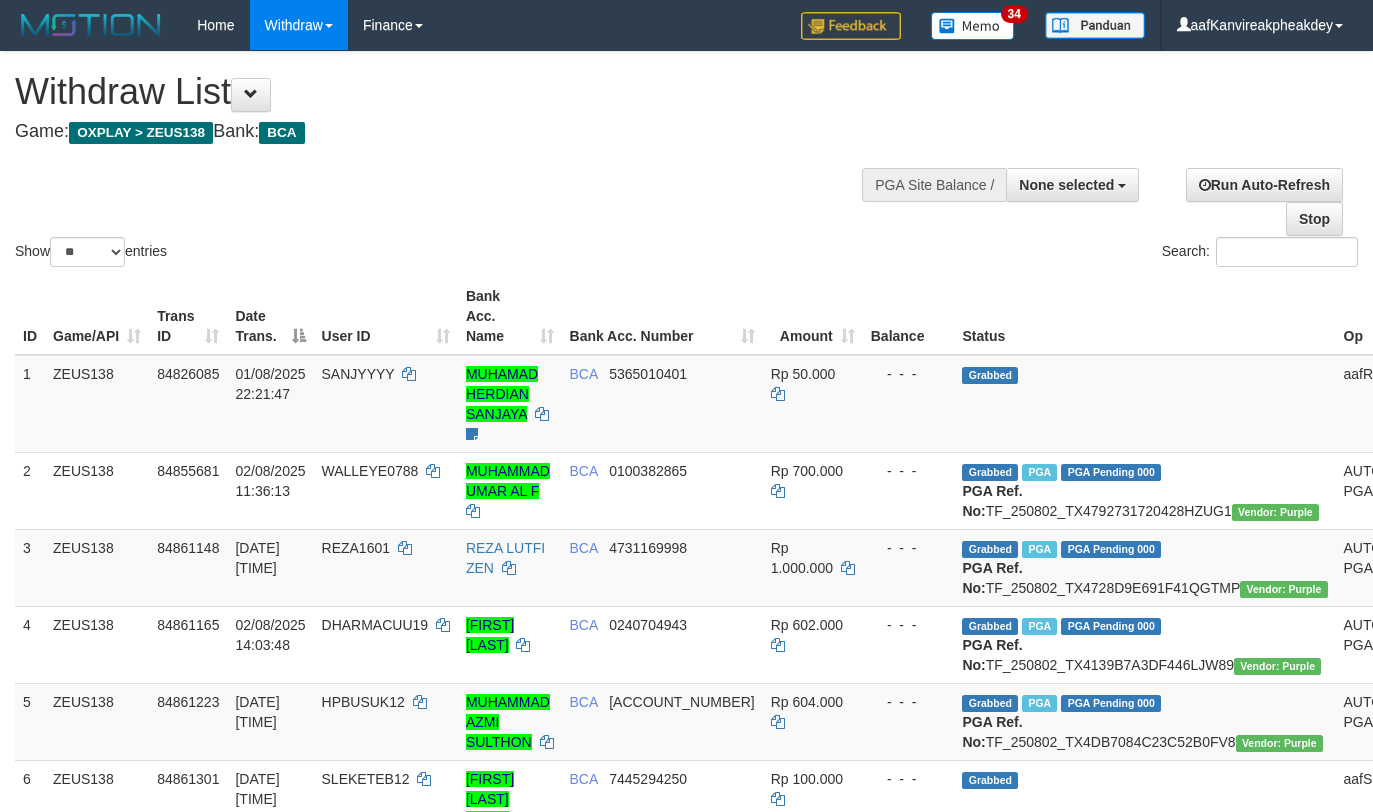 select 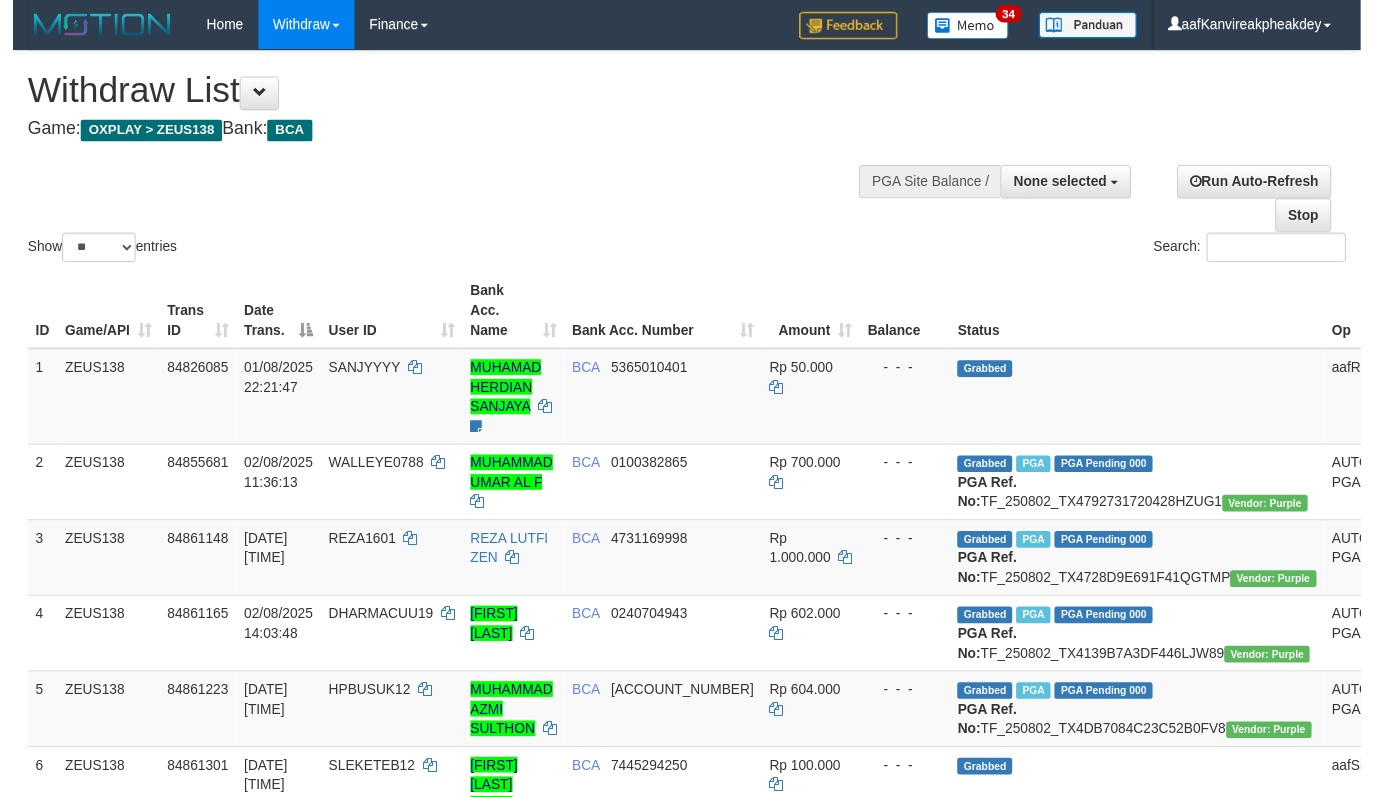 scroll, scrollTop: 204, scrollLeft: 0, axis: vertical 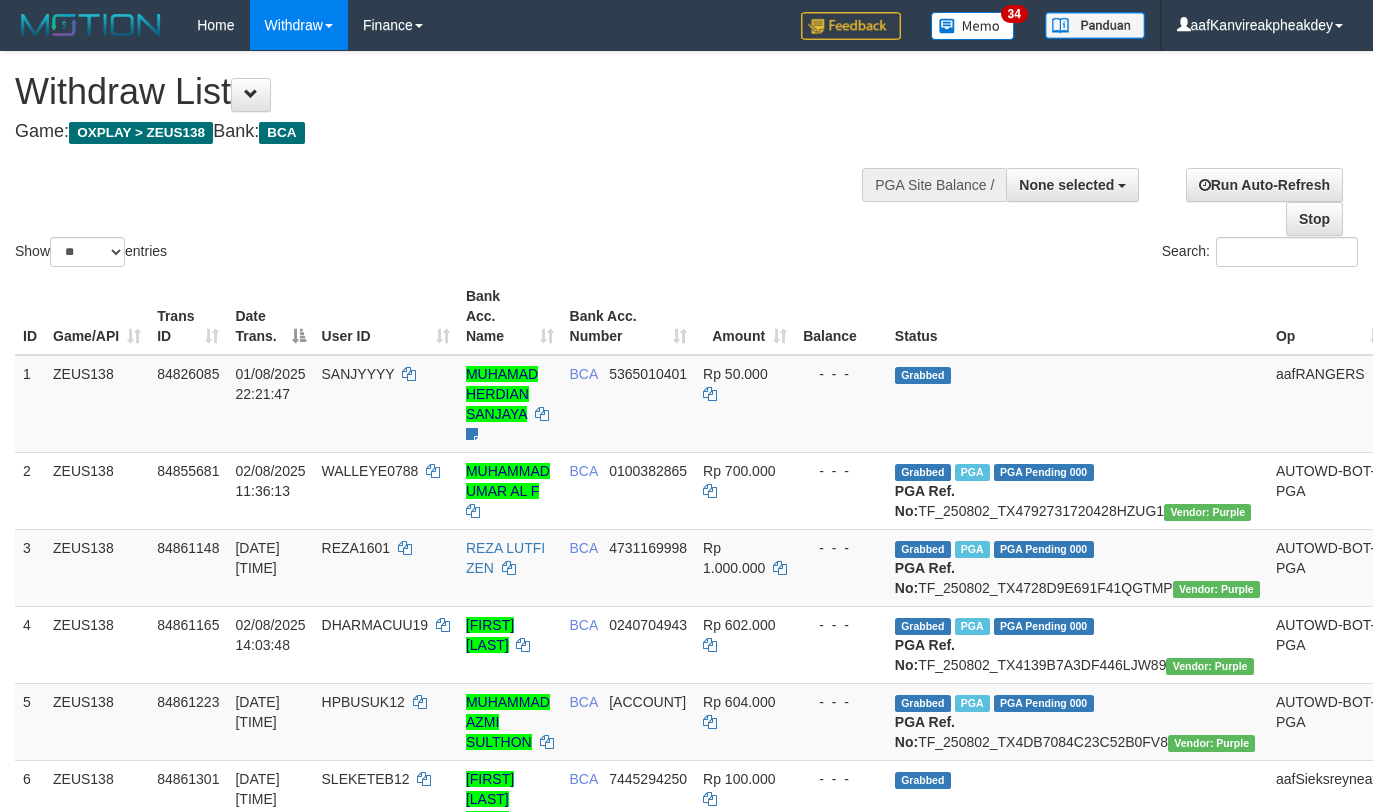 select 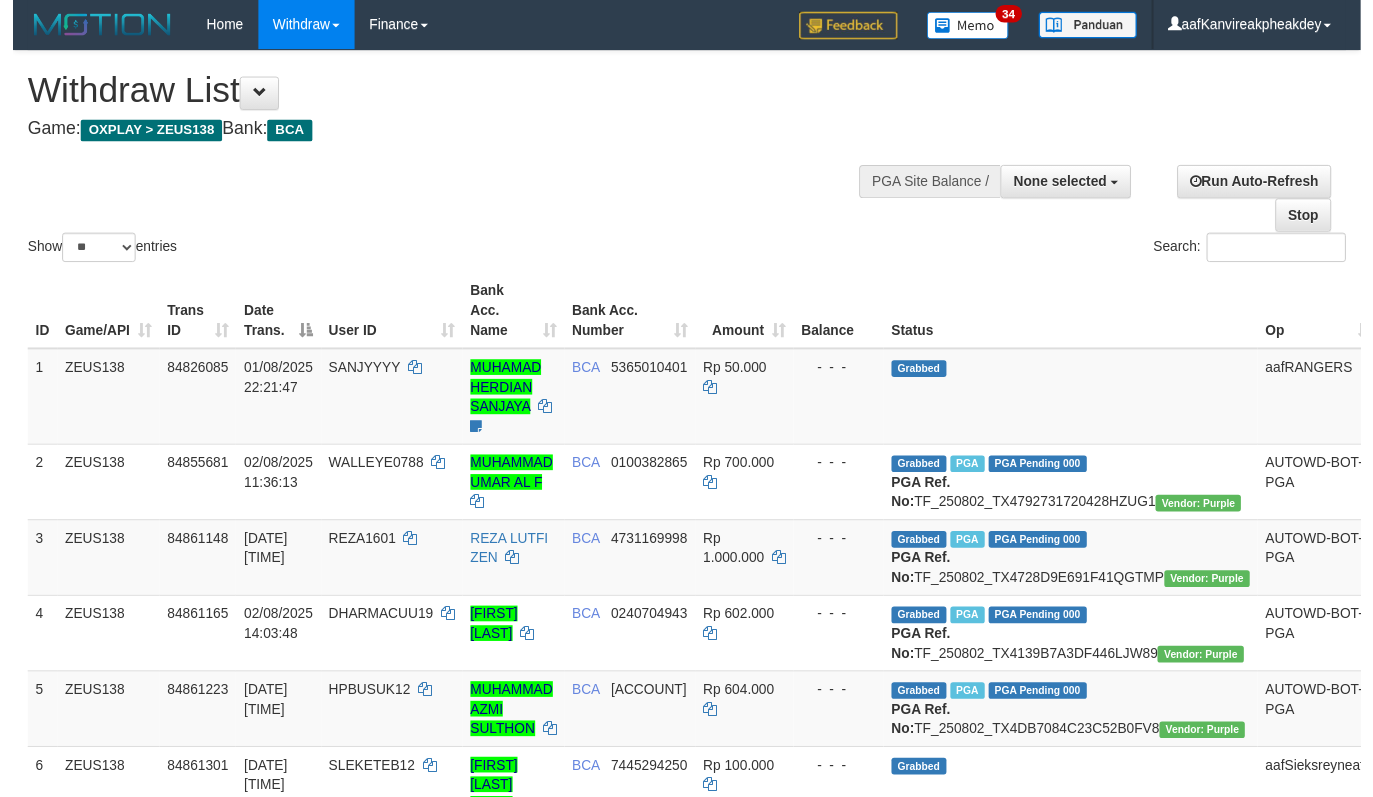 scroll, scrollTop: 204, scrollLeft: 0, axis: vertical 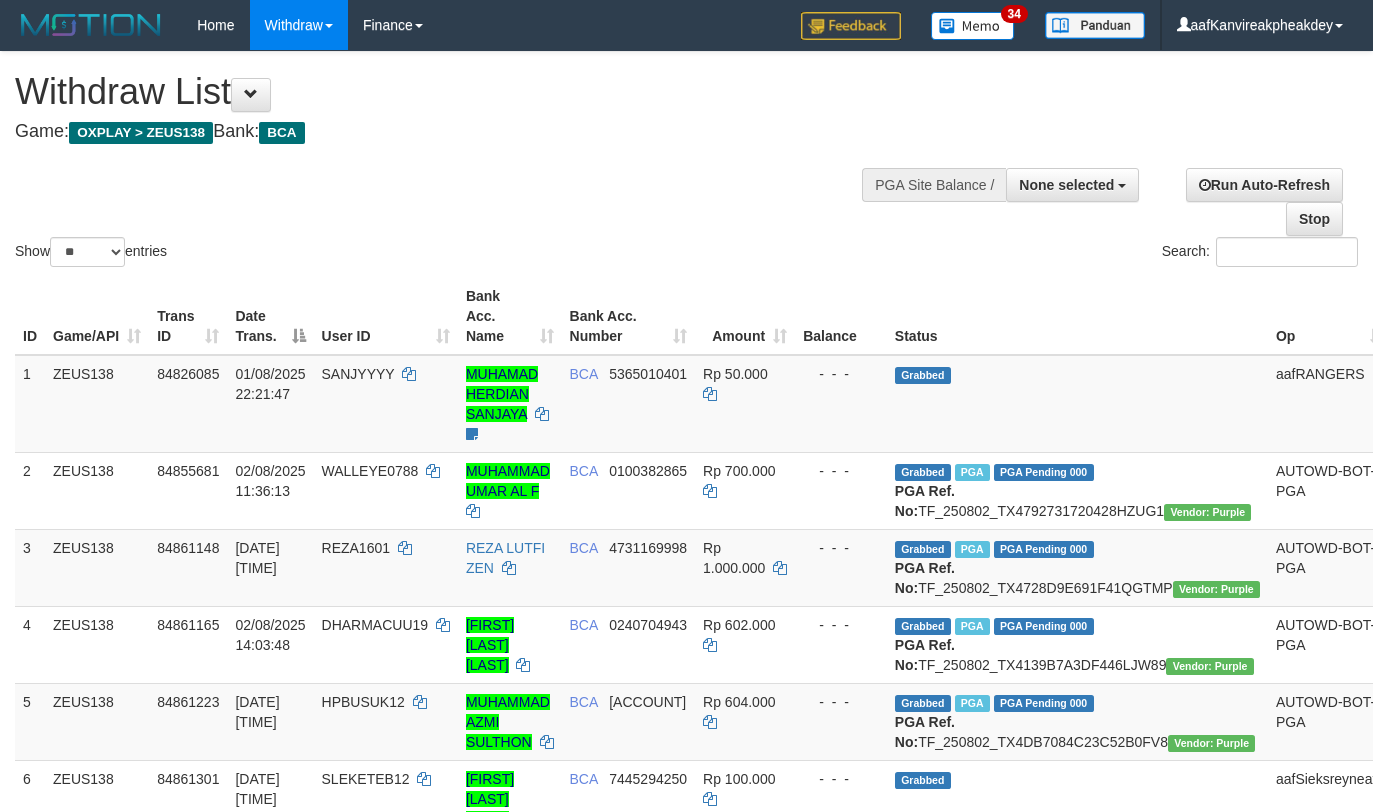 select 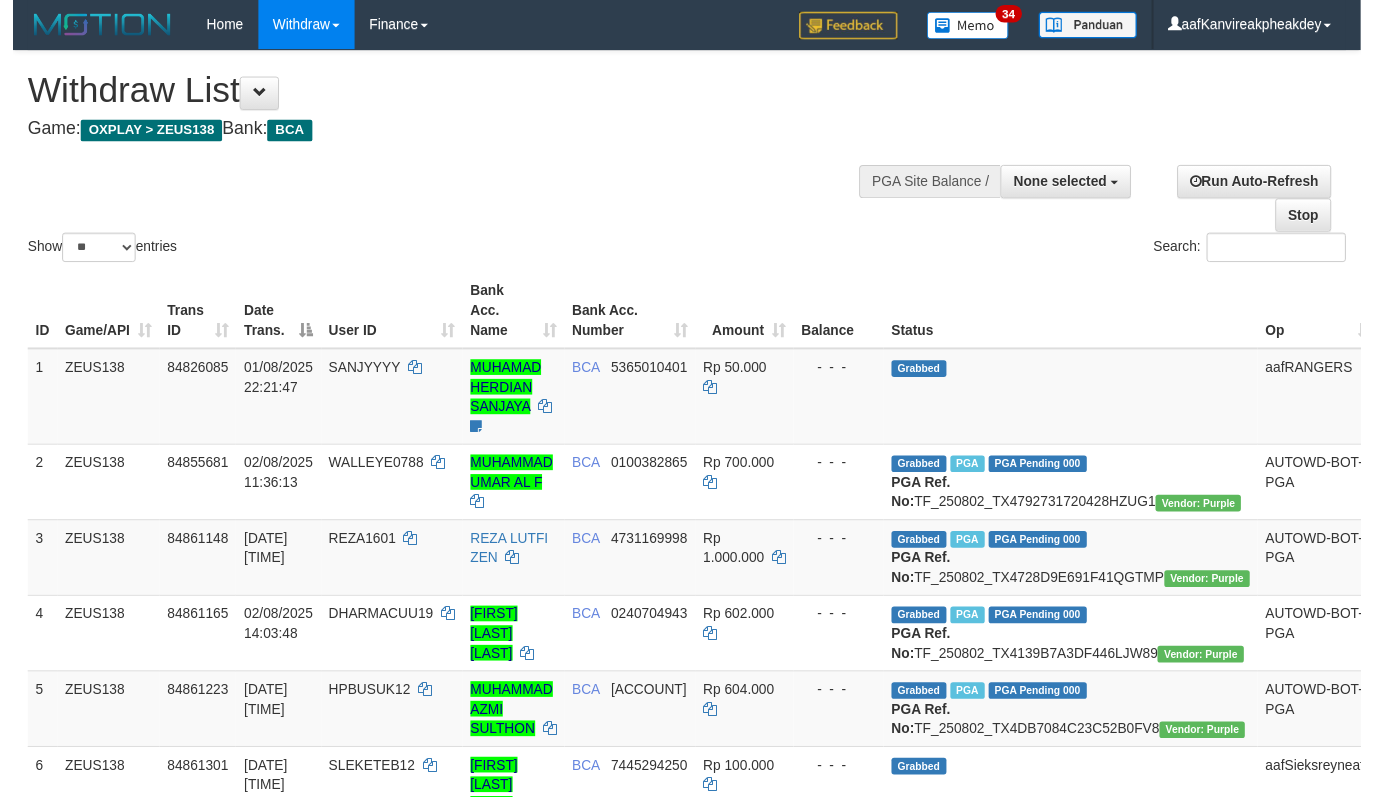 scroll, scrollTop: 204, scrollLeft: 0, axis: vertical 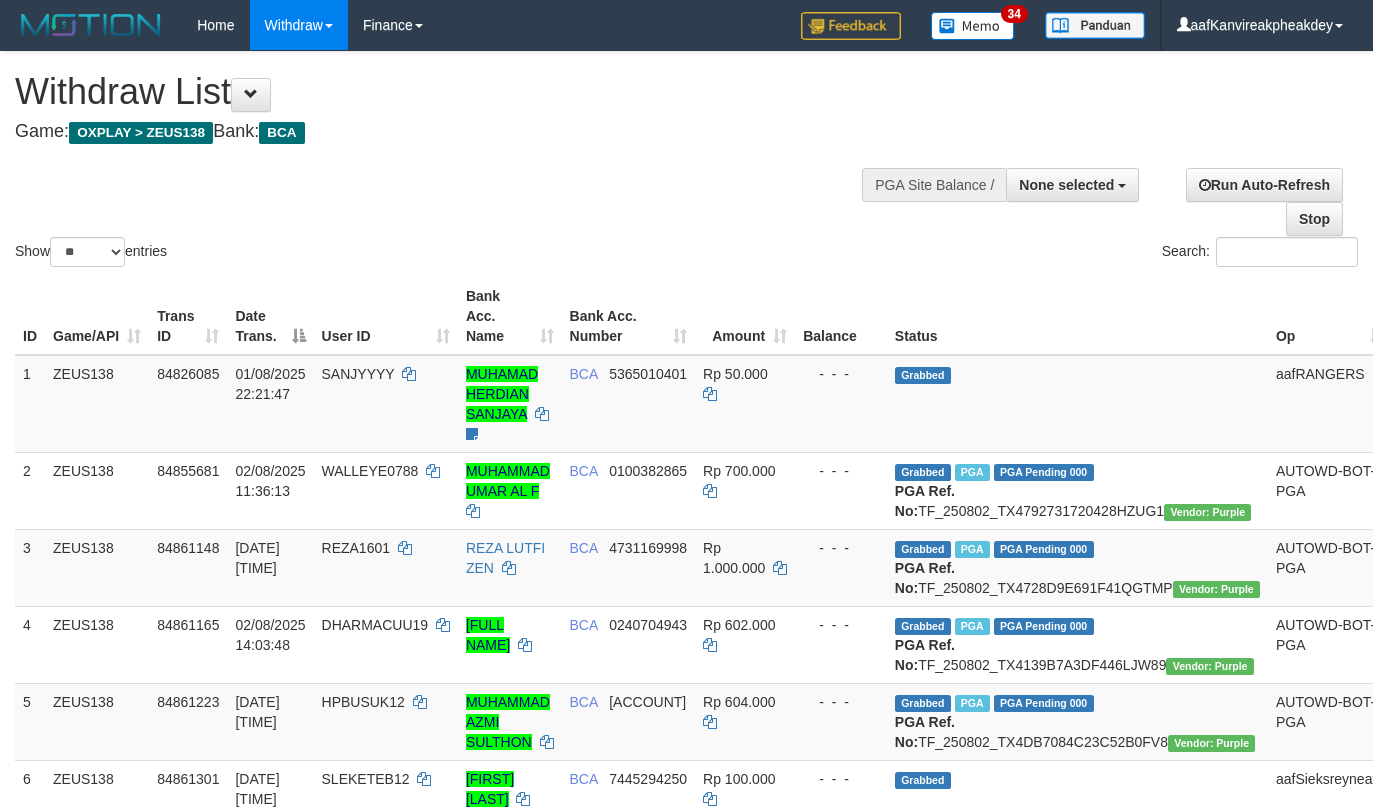 select 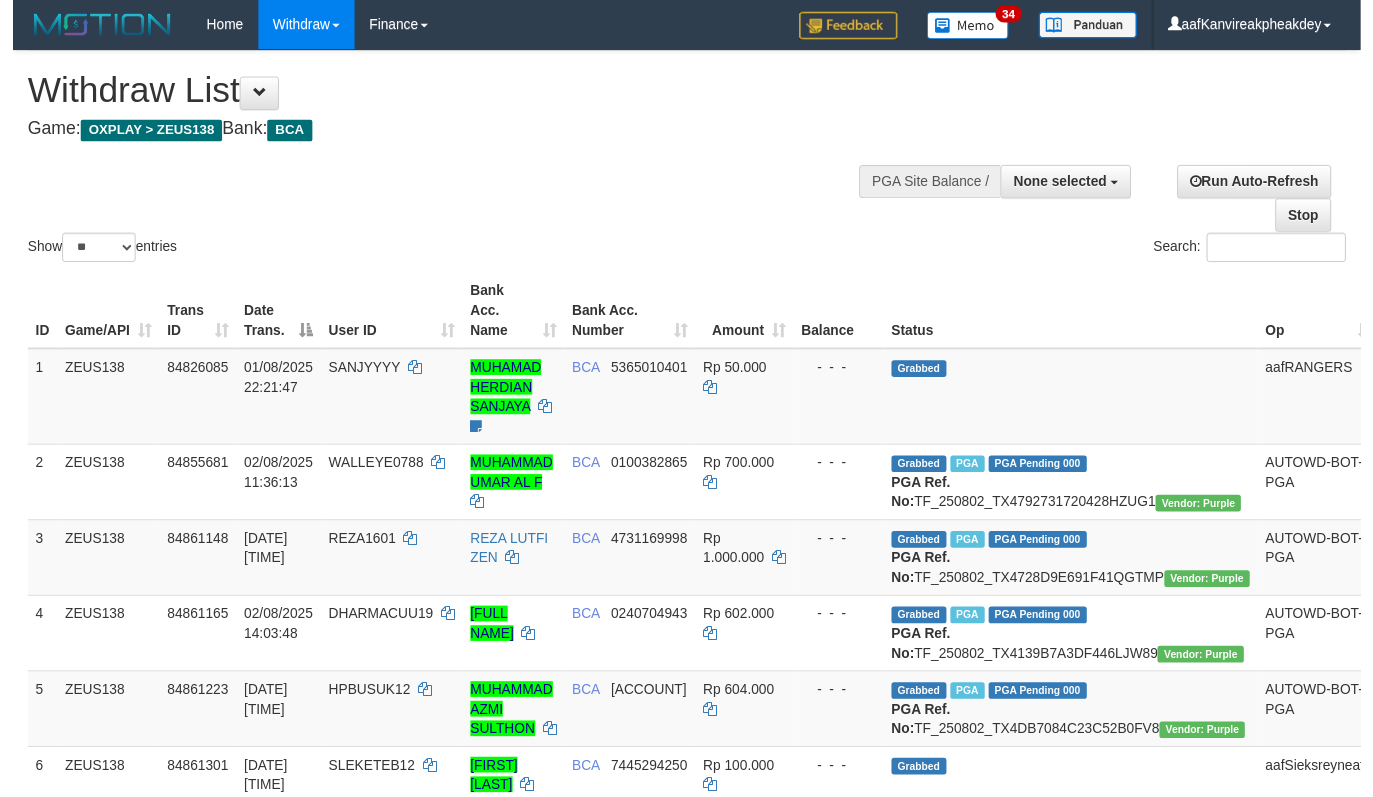 scroll, scrollTop: 204, scrollLeft: 0, axis: vertical 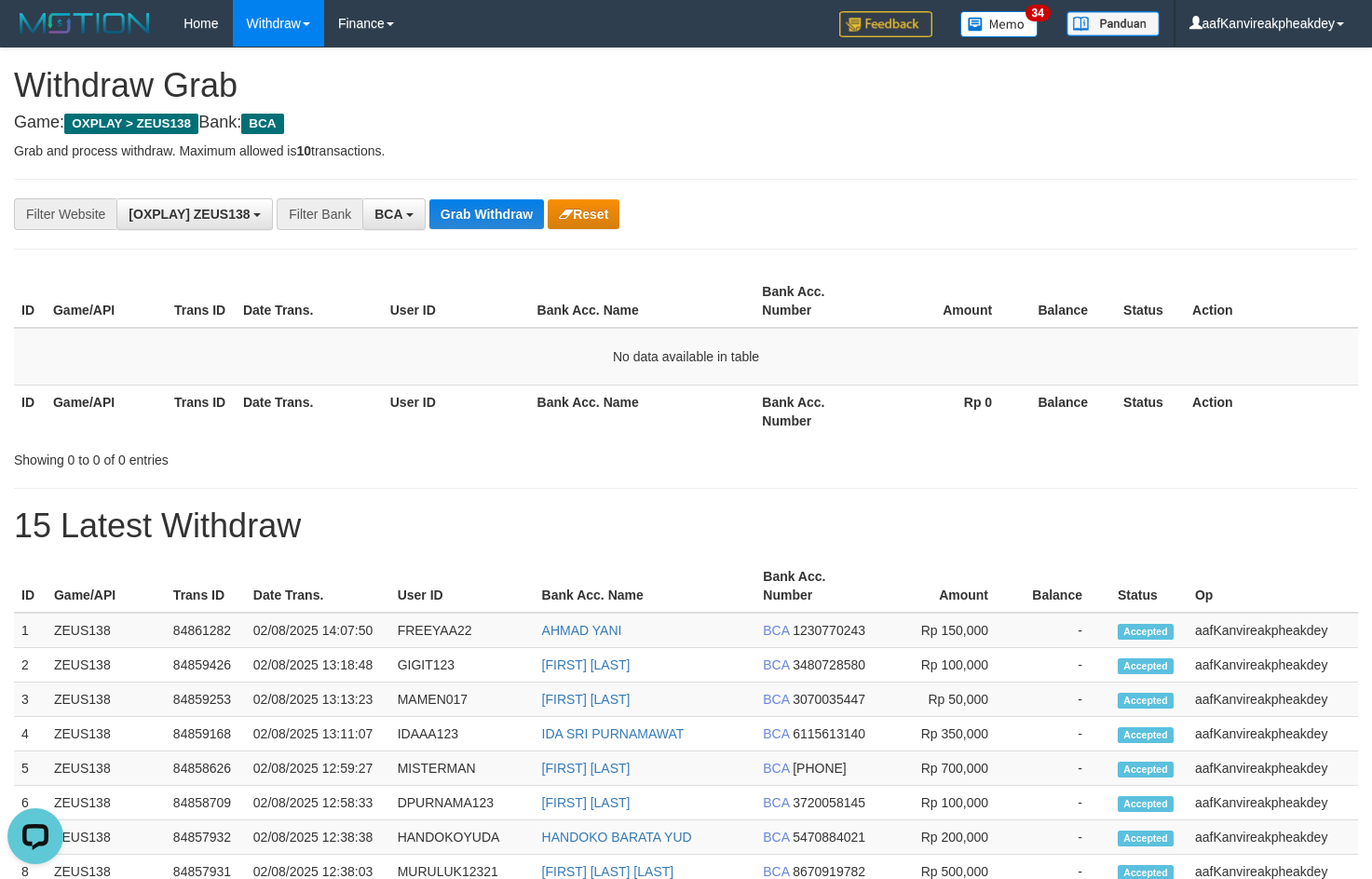 click on "**********" at bounding box center (686, 214) 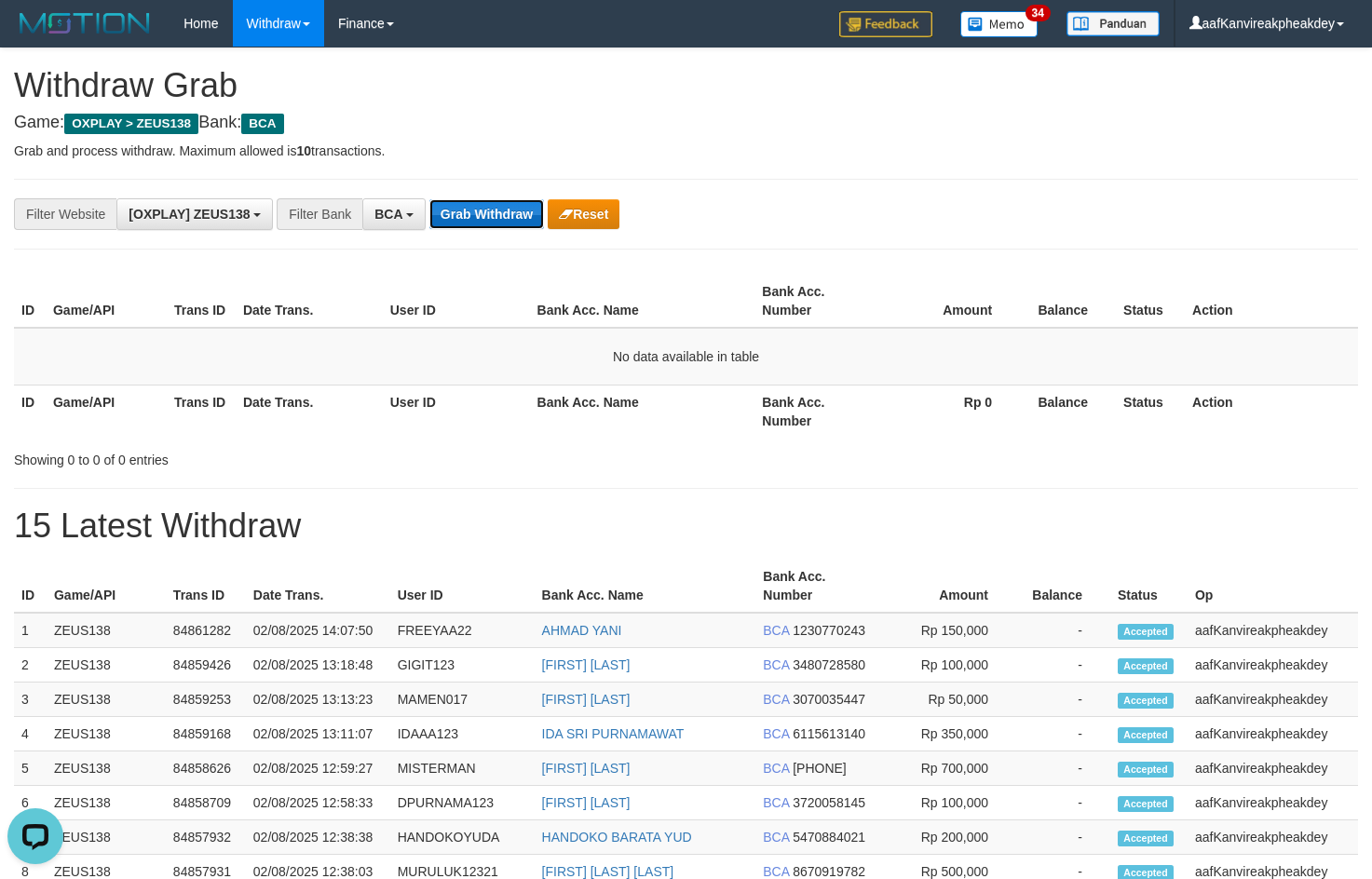drag, startPoint x: 489, startPoint y: 219, endPoint x: 548, endPoint y: 212, distance: 59.413803 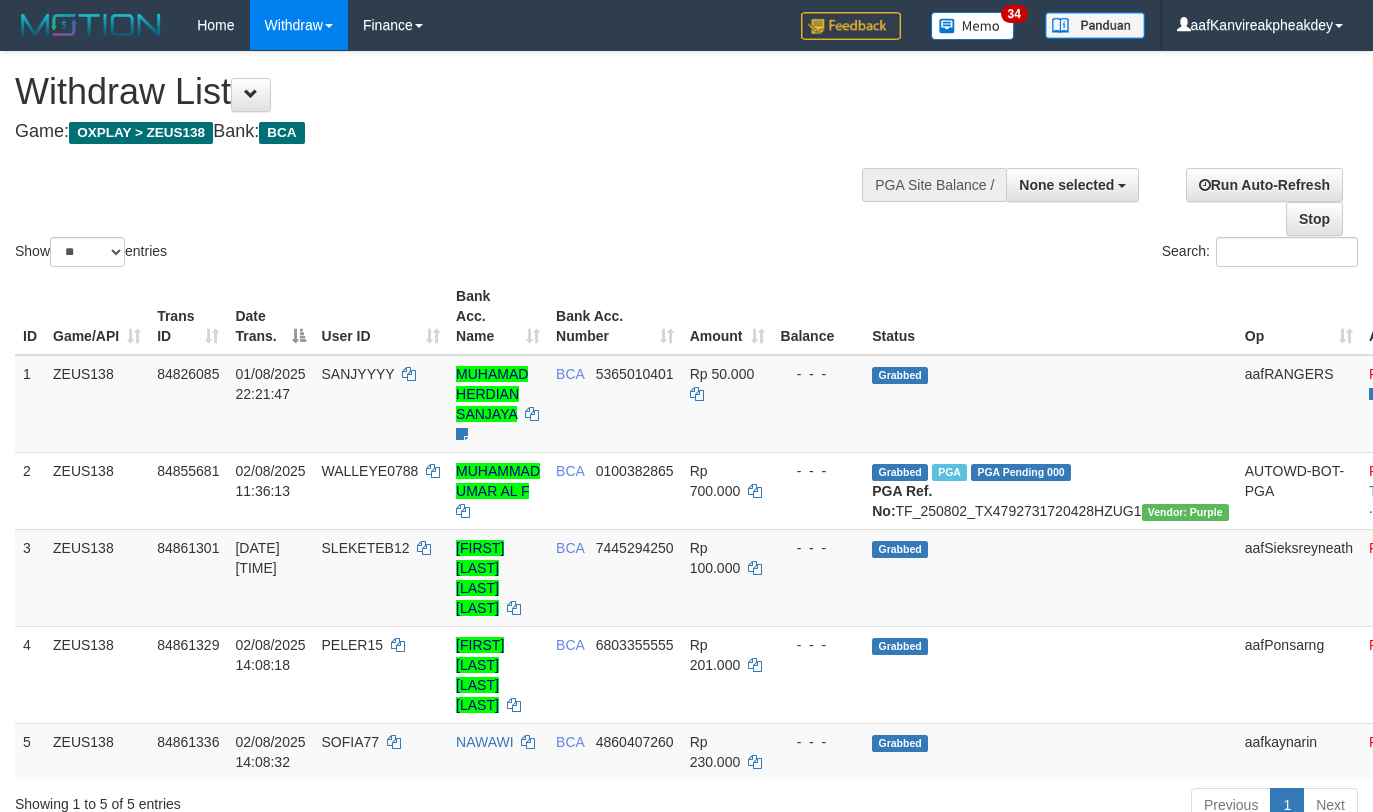 select 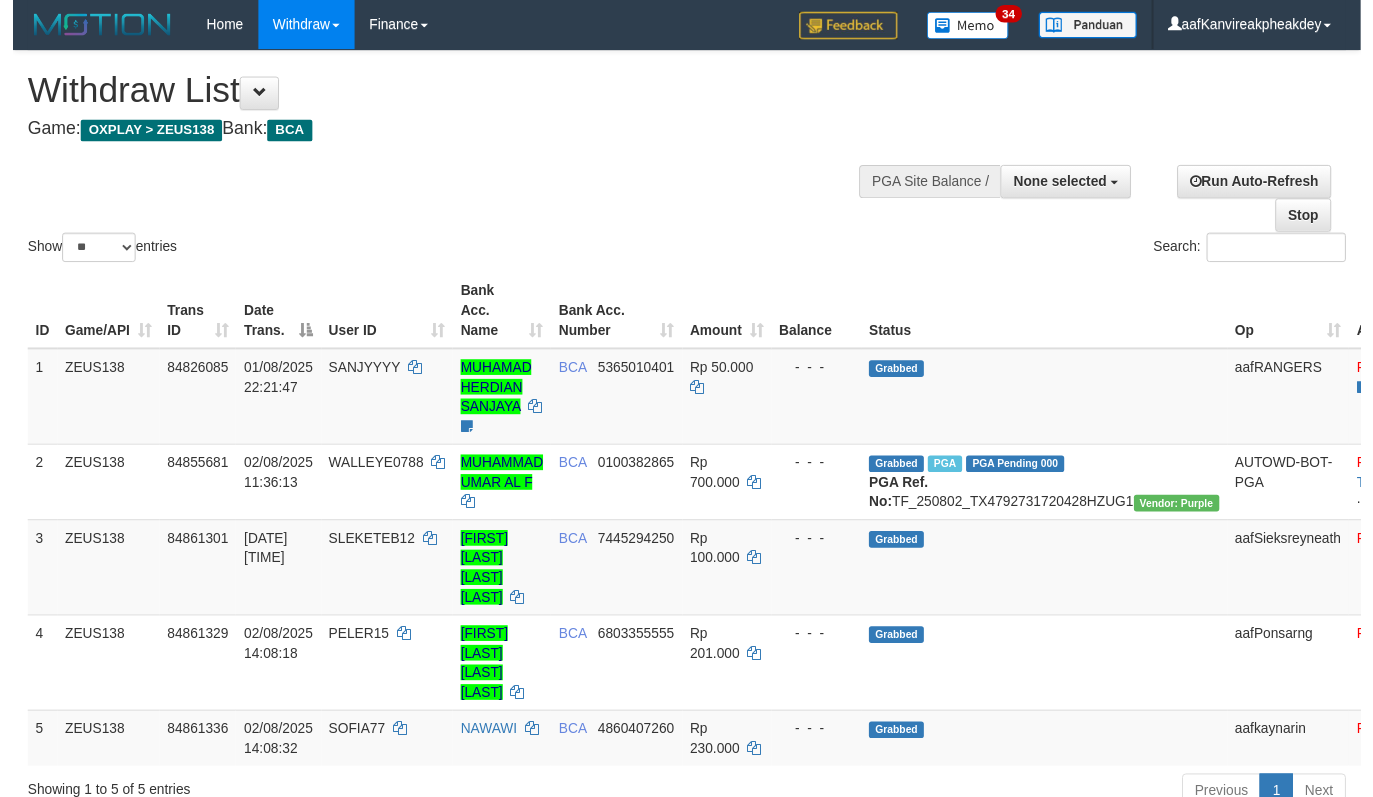 scroll, scrollTop: 204, scrollLeft: 0, axis: vertical 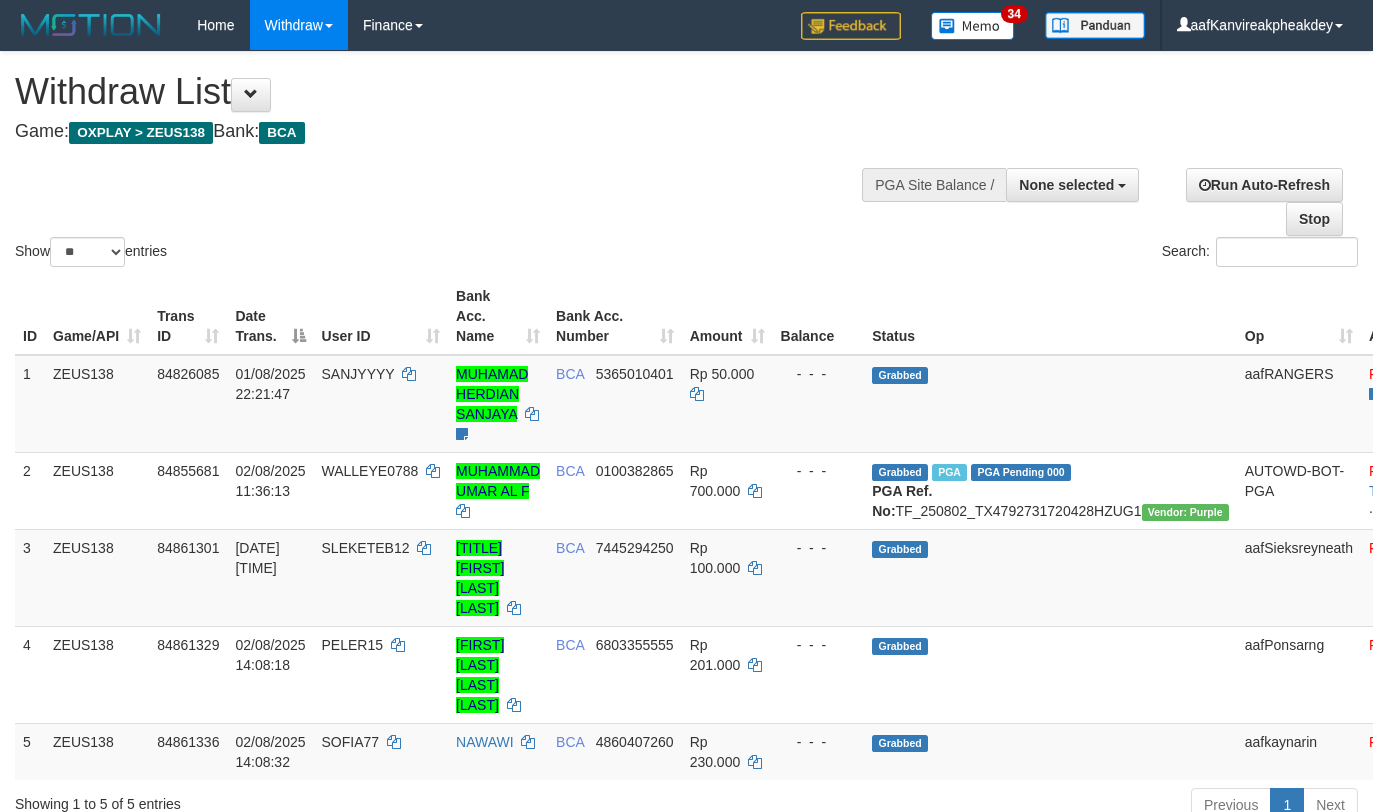 select 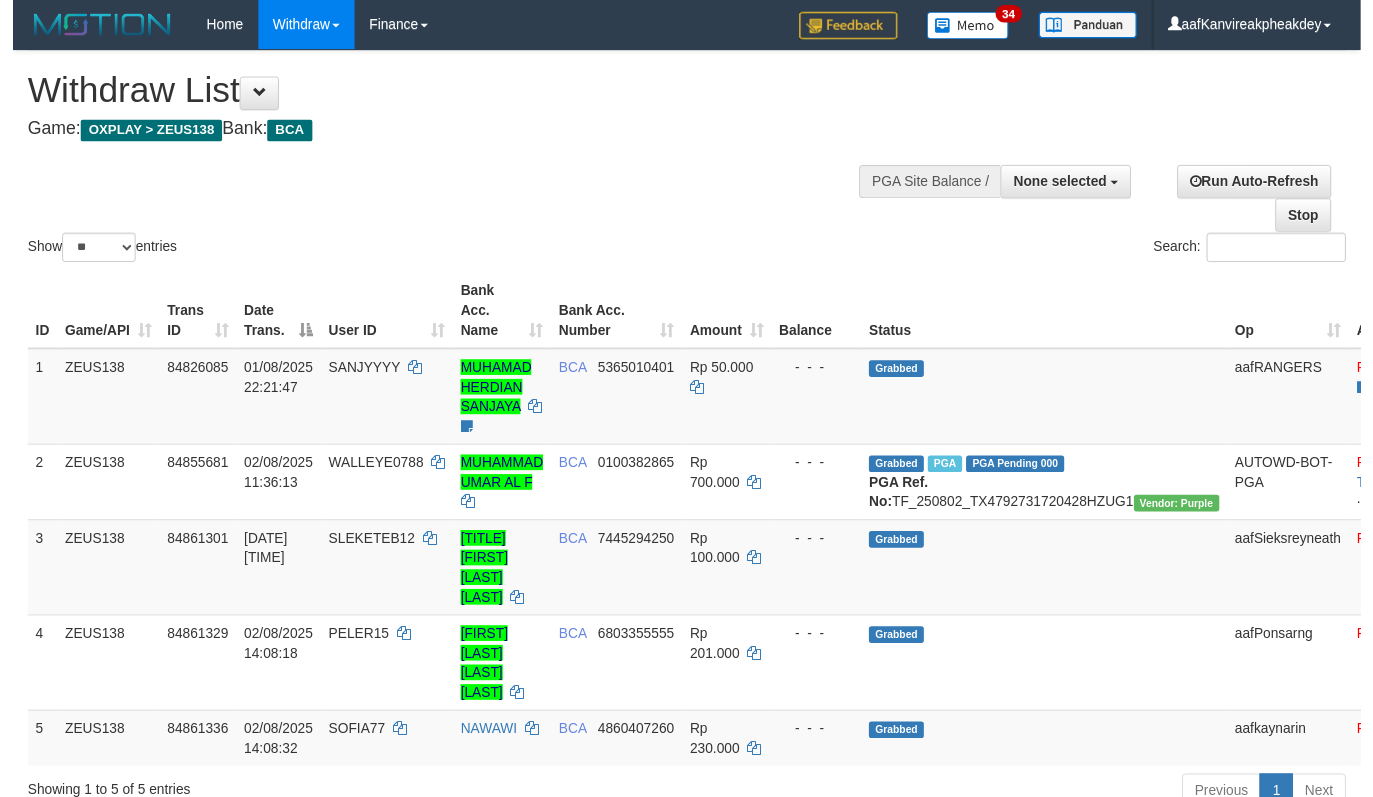 scroll, scrollTop: 204, scrollLeft: 0, axis: vertical 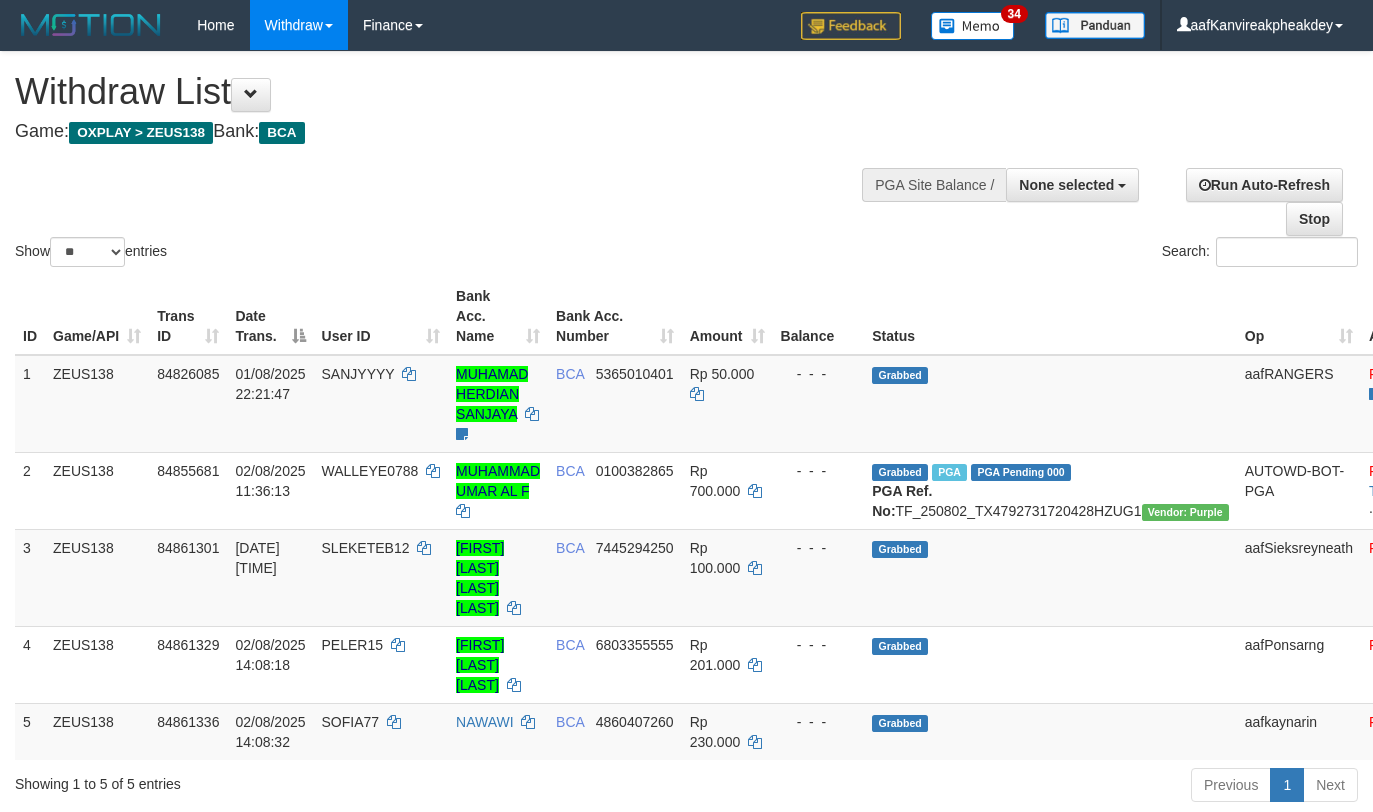 select 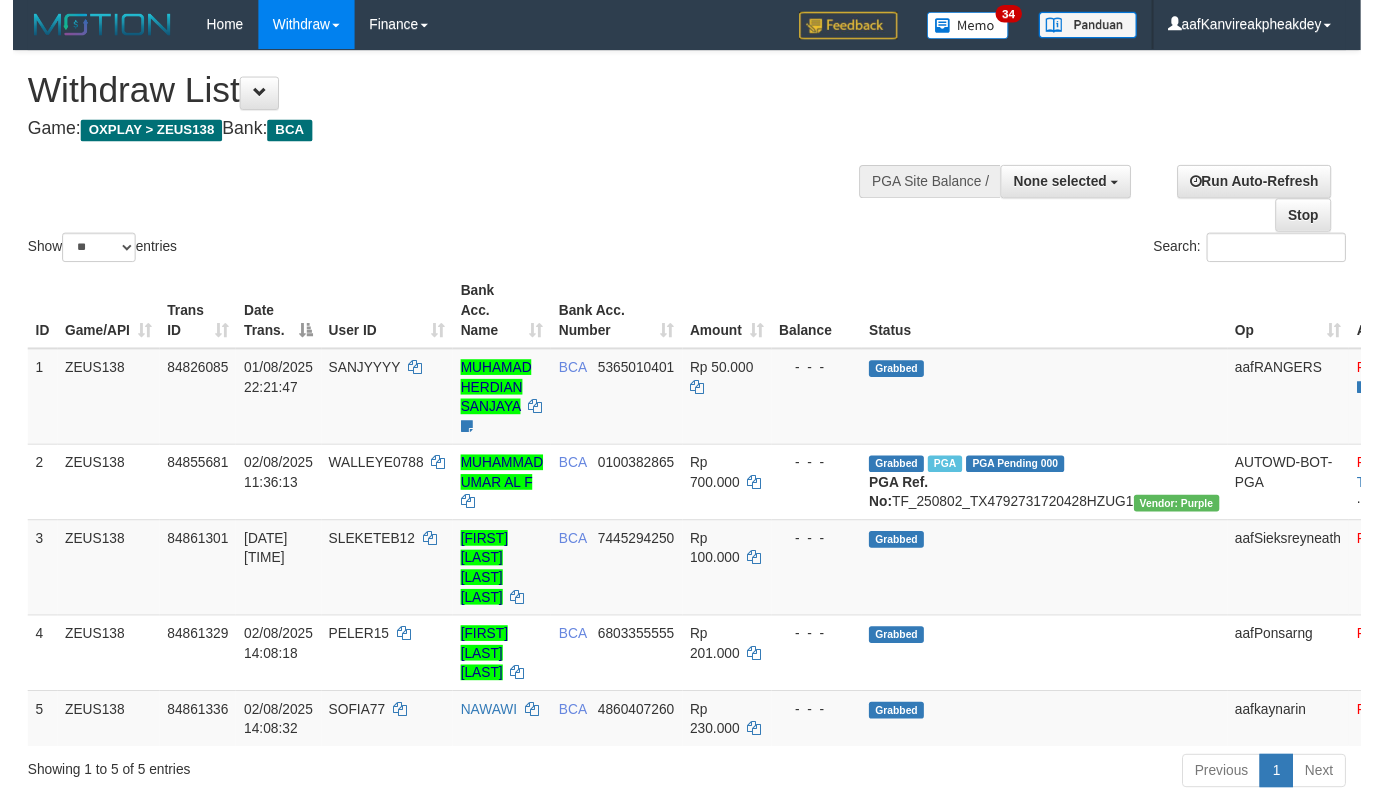 scroll, scrollTop: 204, scrollLeft: 0, axis: vertical 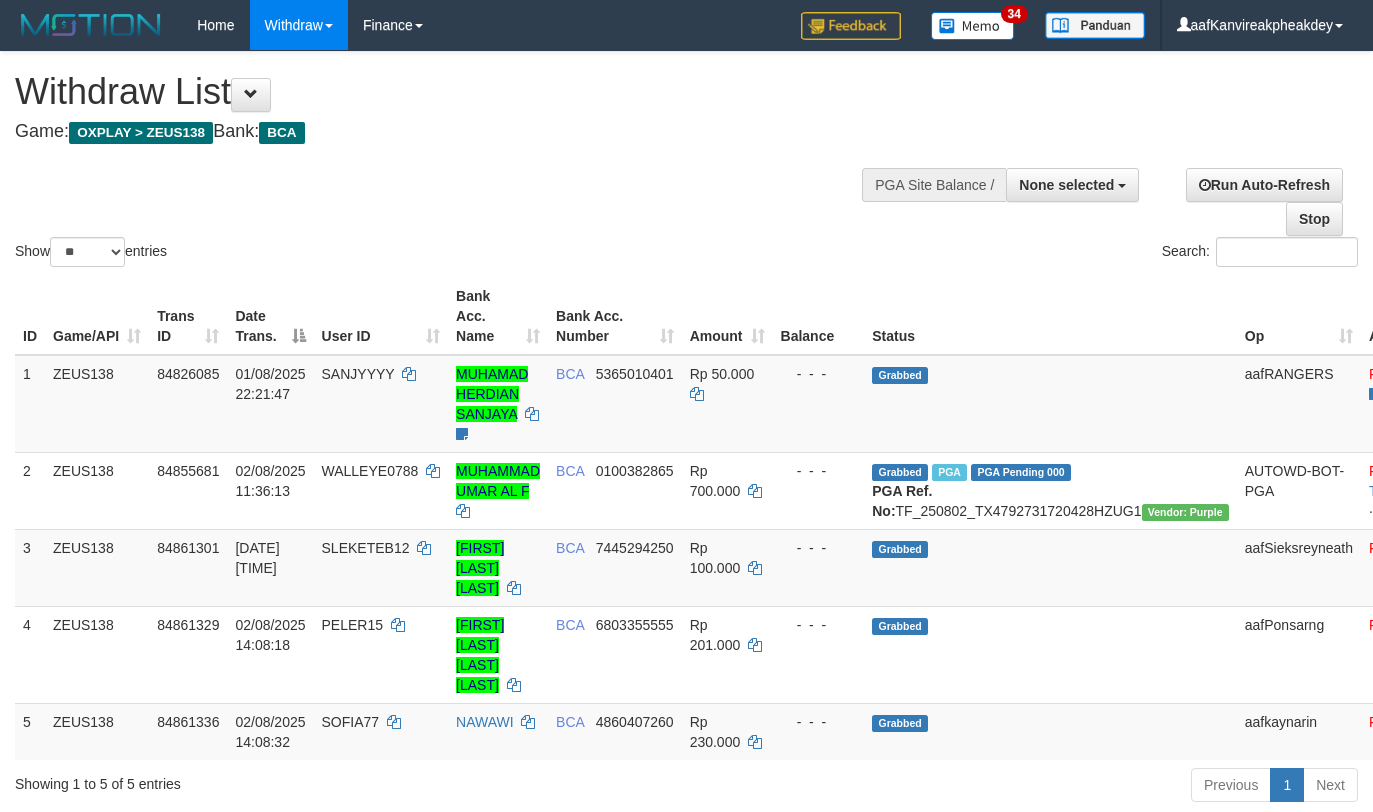select 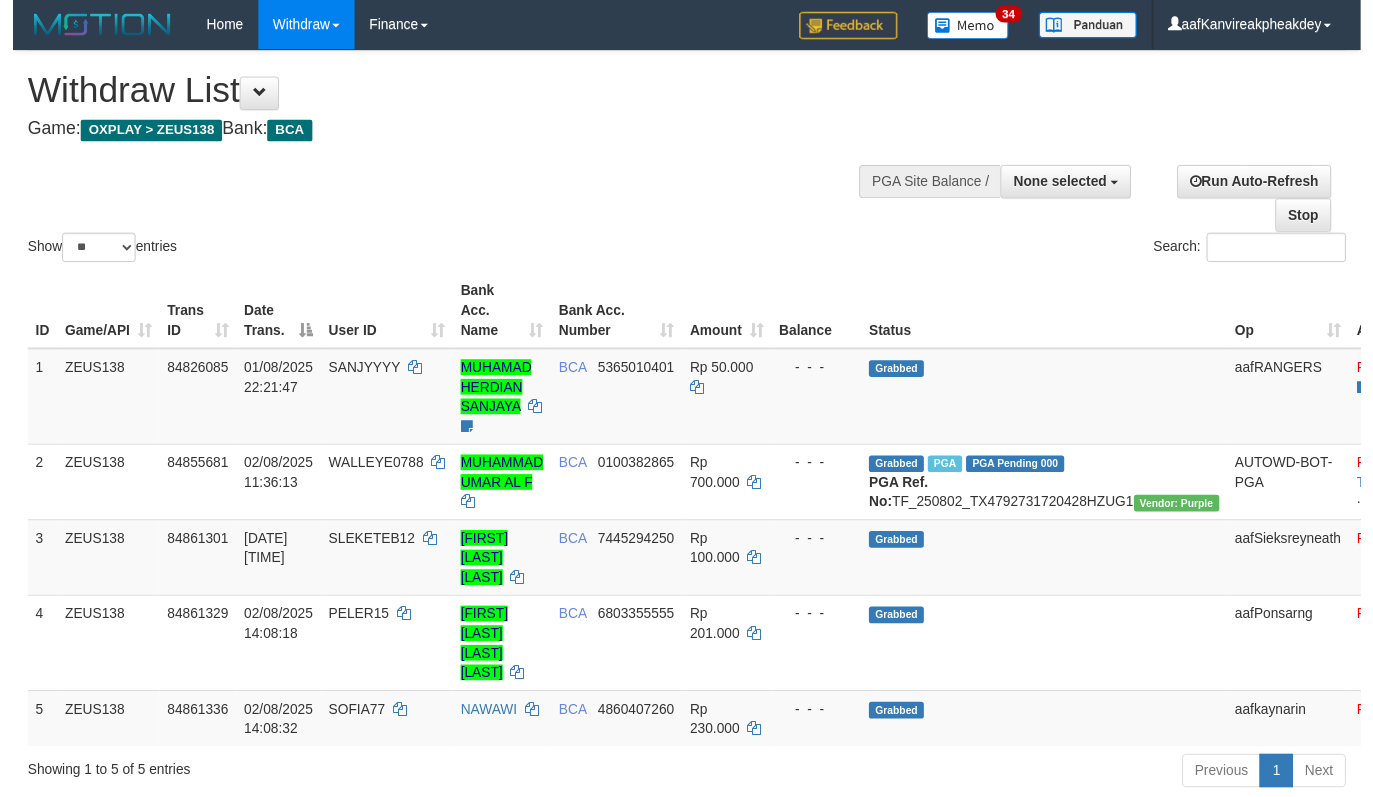 scroll, scrollTop: 204, scrollLeft: 0, axis: vertical 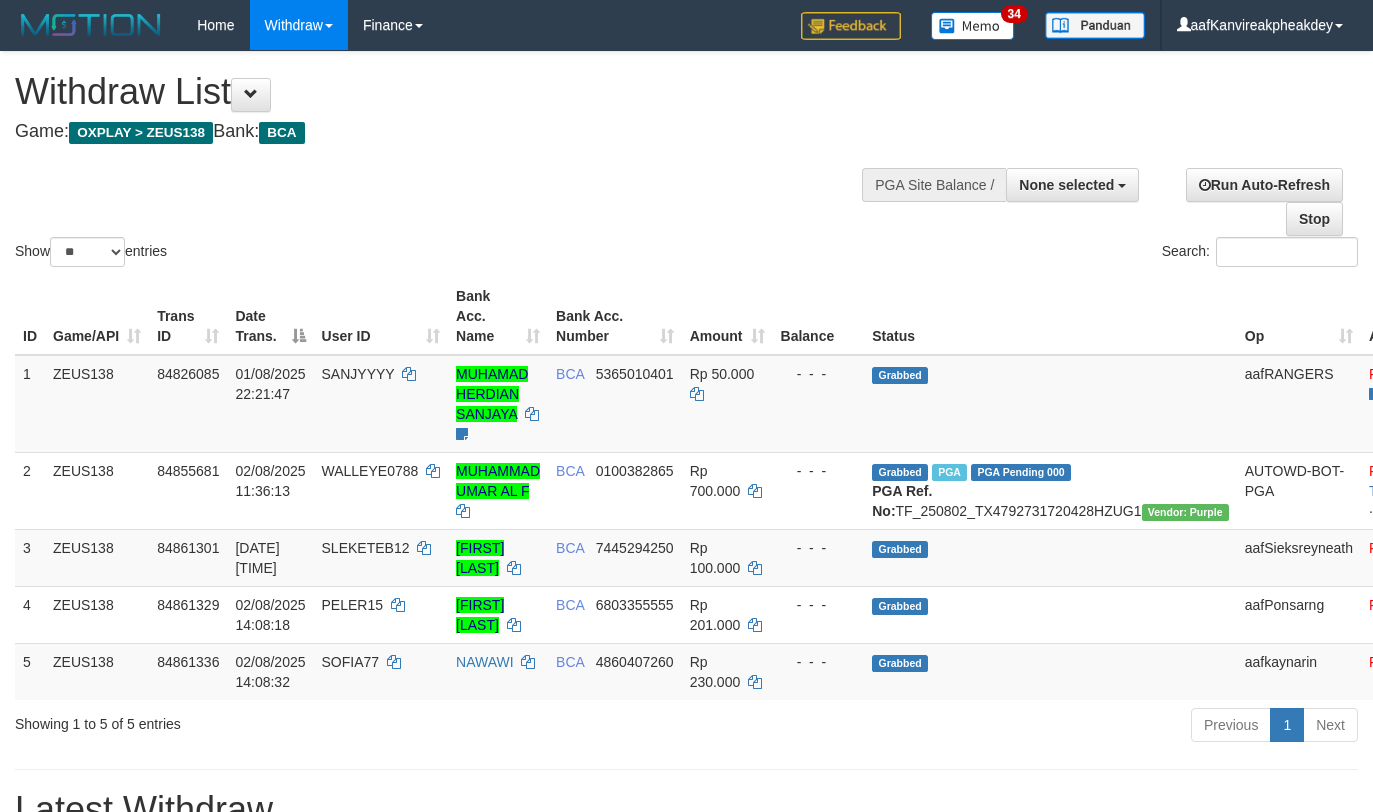 select 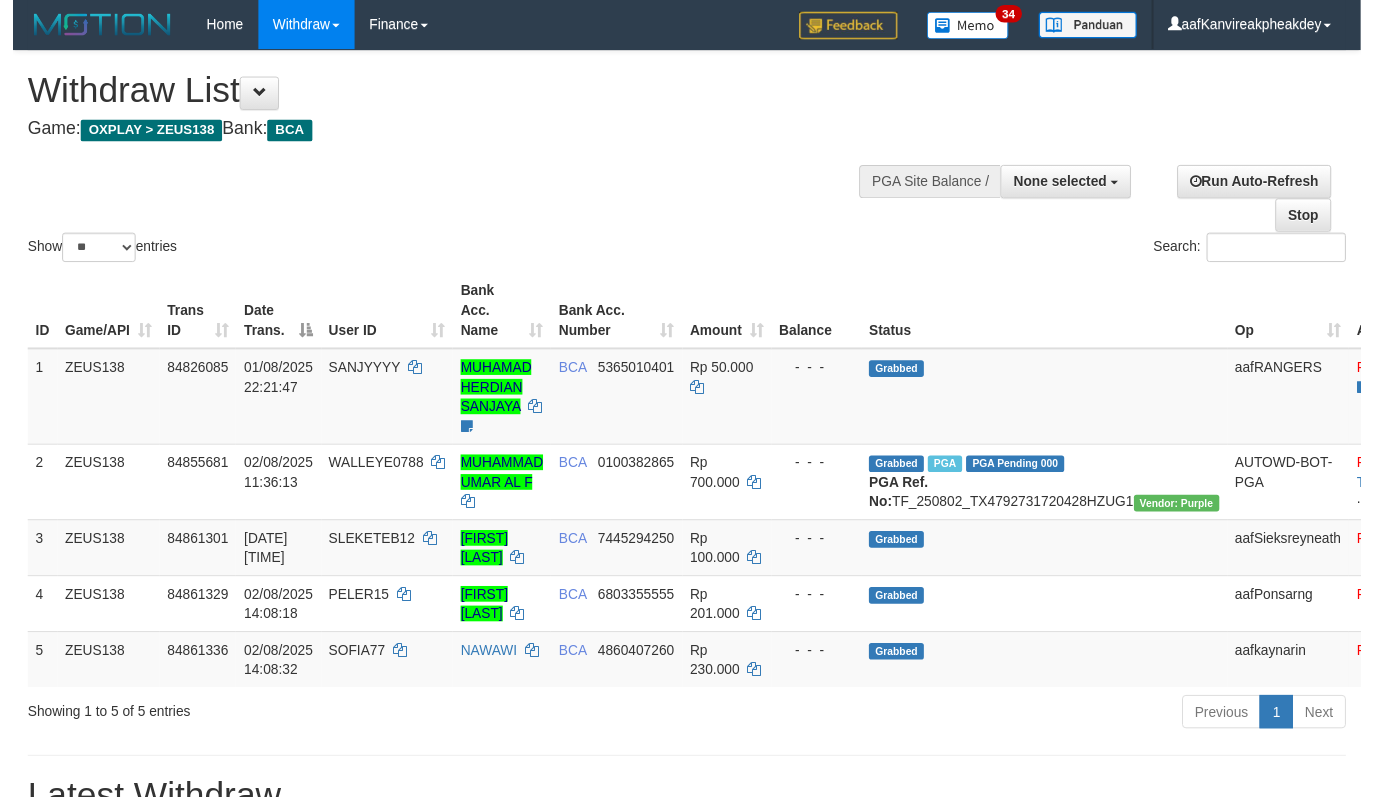 scroll, scrollTop: 204, scrollLeft: 0, axis: vertical 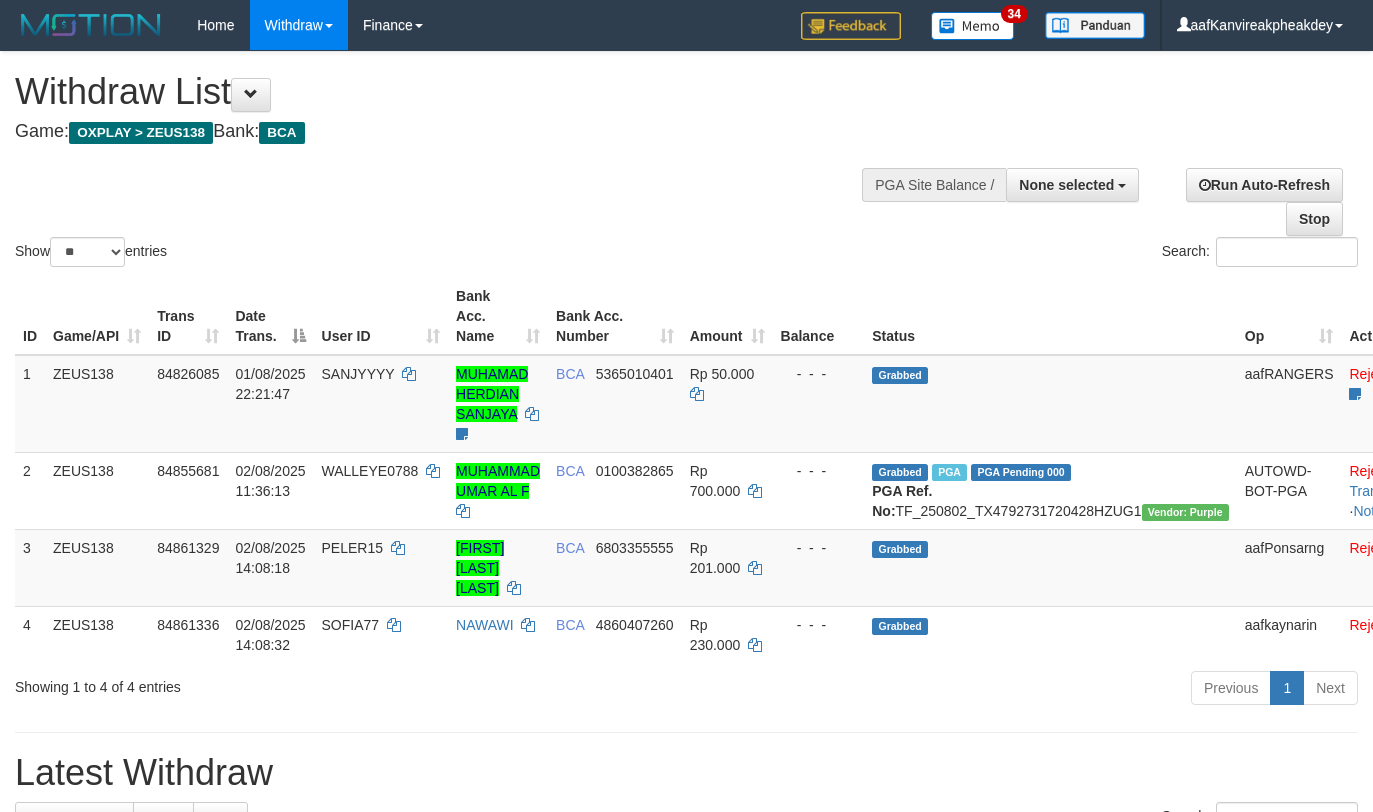 select 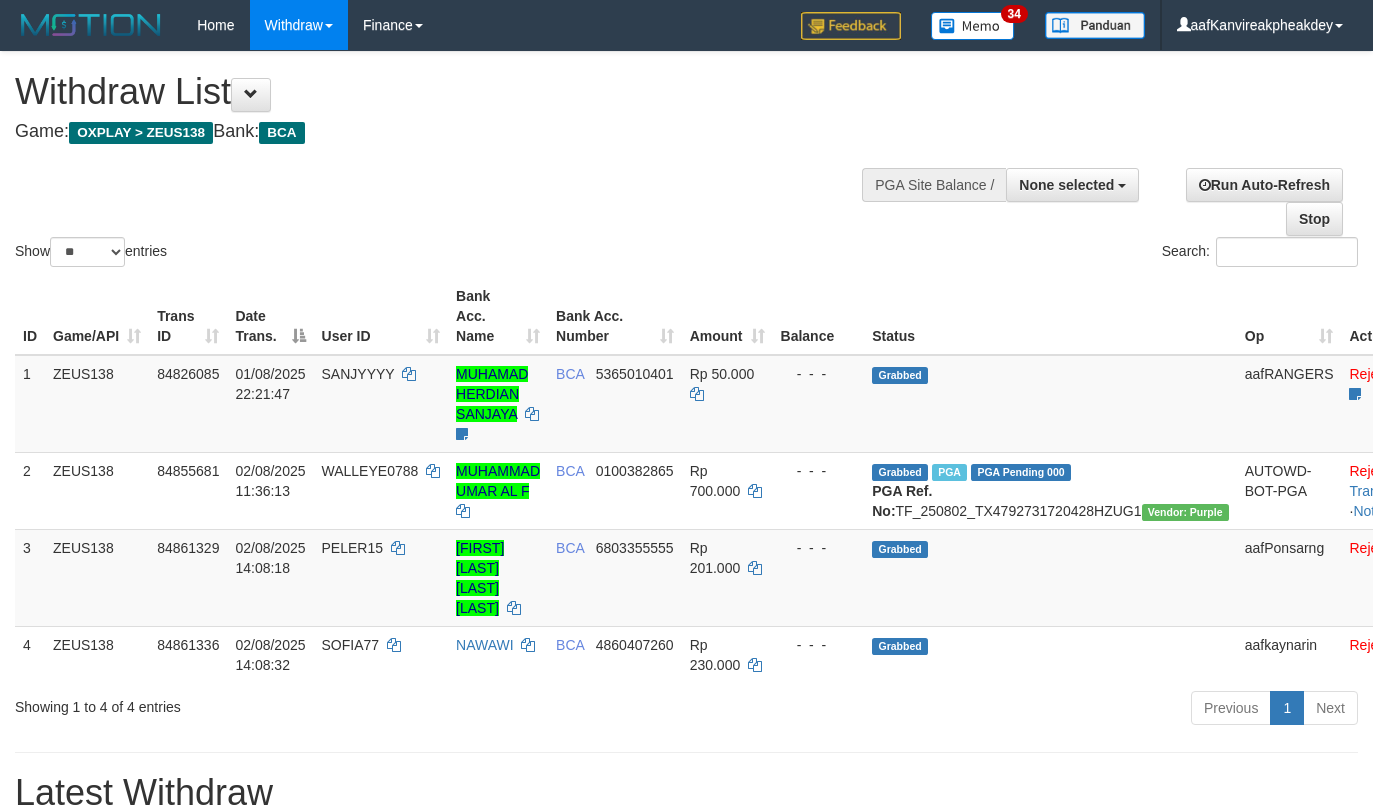 select 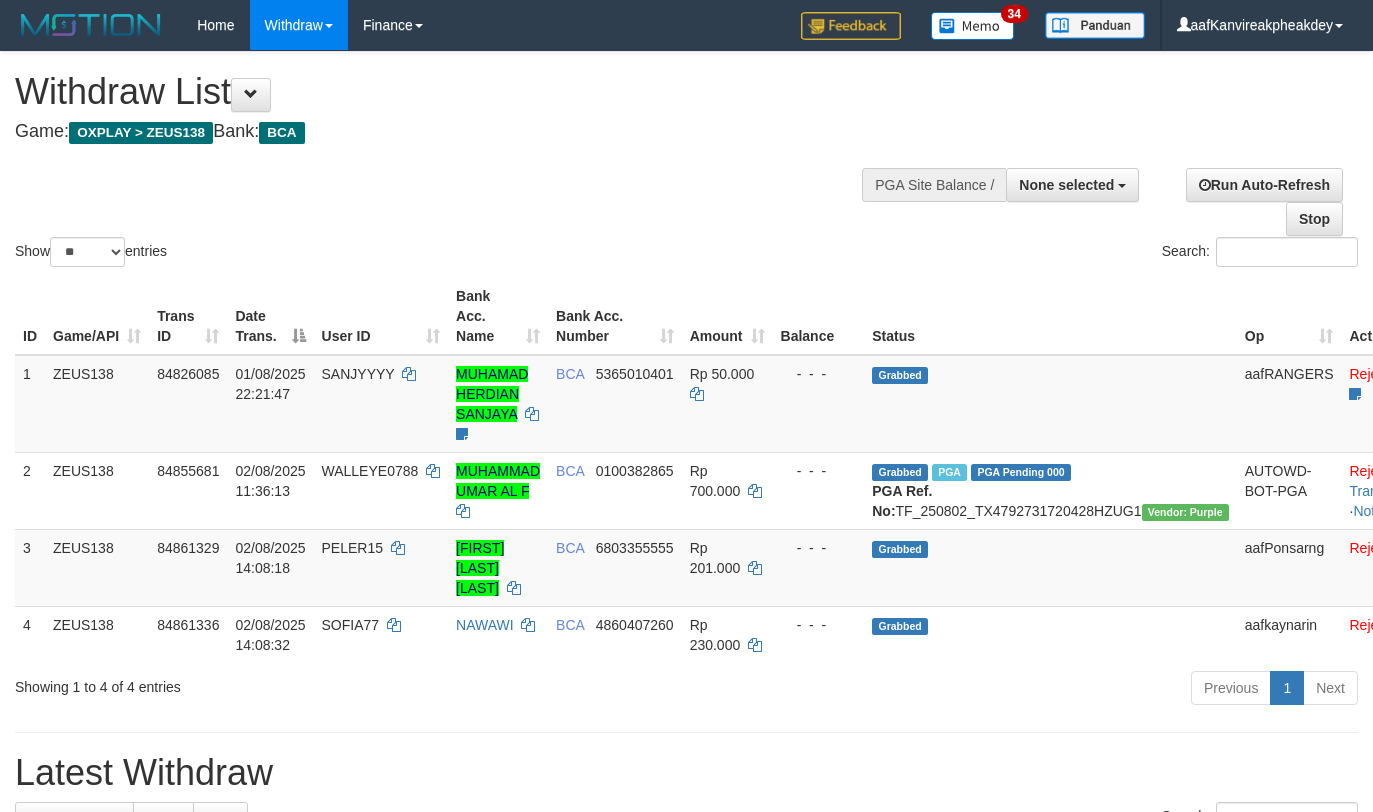 select 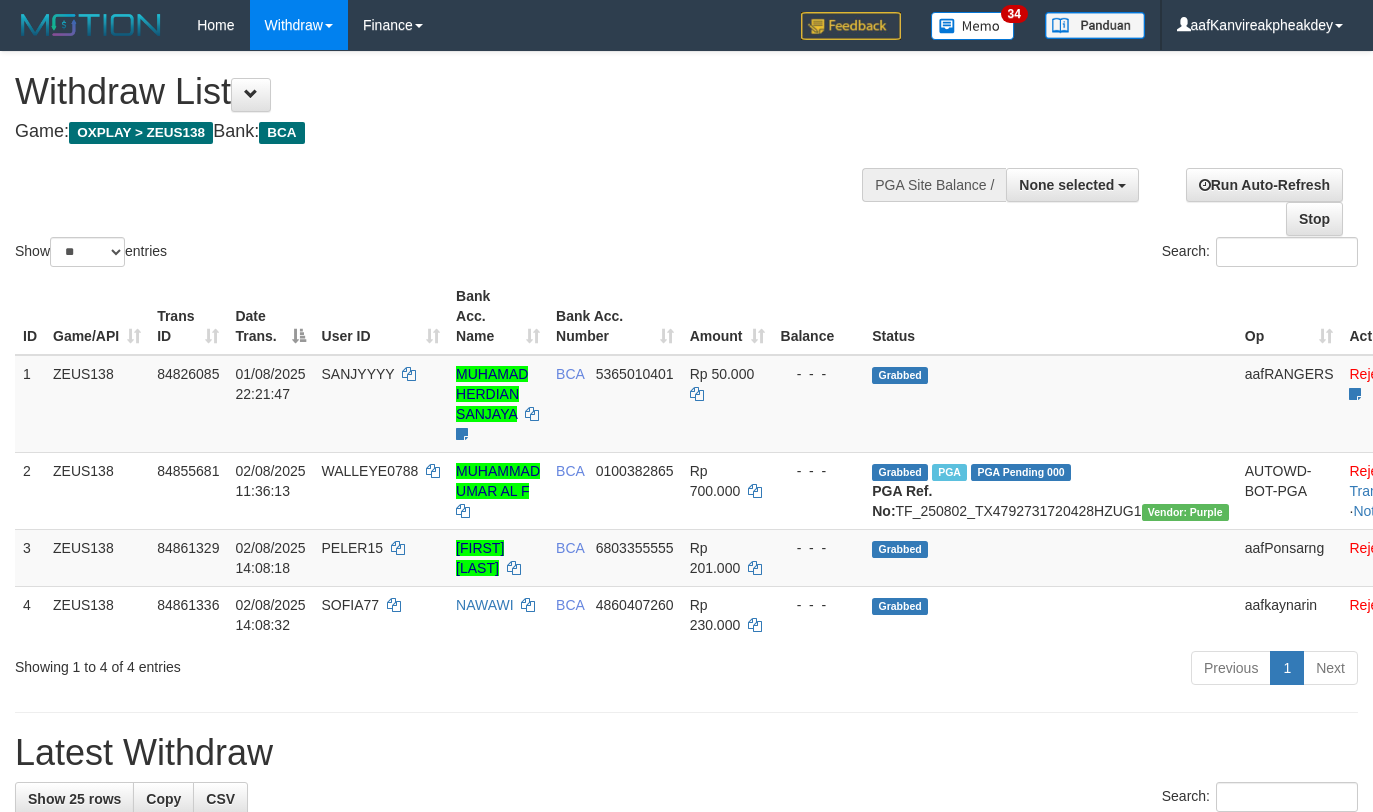 select 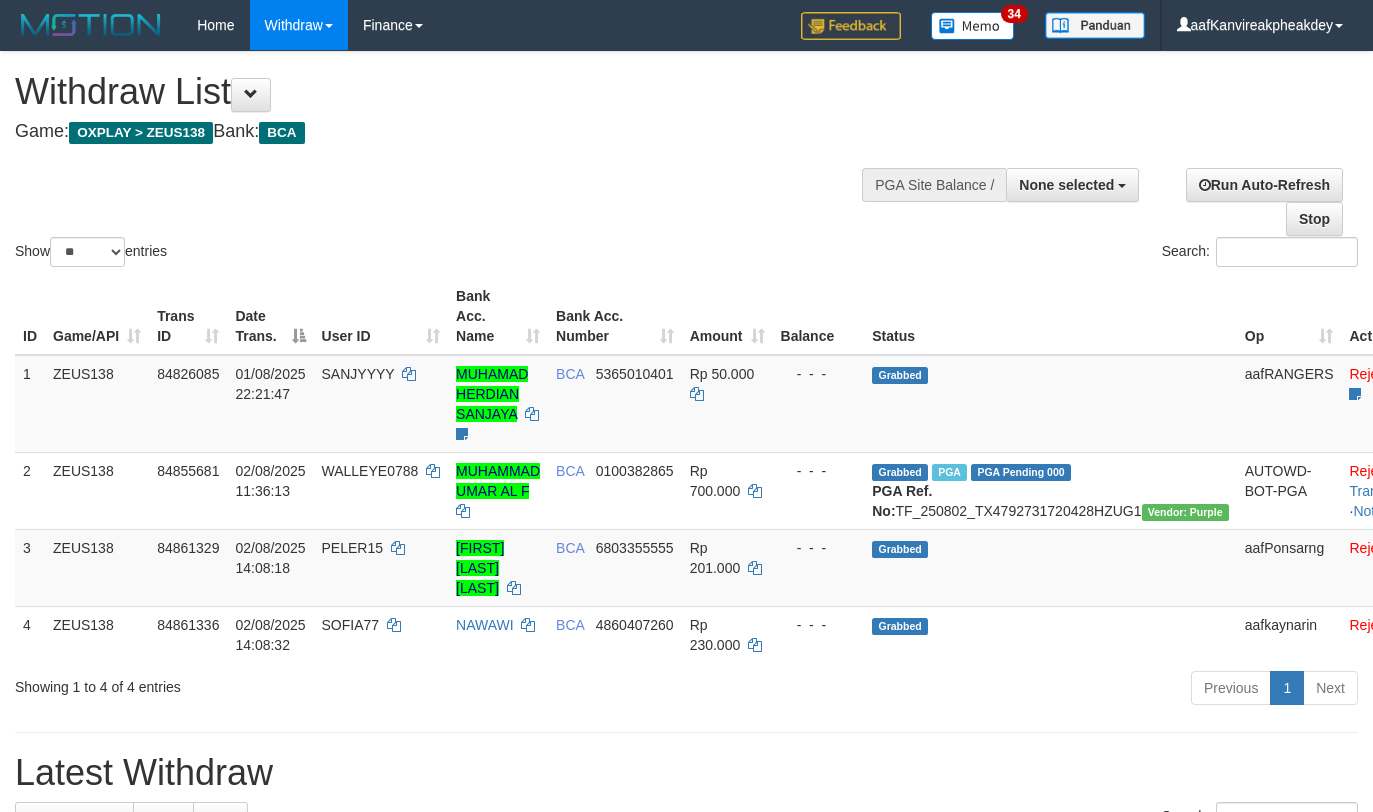 select 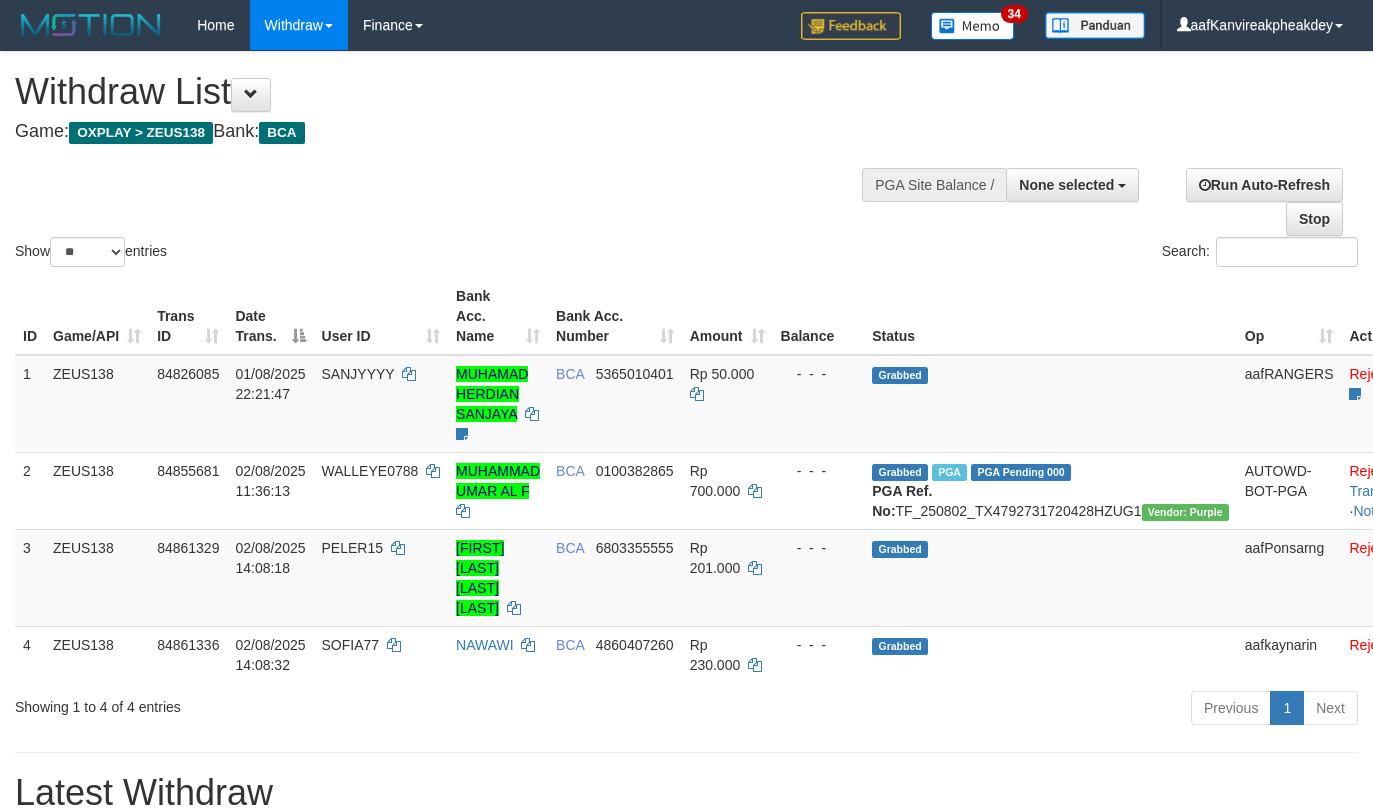 select 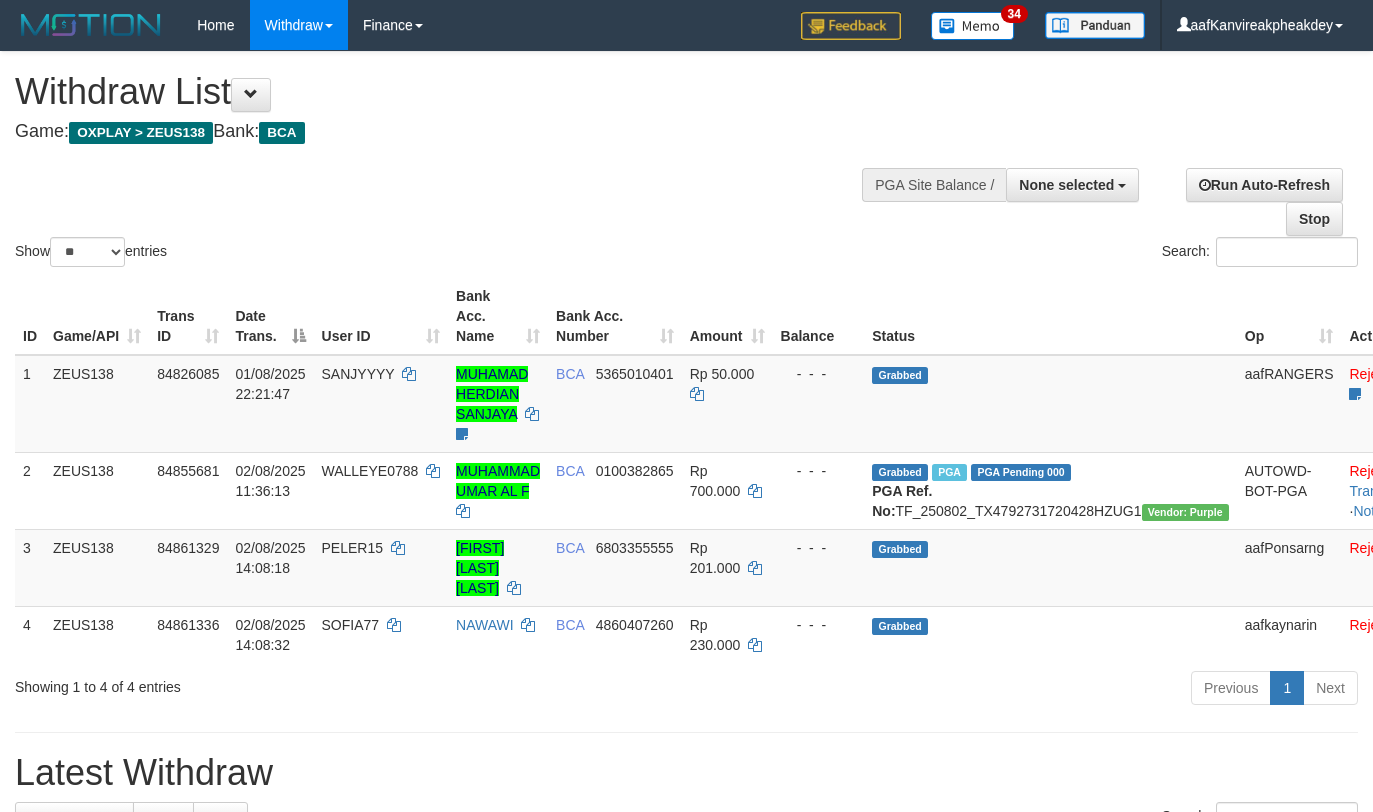 select 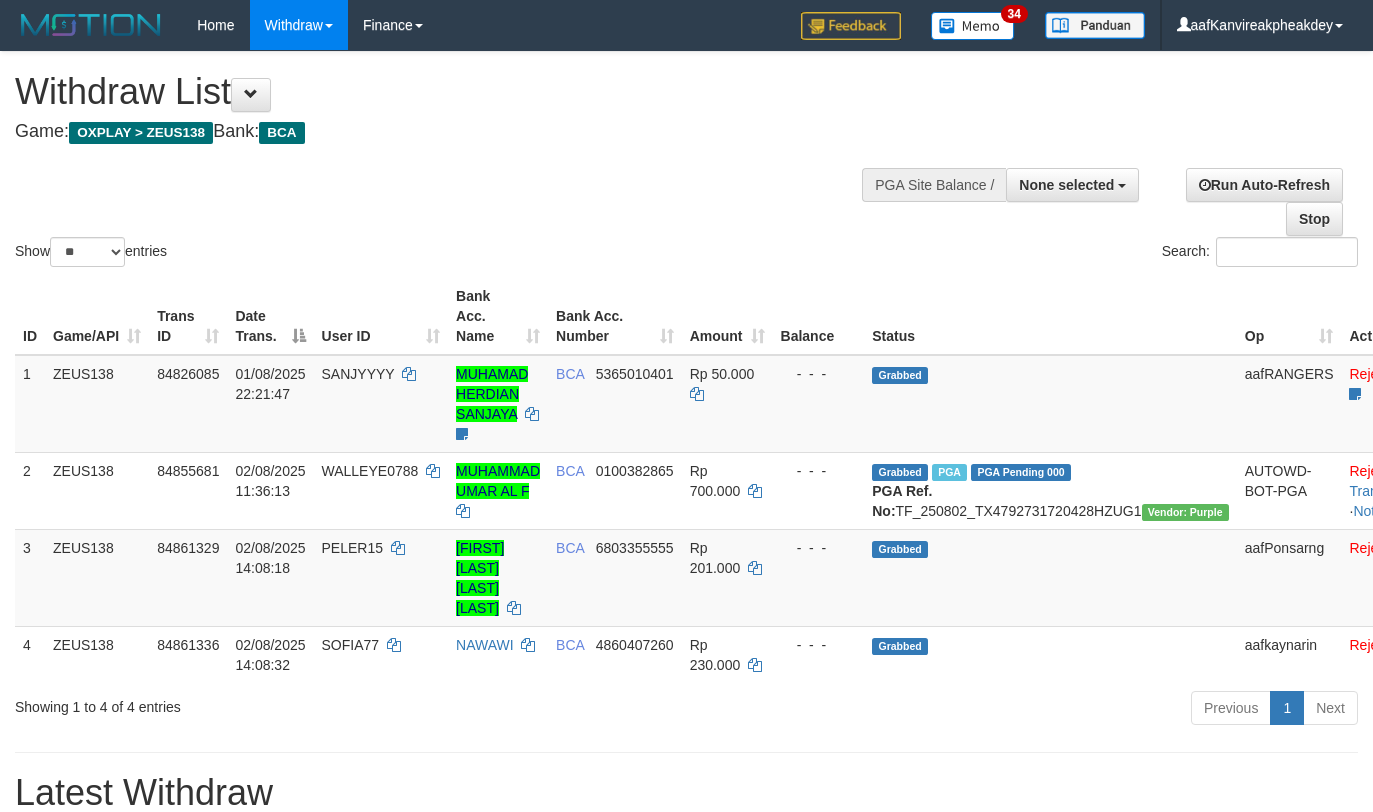 select 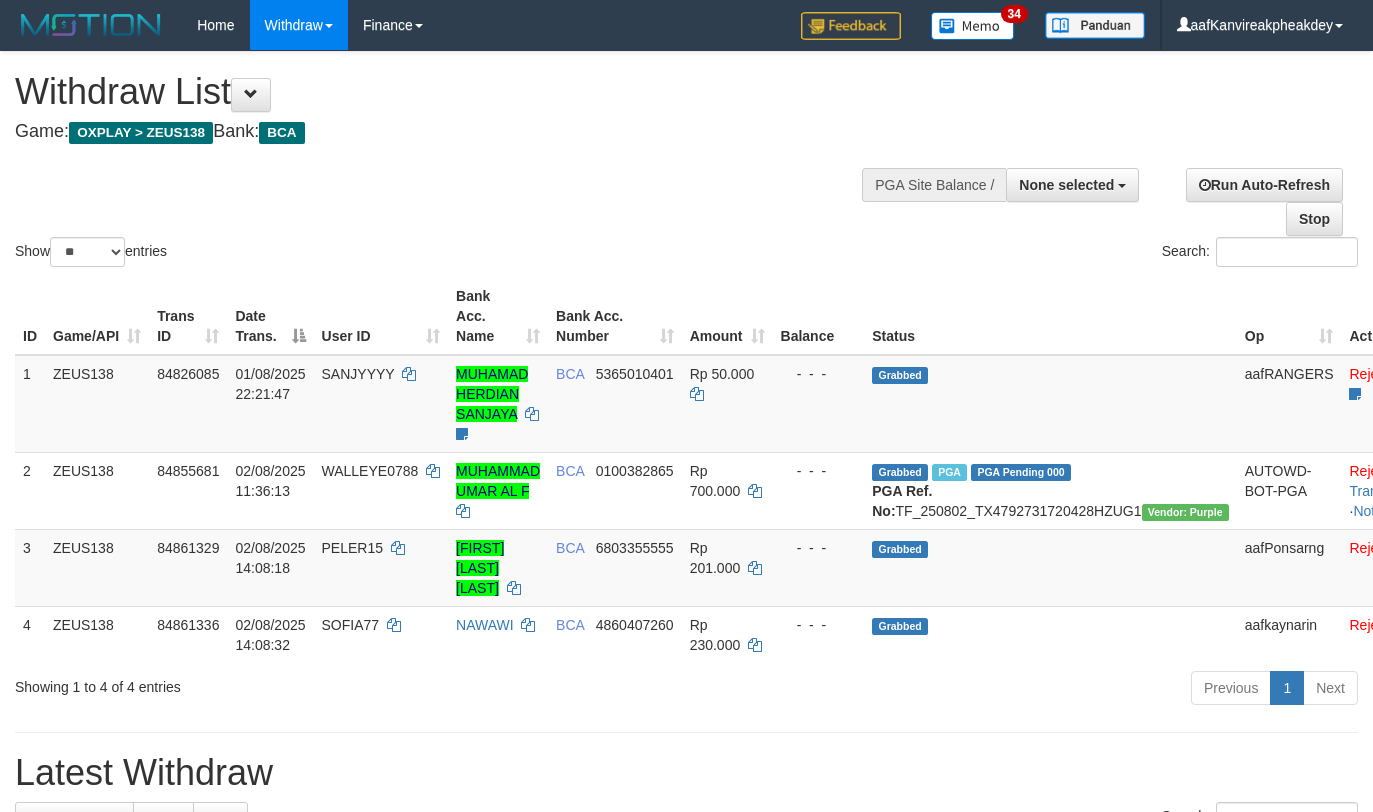select 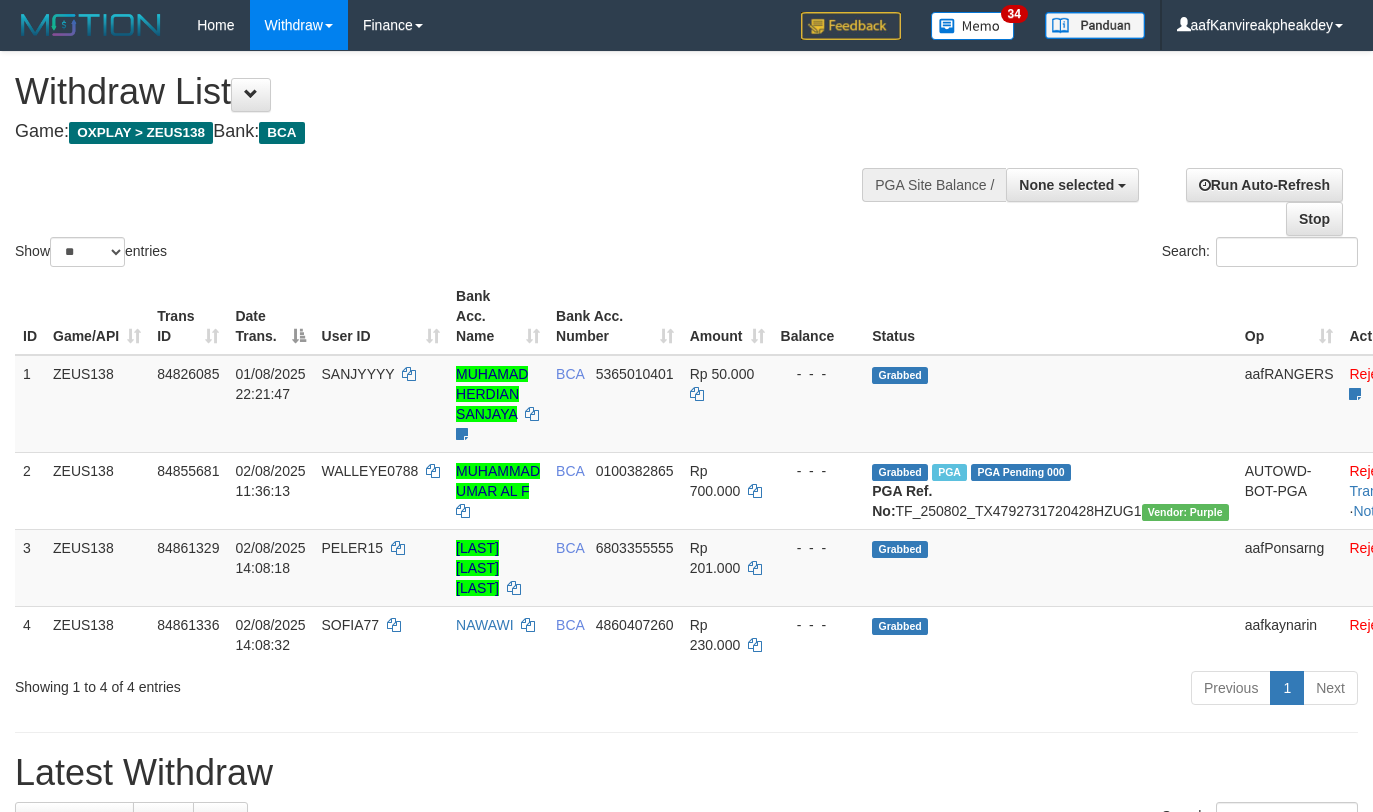select 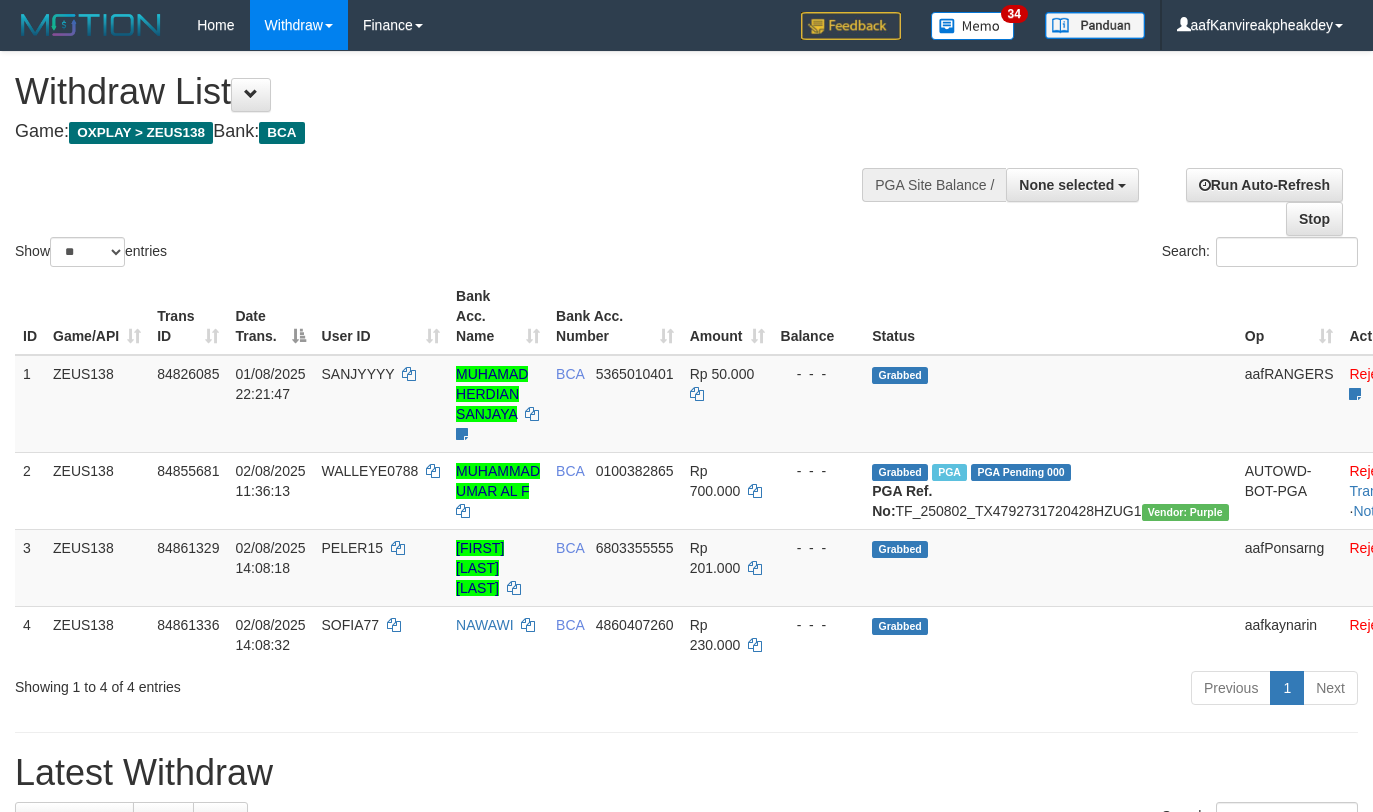 select 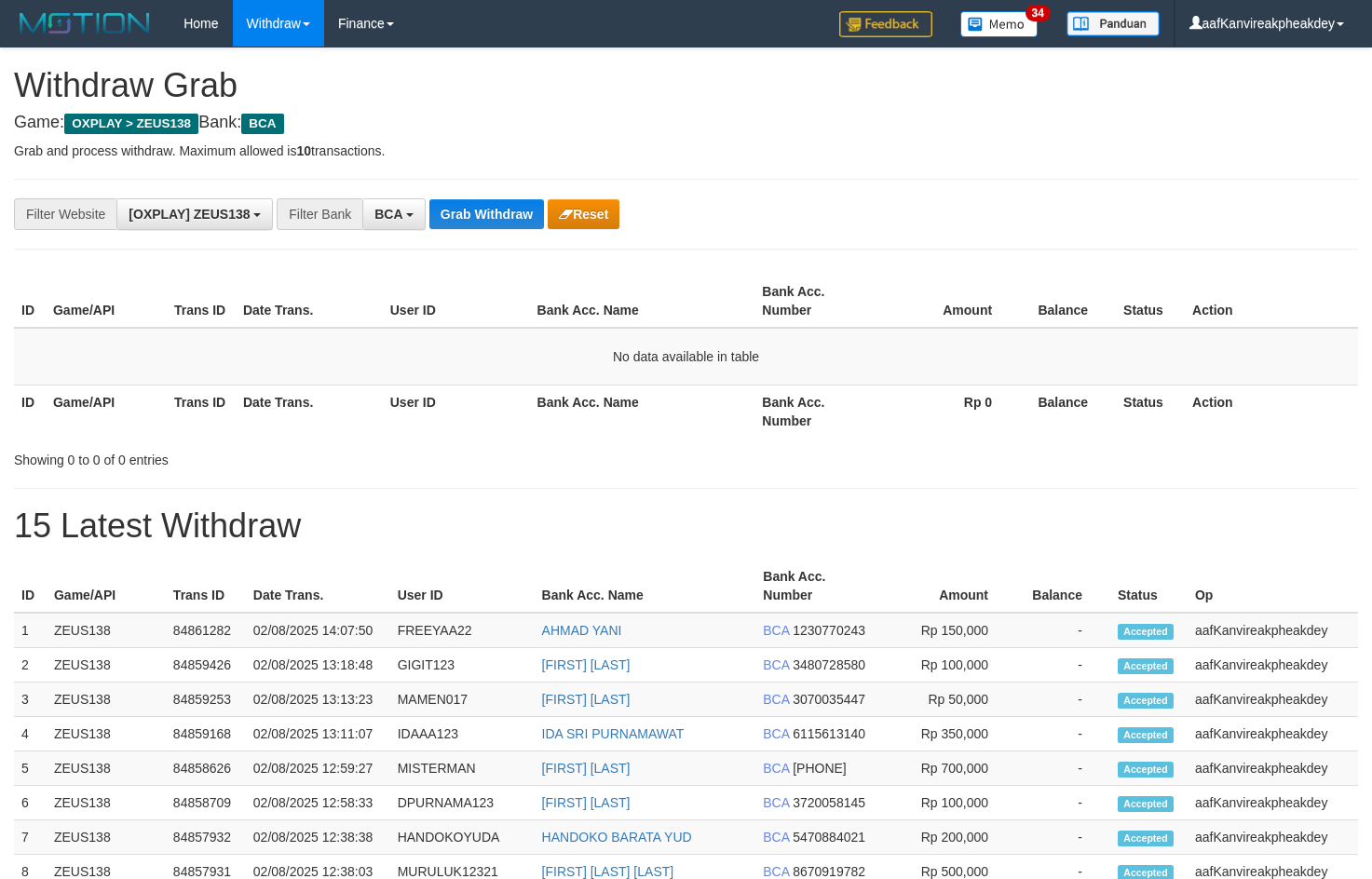 scroll, scrollTop: 0, scrollLeft: 0, axis: both 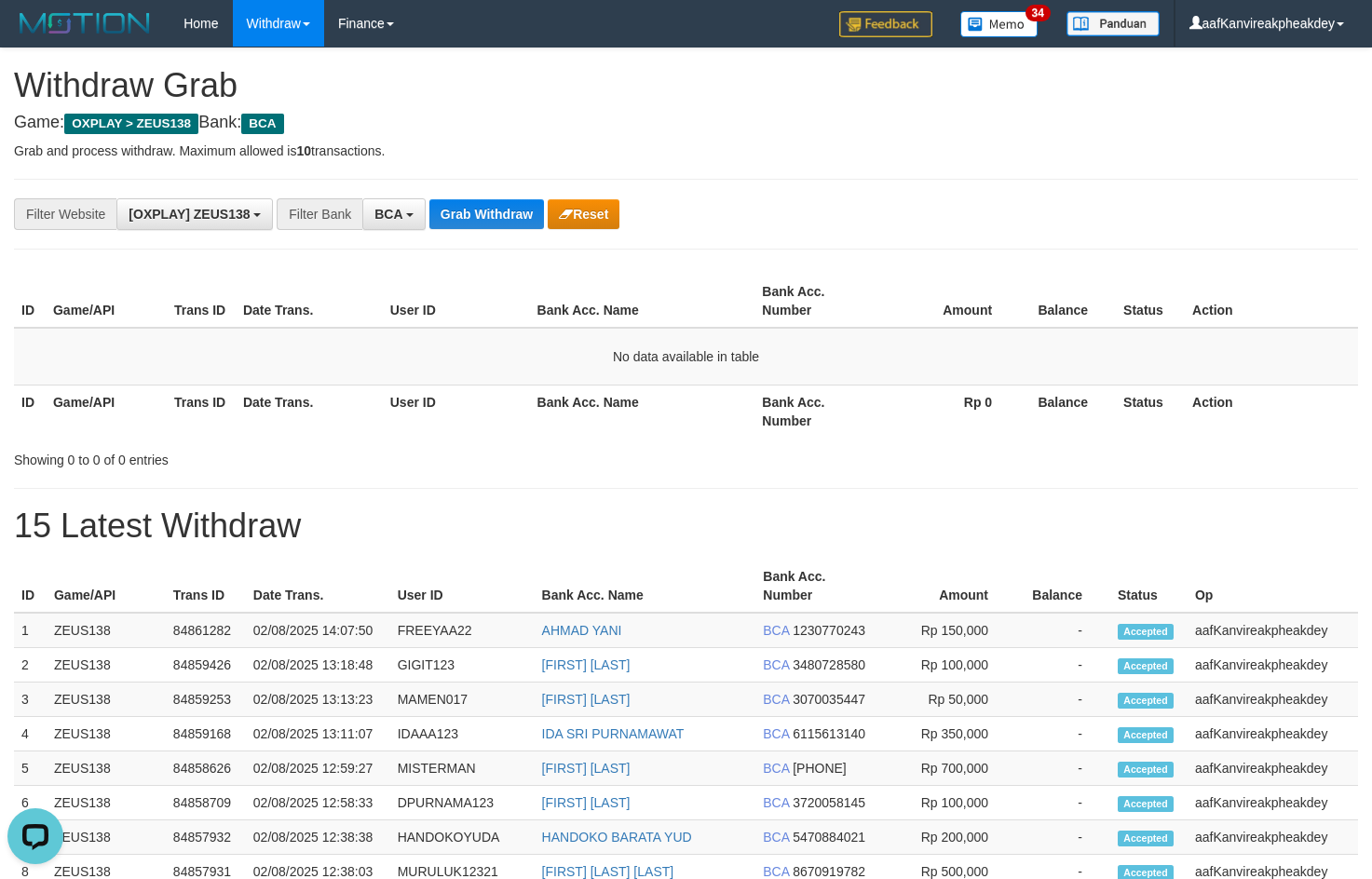 click on "**********" at bounding box center (686, 214) 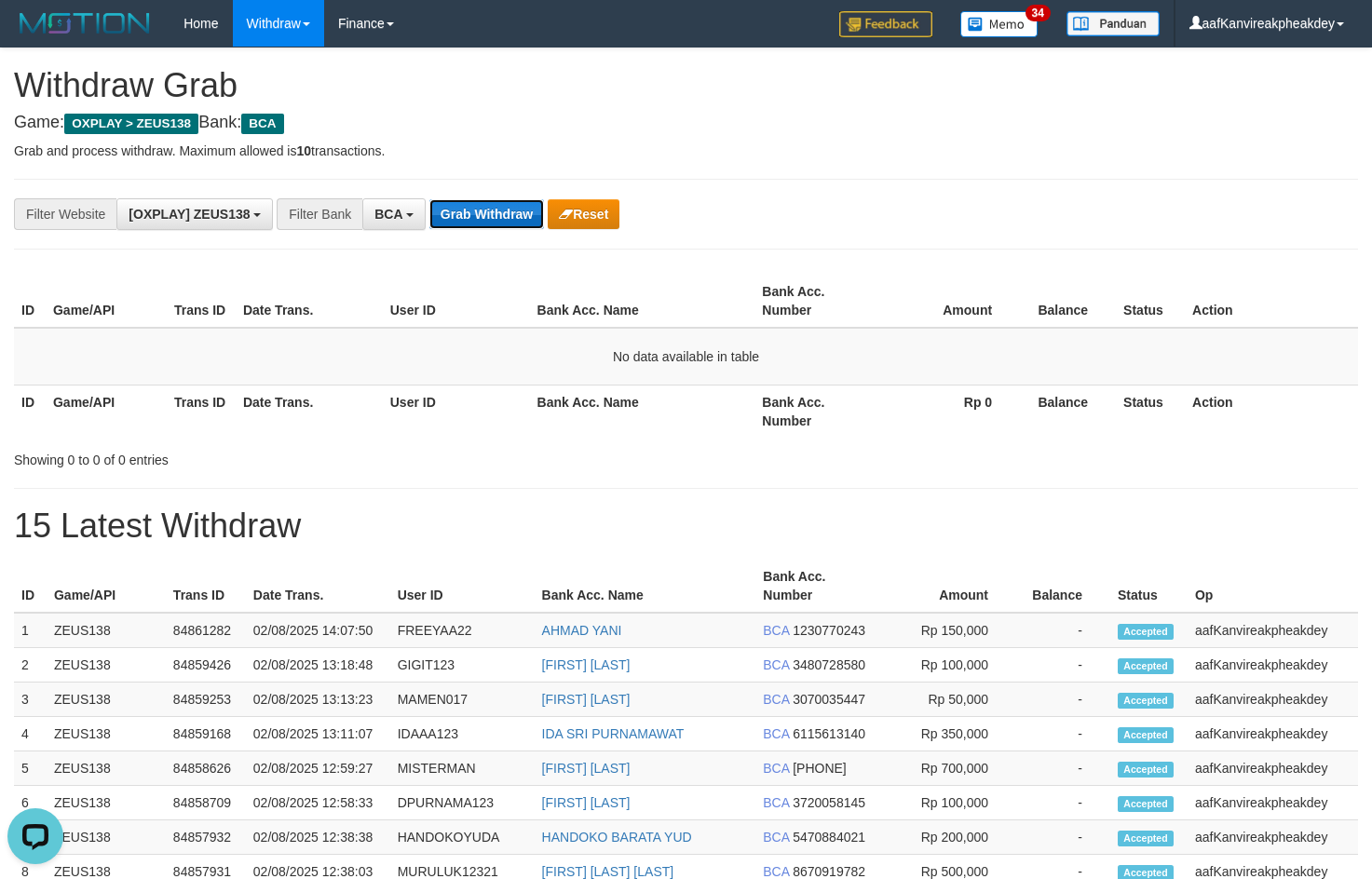 drag, startPoint x: 468, startPoint y: 203, endPoint x: 476, endPoint y: 221, distance: 19.697716 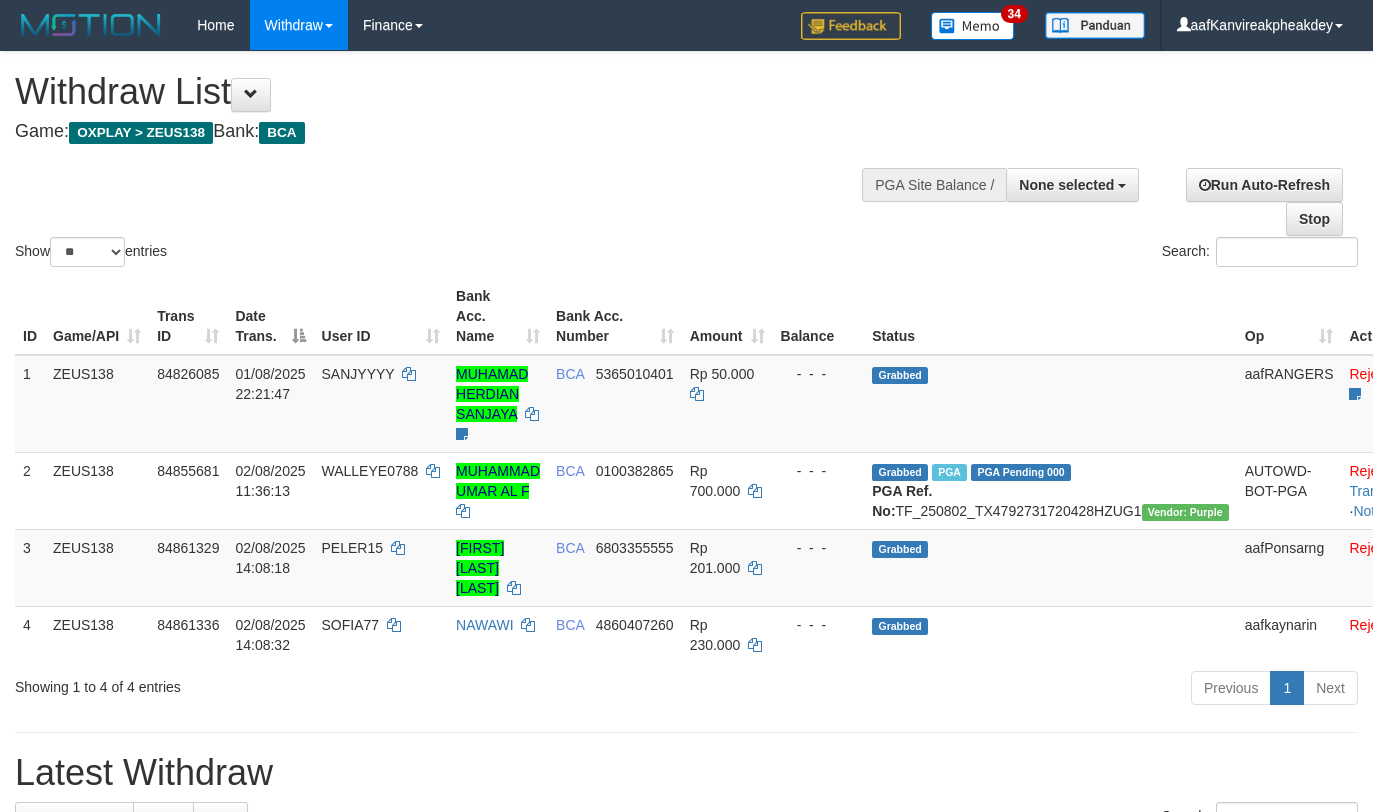select 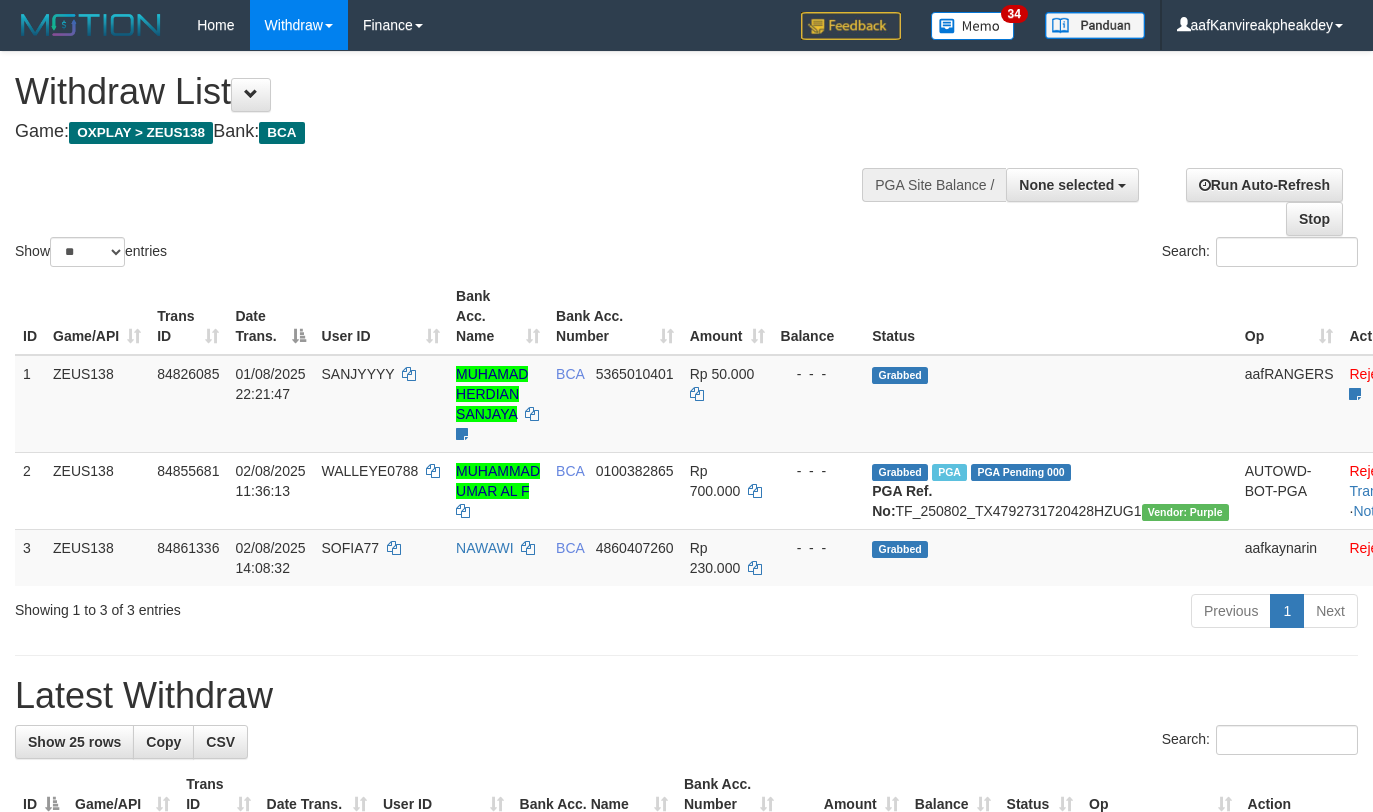 select 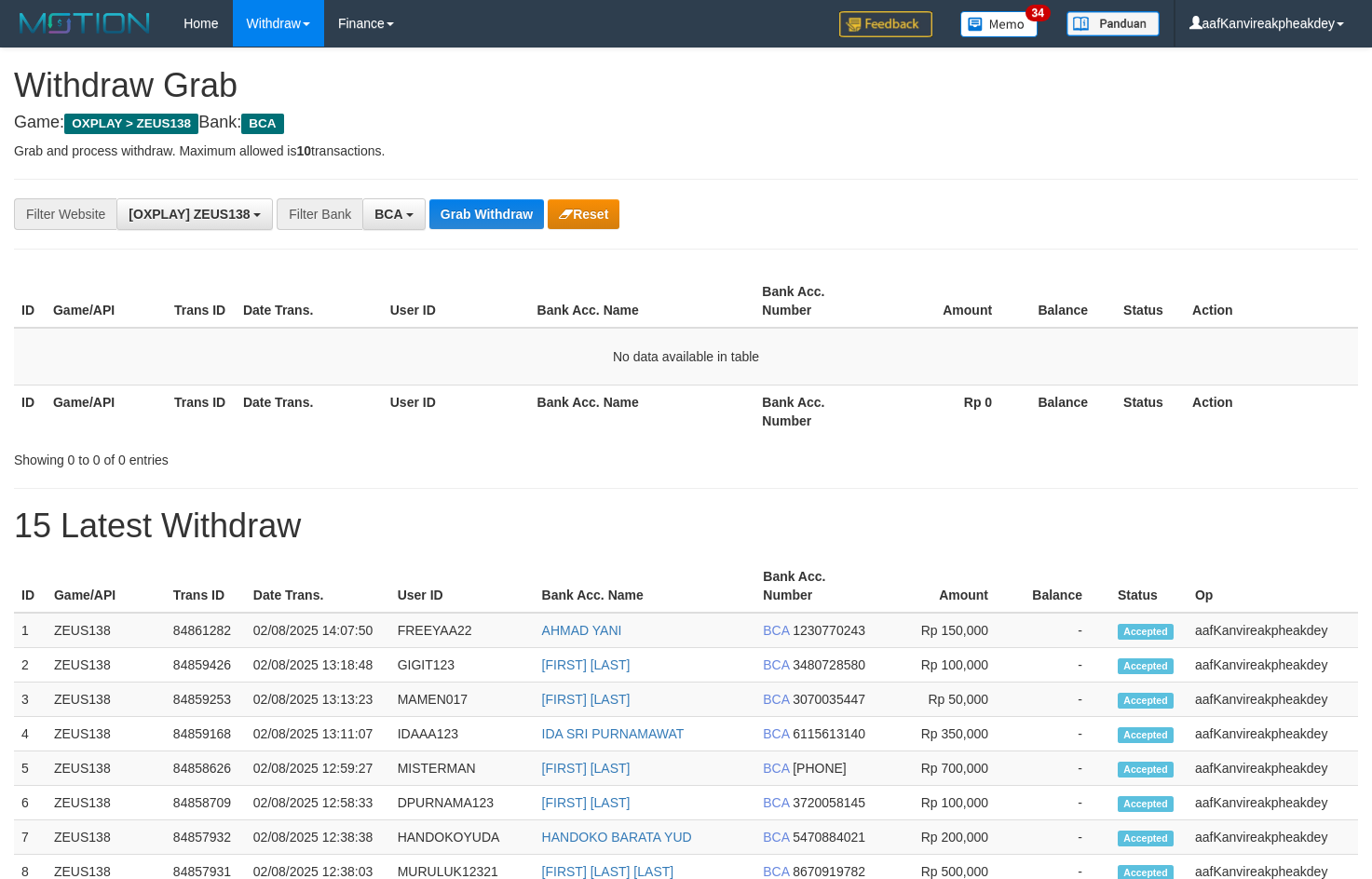 scroll, scrollTop: 0, scrollLeft: 0, axis: both 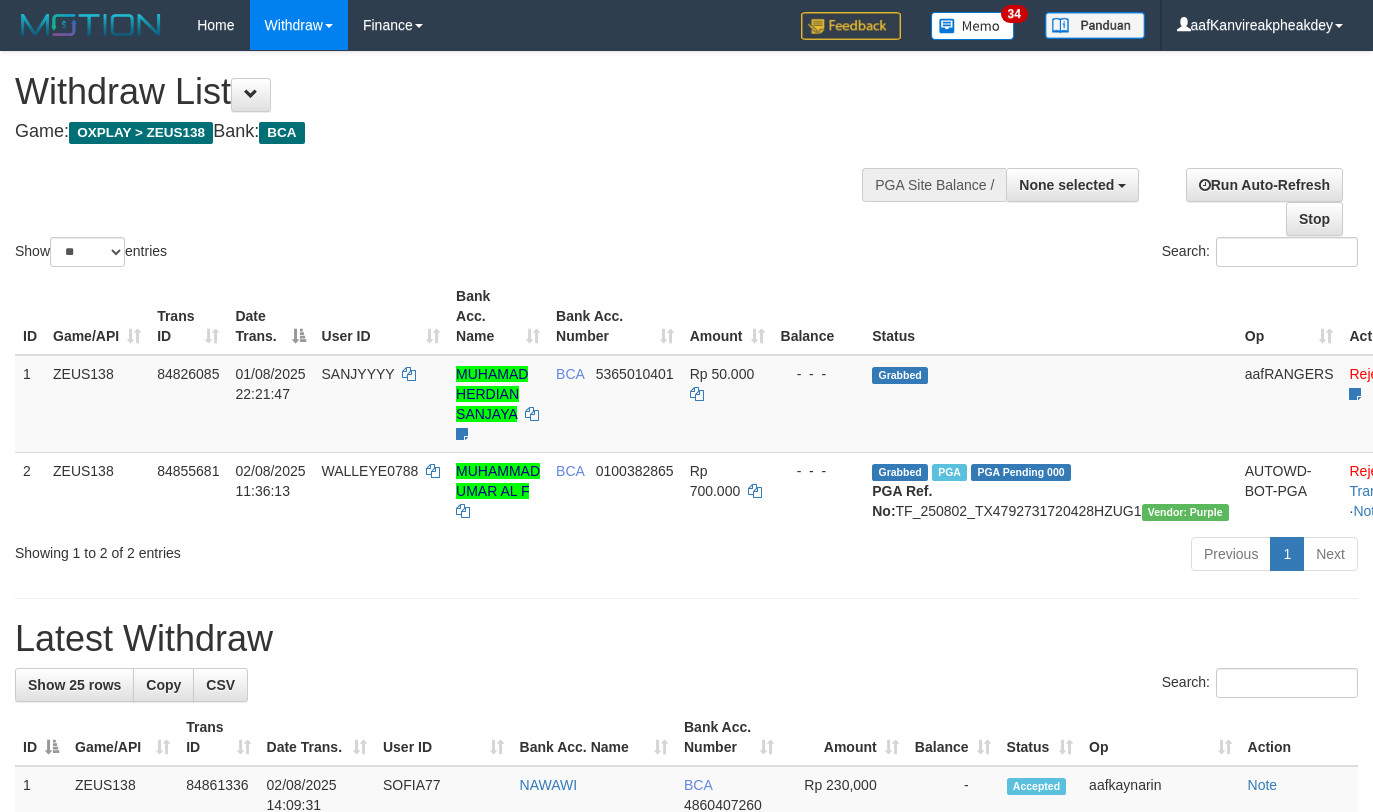 select 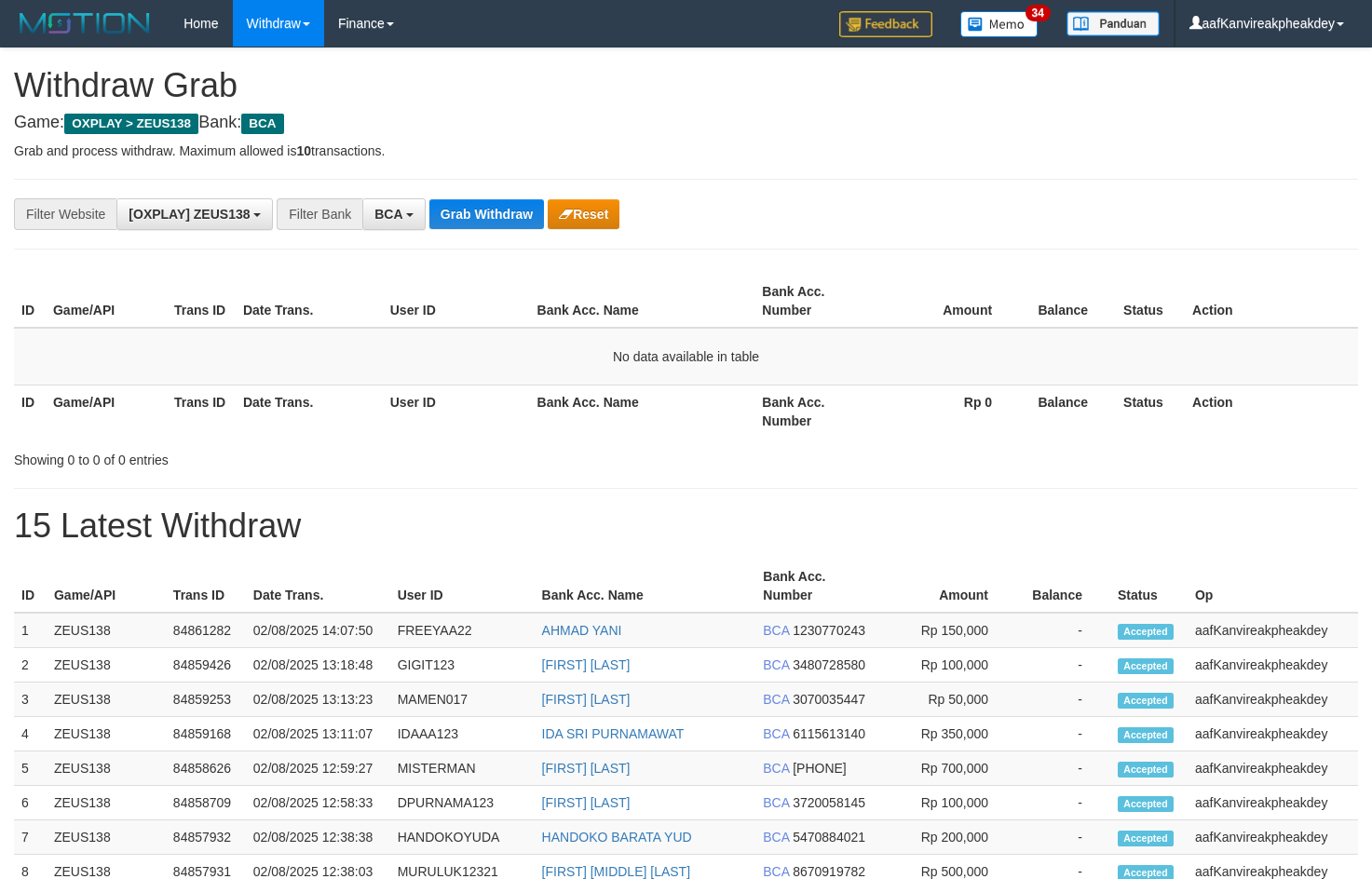 scroll, scrollTop: 0, scrollLeft: 0, axis: both 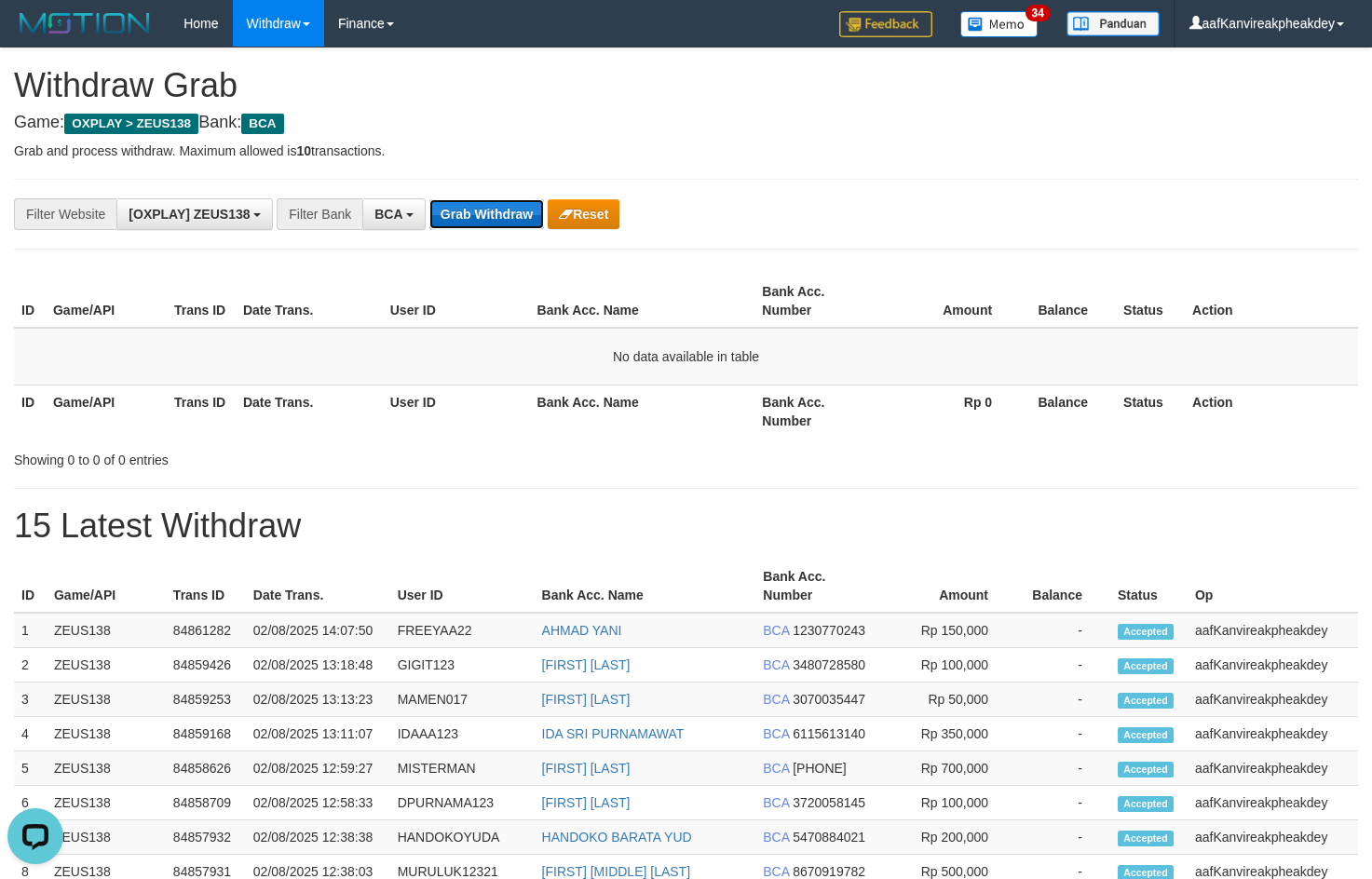click on "Grab Withdraw" at bounding box center (486, 214) 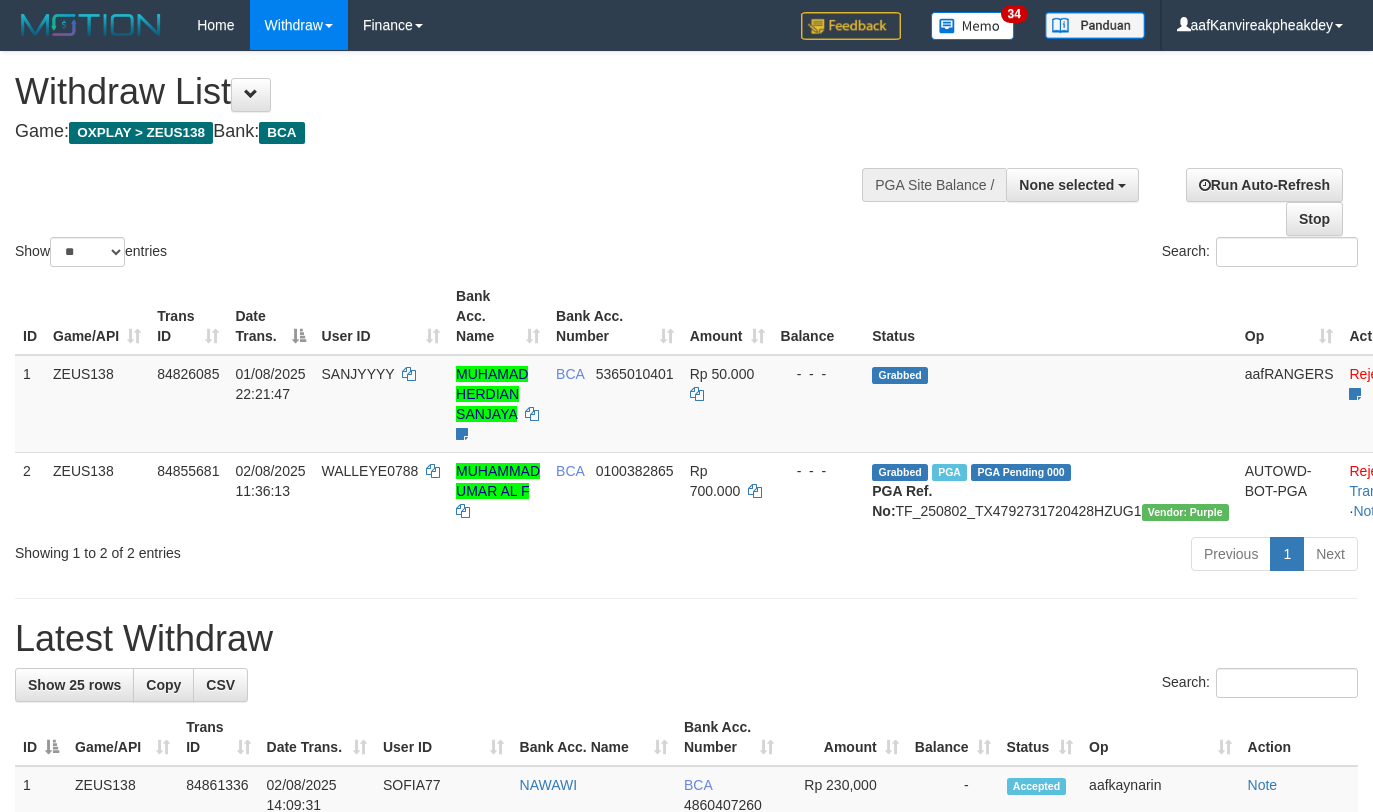 select 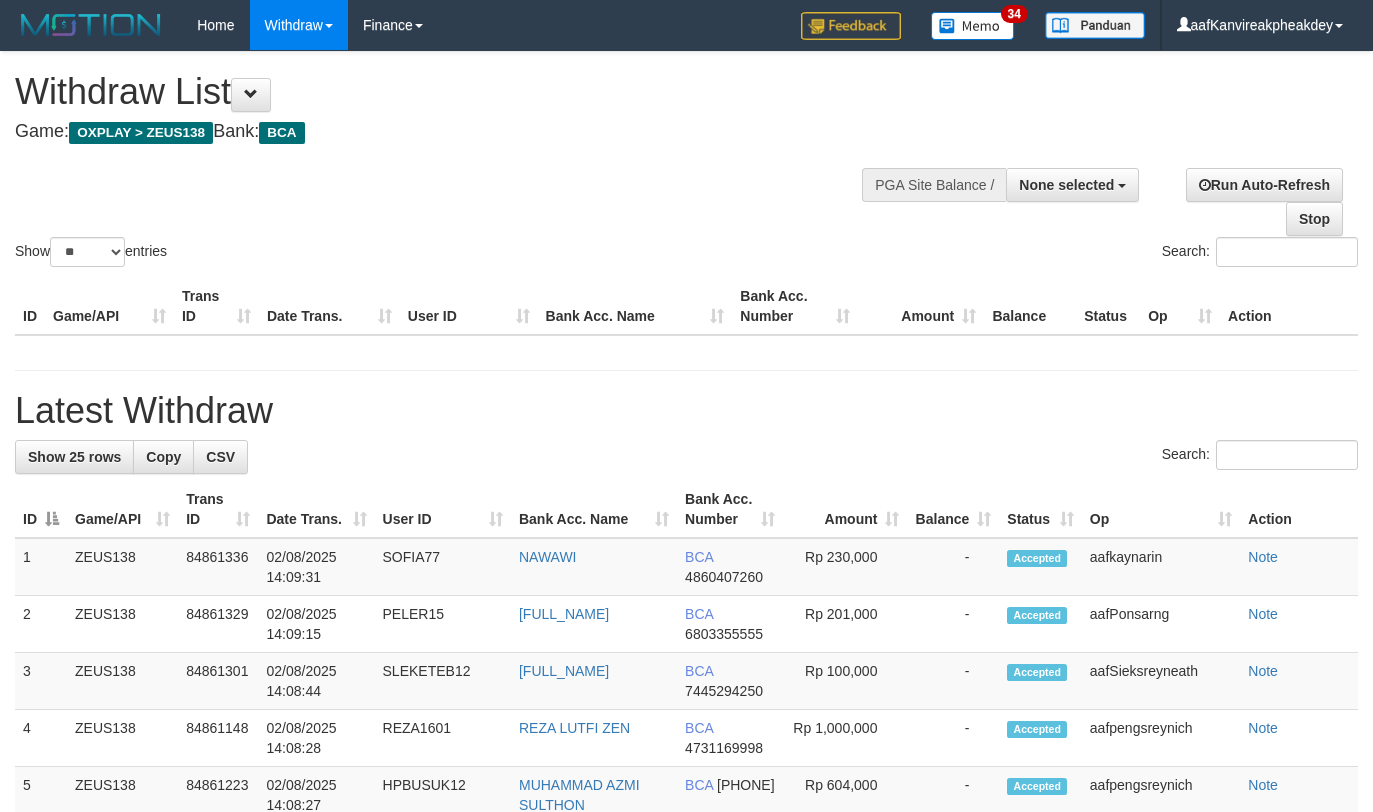 select 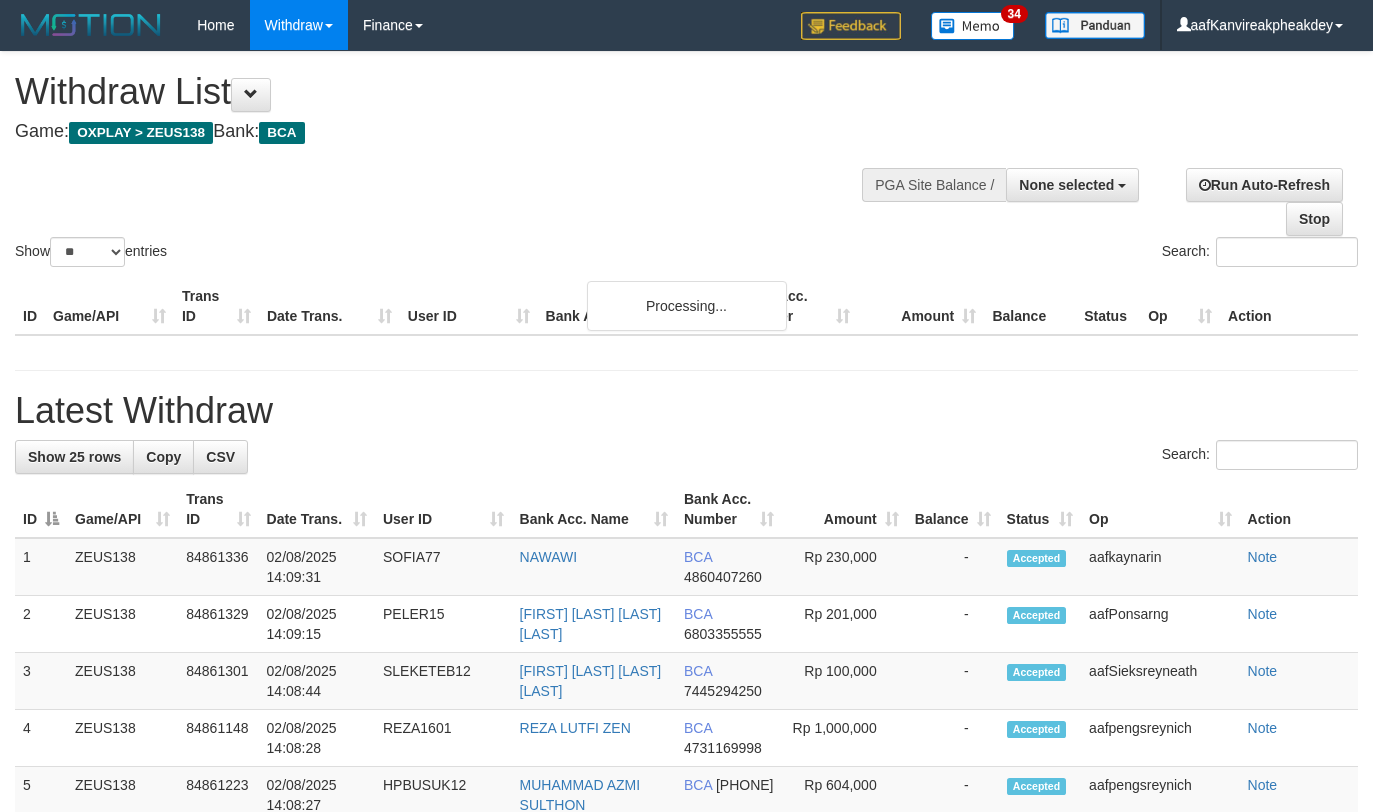 select 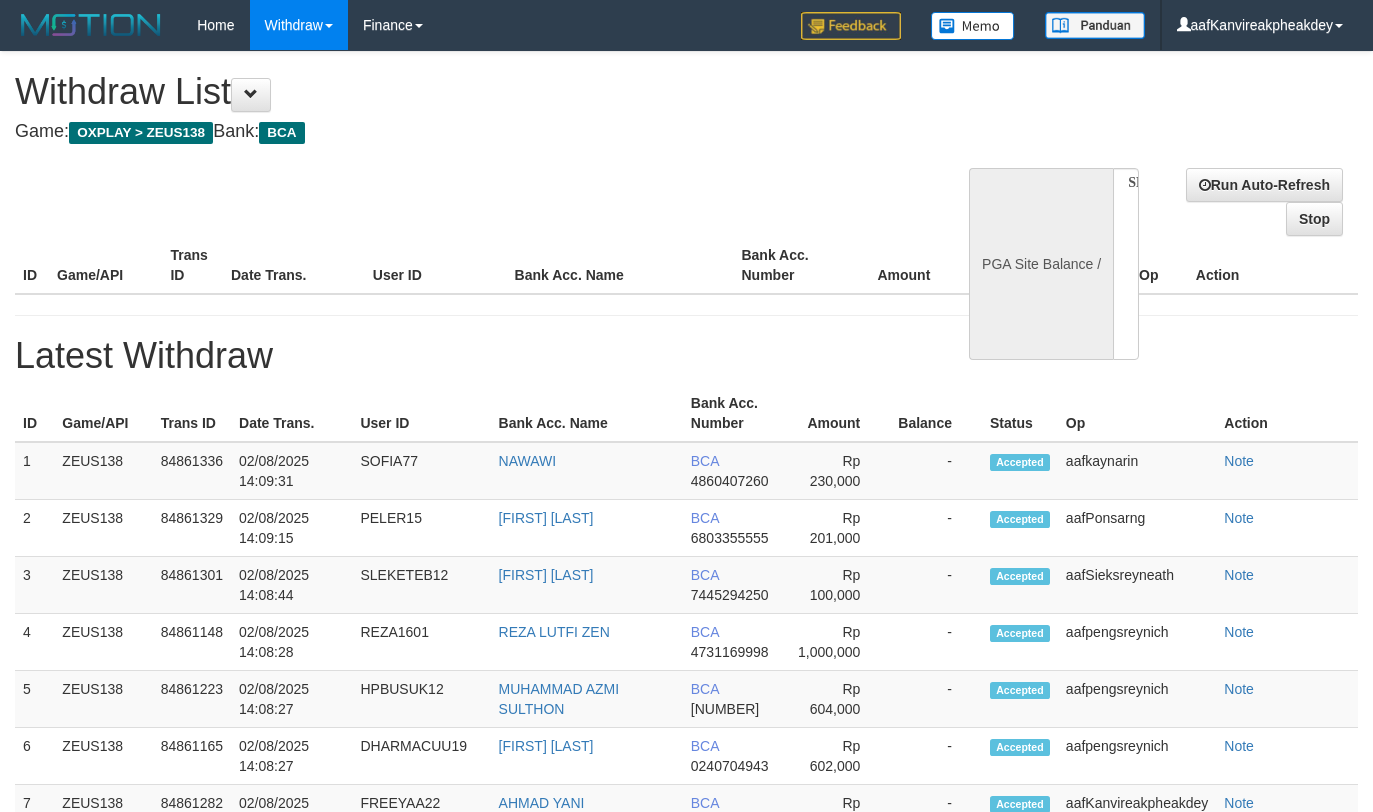 select 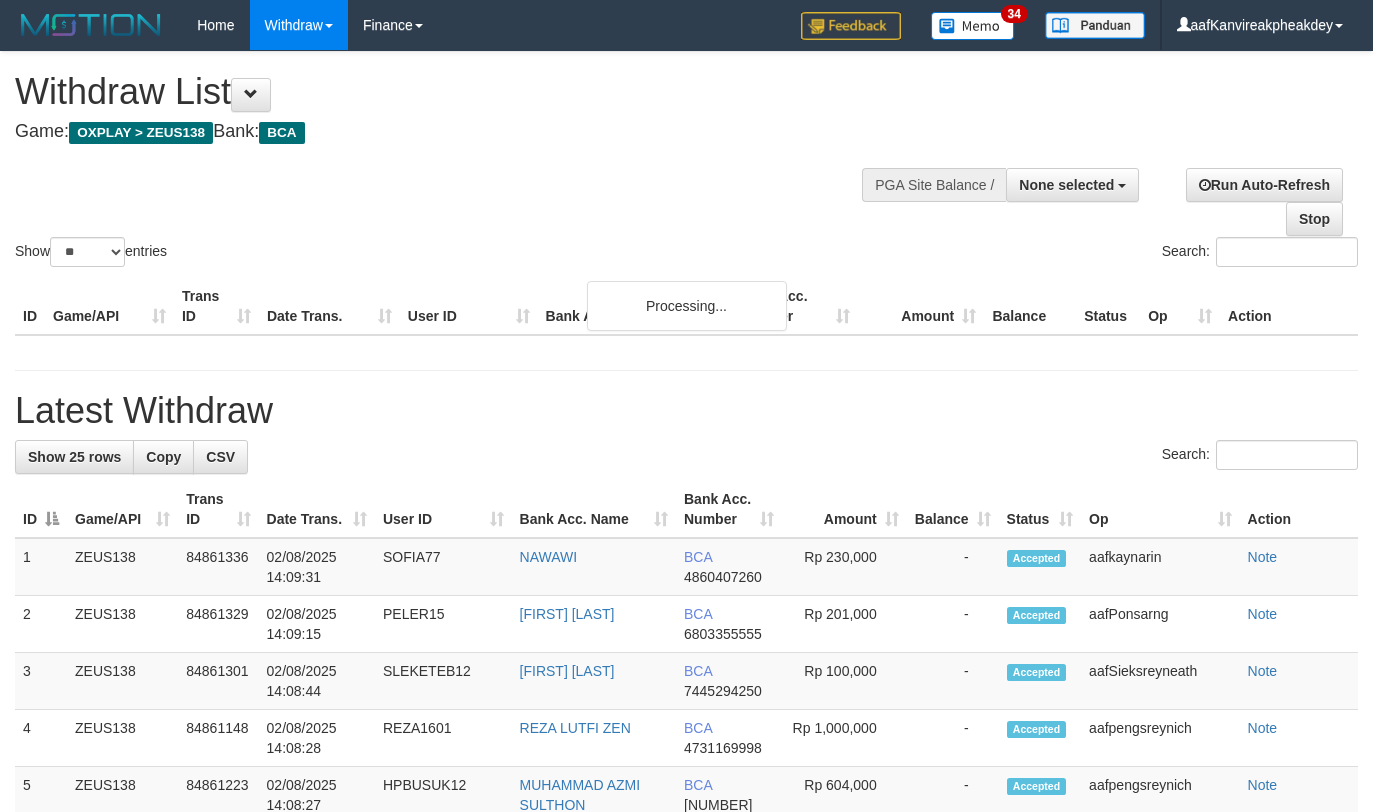 select 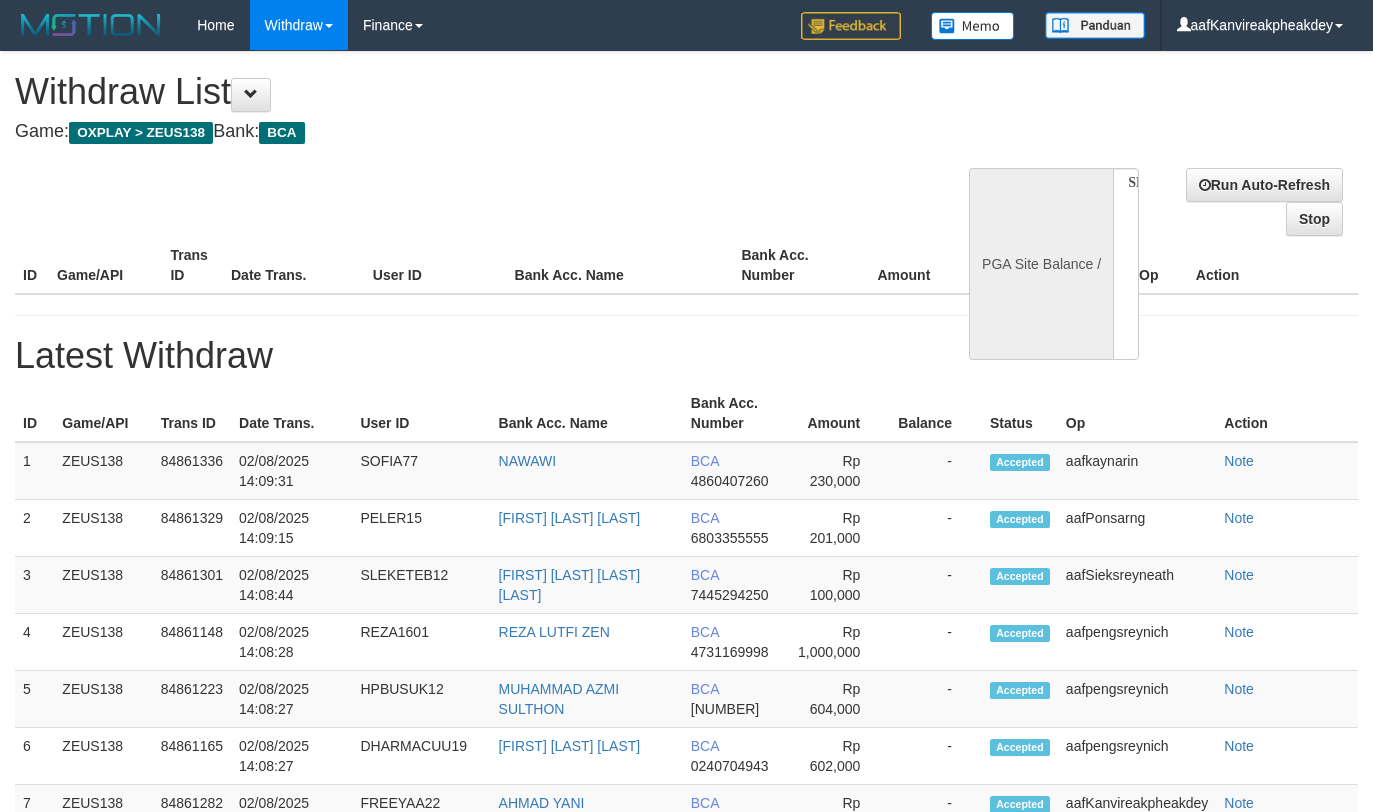 select 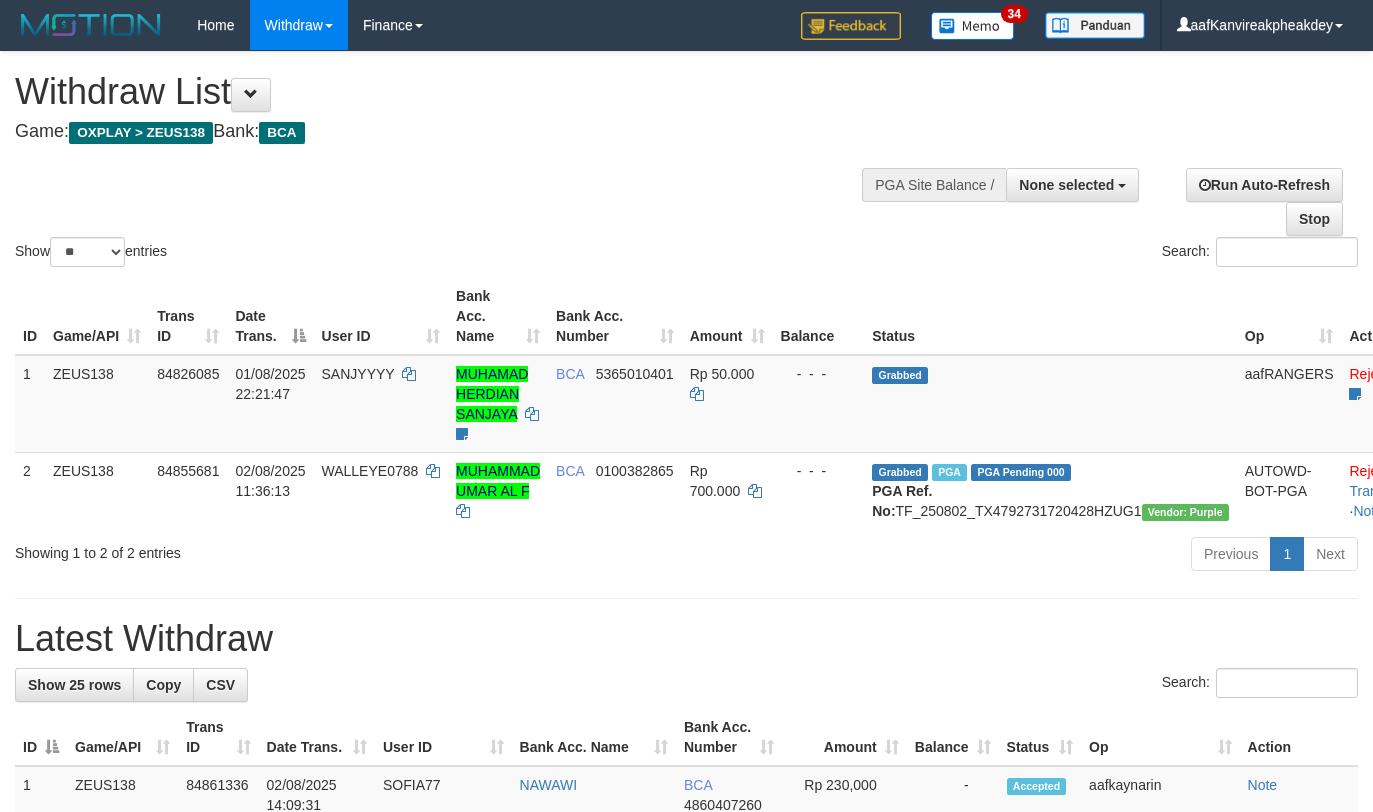 select 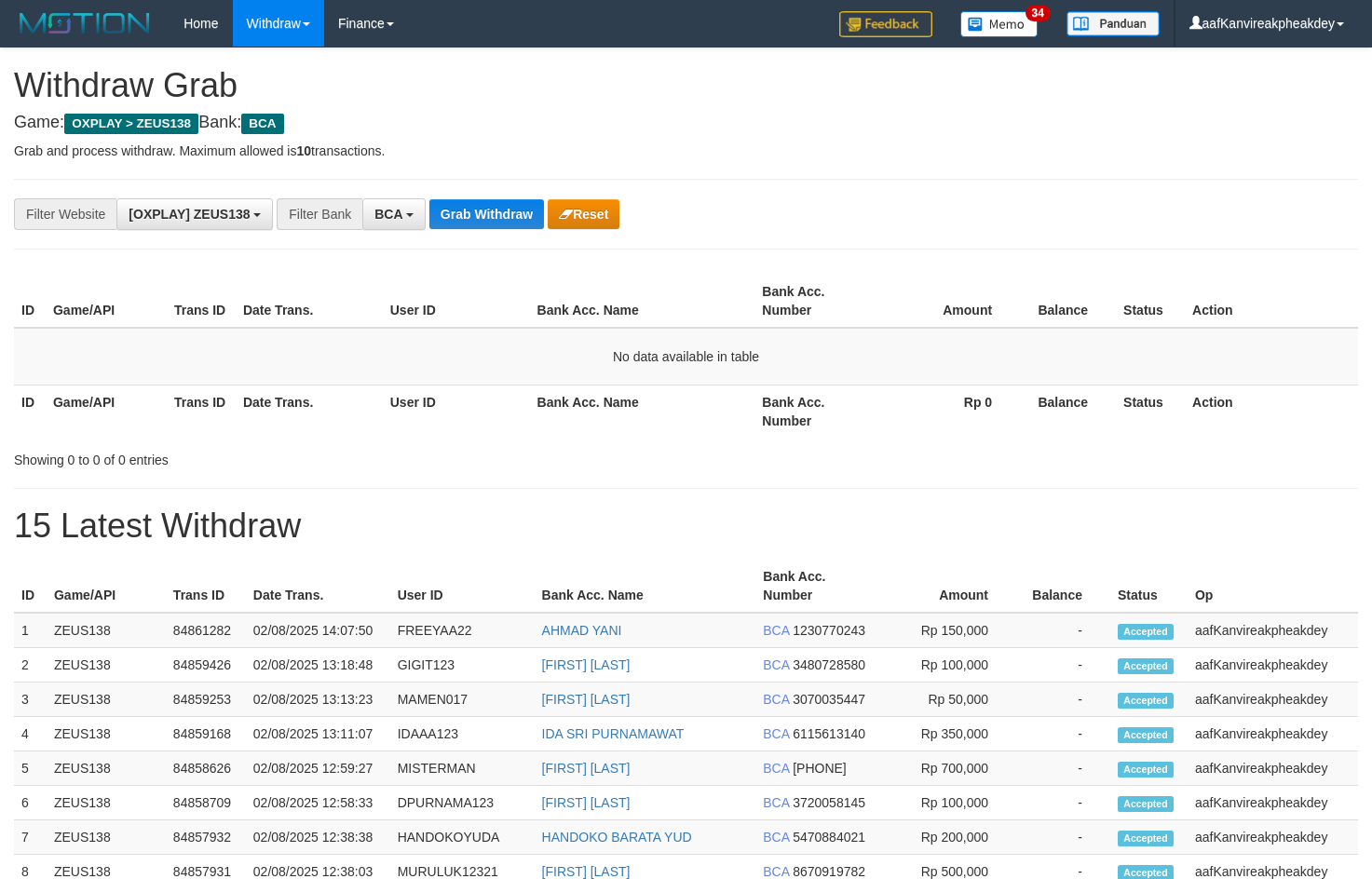 scroll, scrollTop: 0, scrollLeft: 0, axis: both 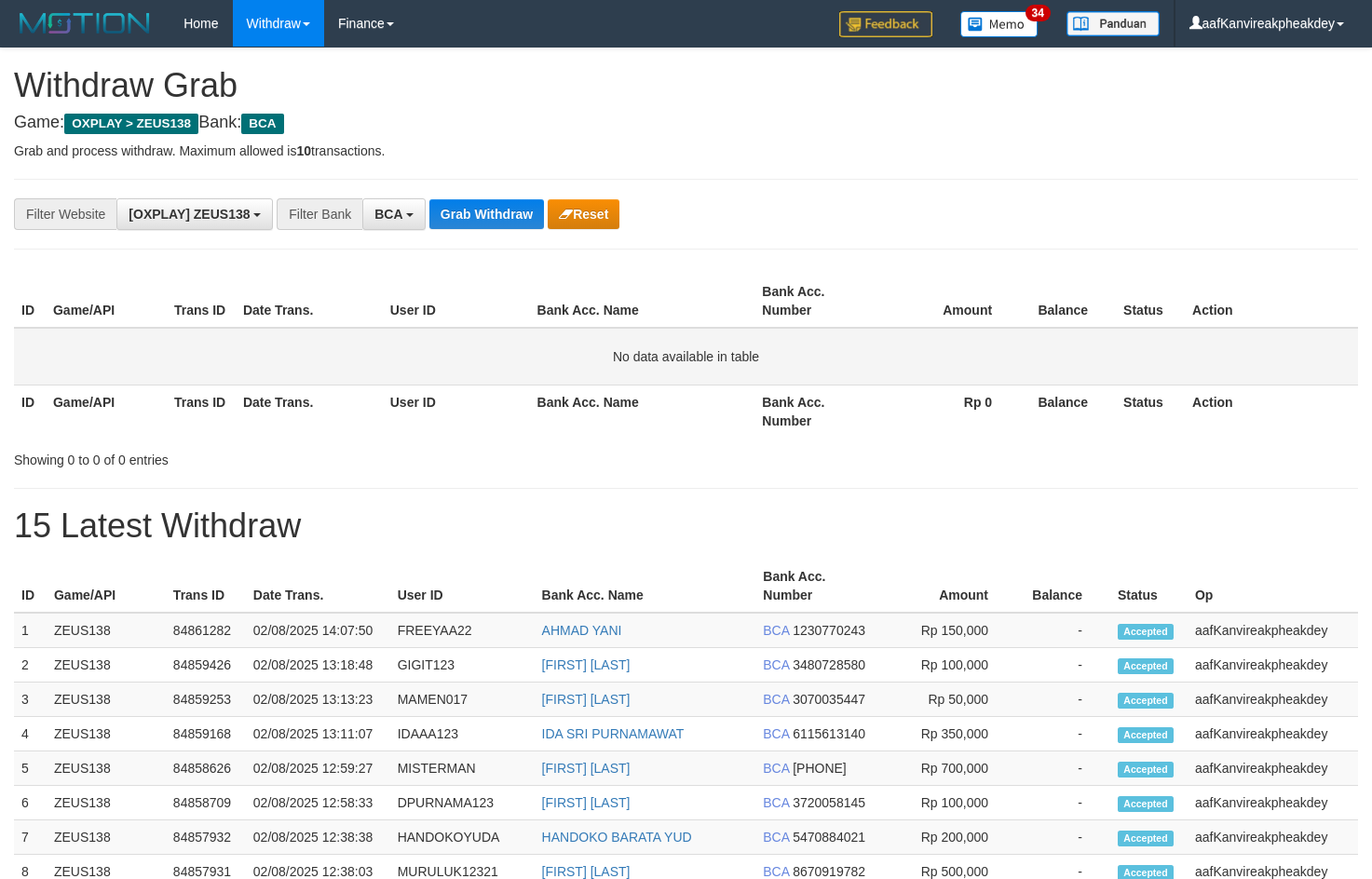 click on "No data available in table" at bounding box center (686, 357) 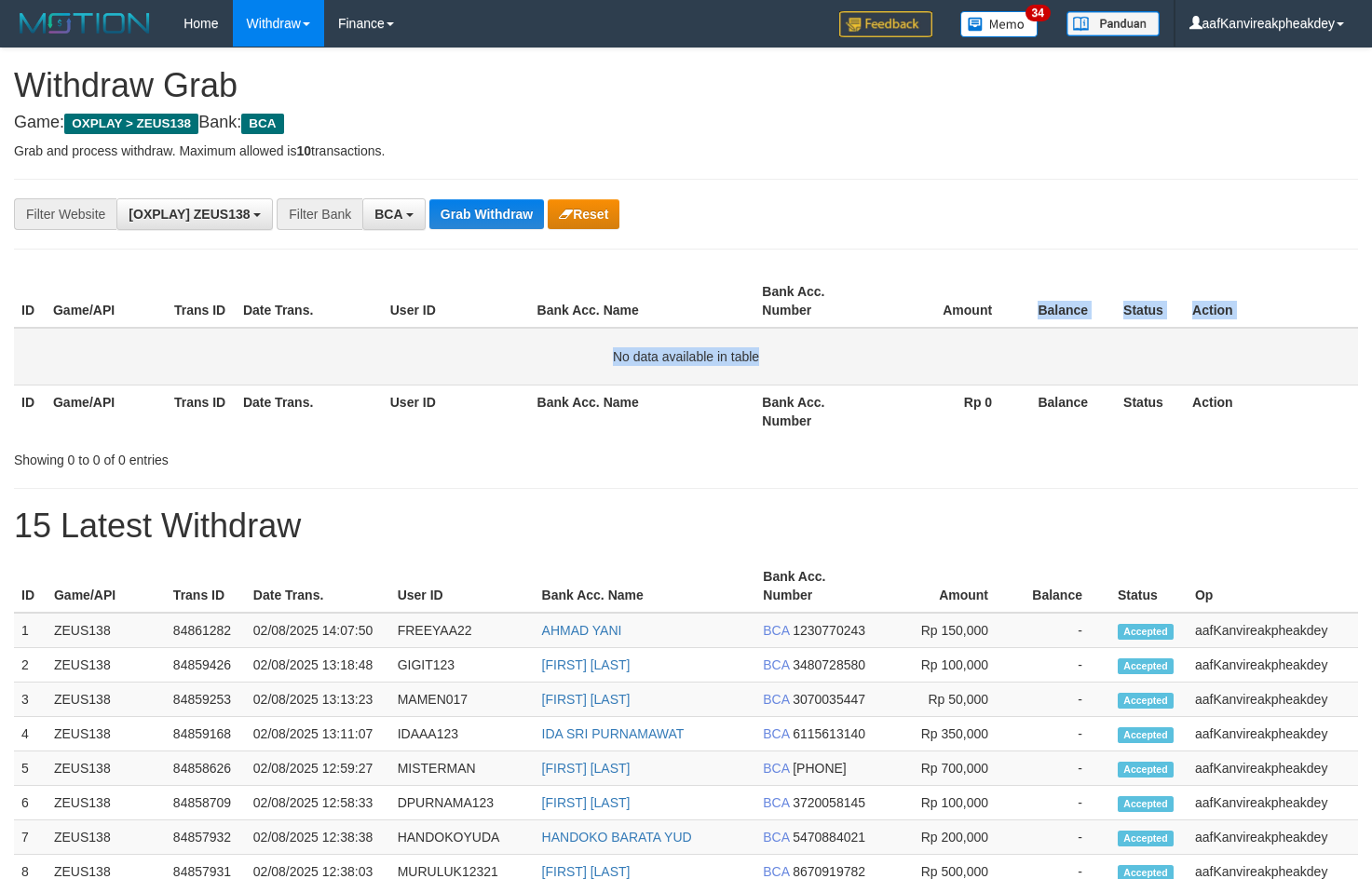 drag, startPoint x: 1023, startPoint y: 341, endPoint x: 1027, endPoint y: 330, distance: 12 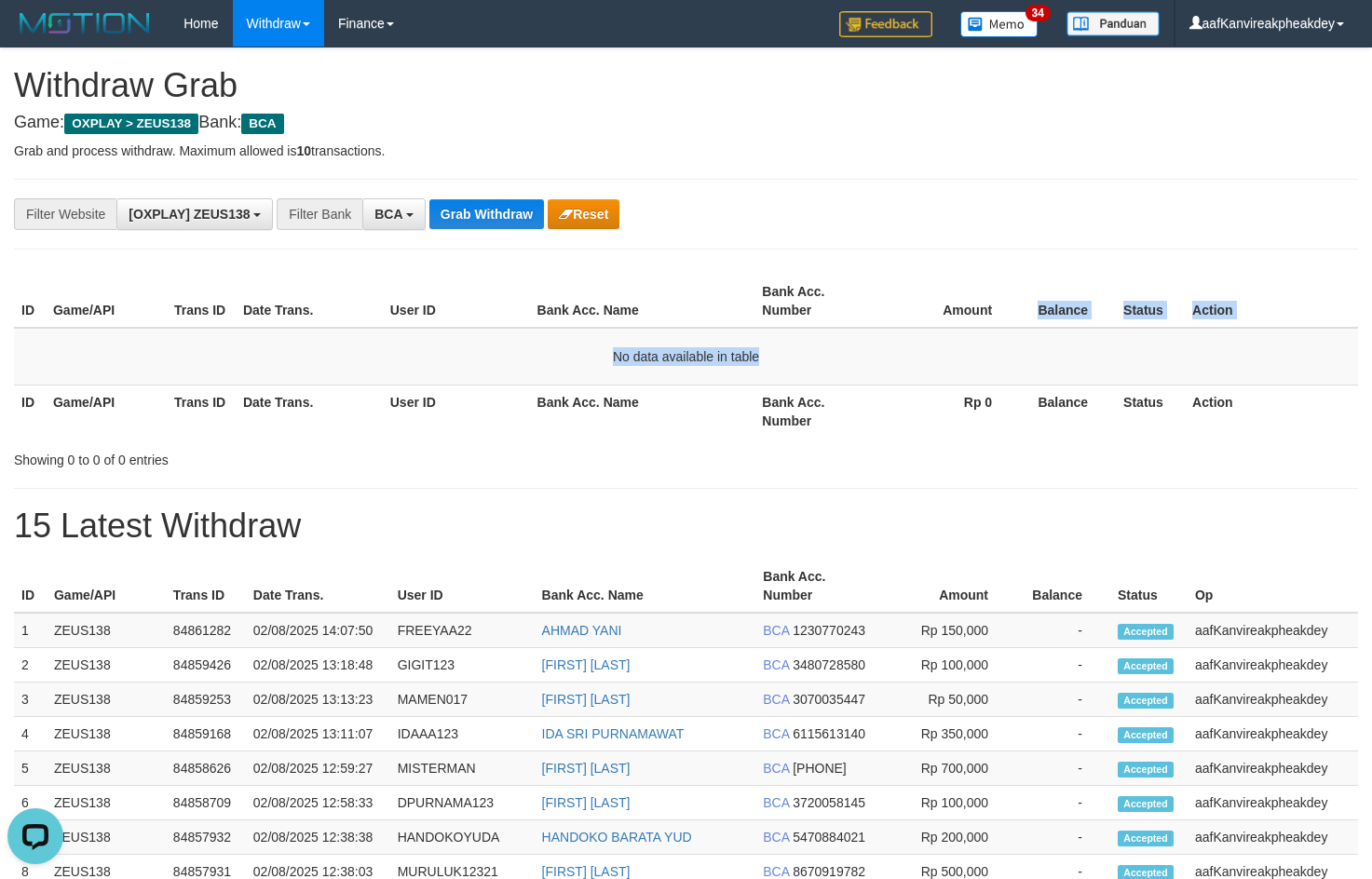 scroll, scrollTop: 0, scrollLeft: 0, axis: both 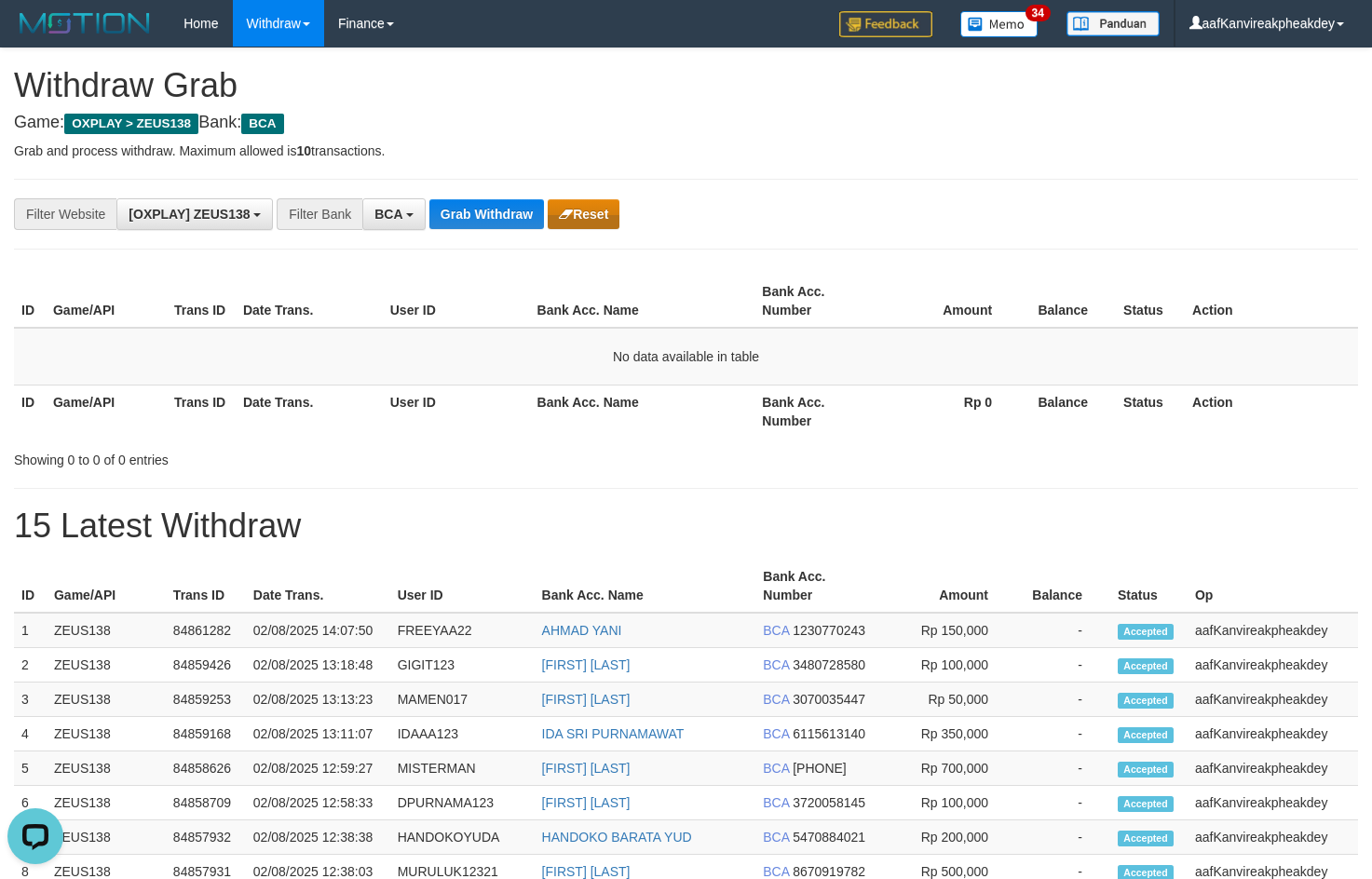 drag, startPoint x: 647, startPoint y: 206, endPoint x: 606, endPoint y: 221, distance: 43.65776 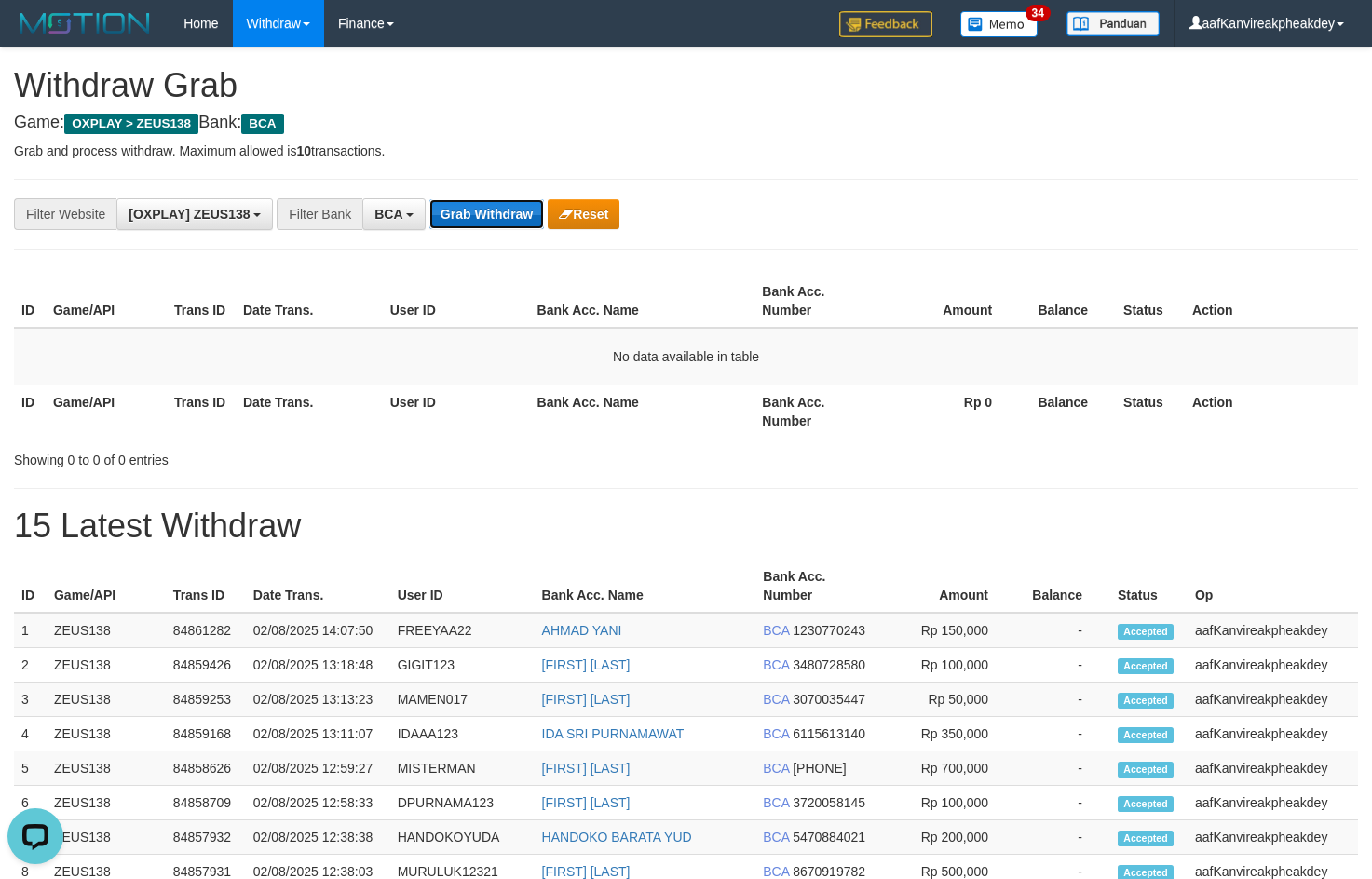 click on "Grab Withdraw" at bounding box center (486, 214) 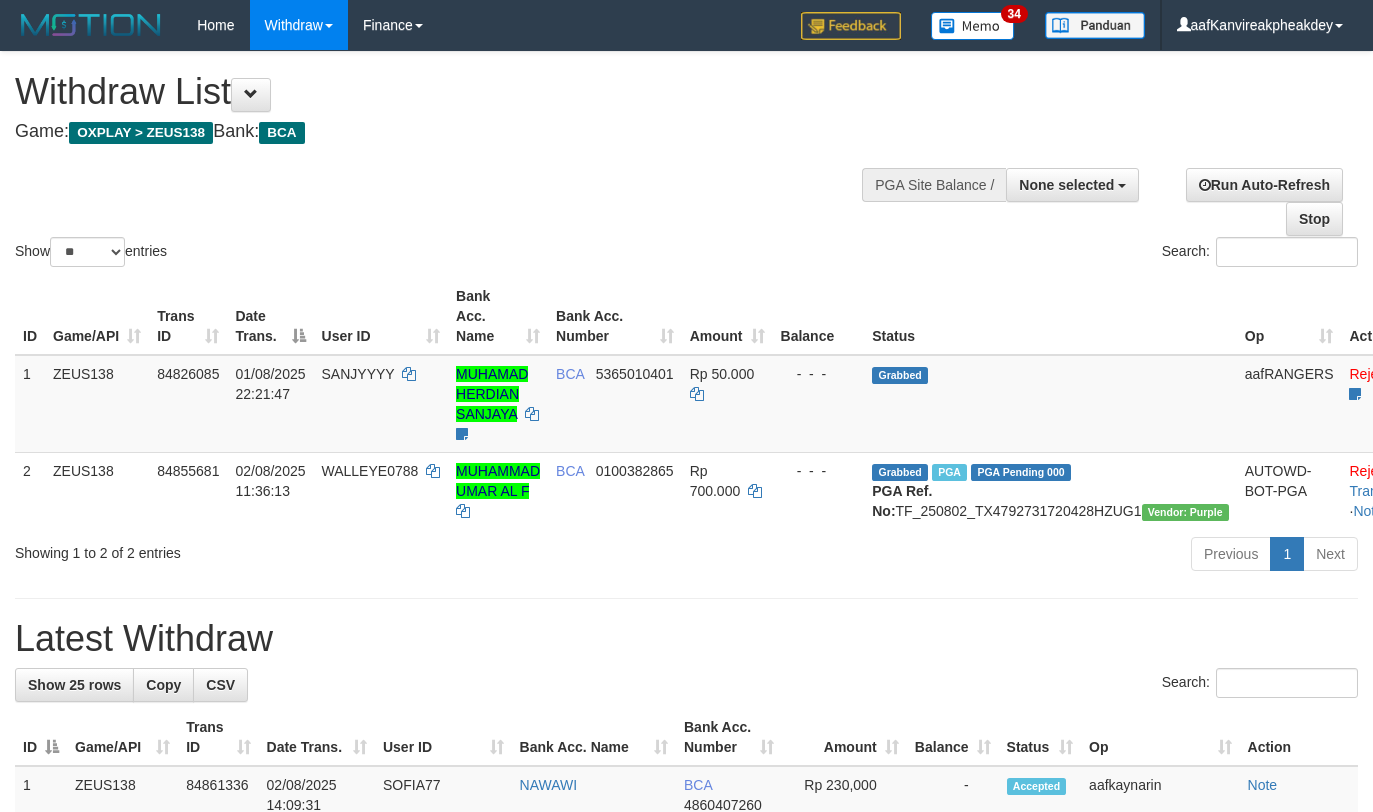 select 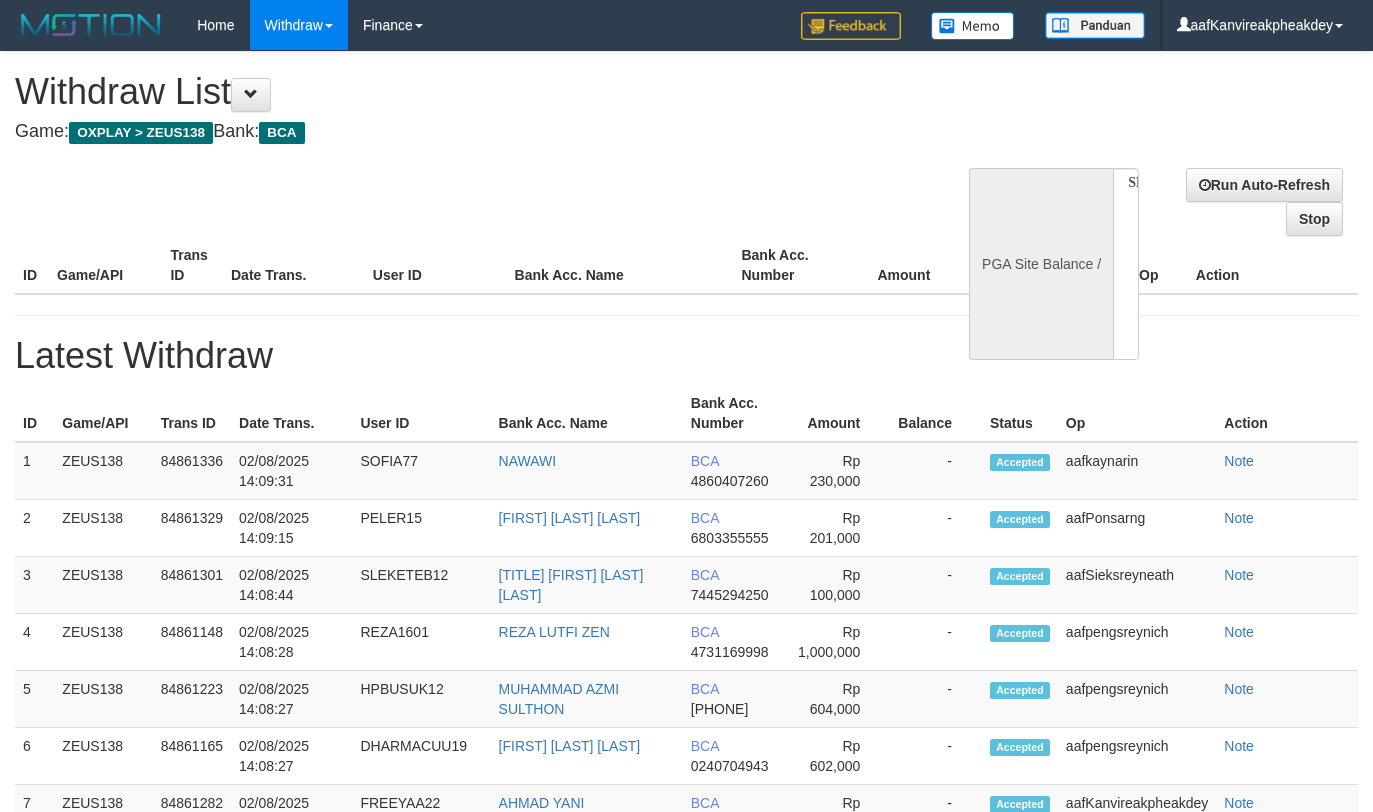 select 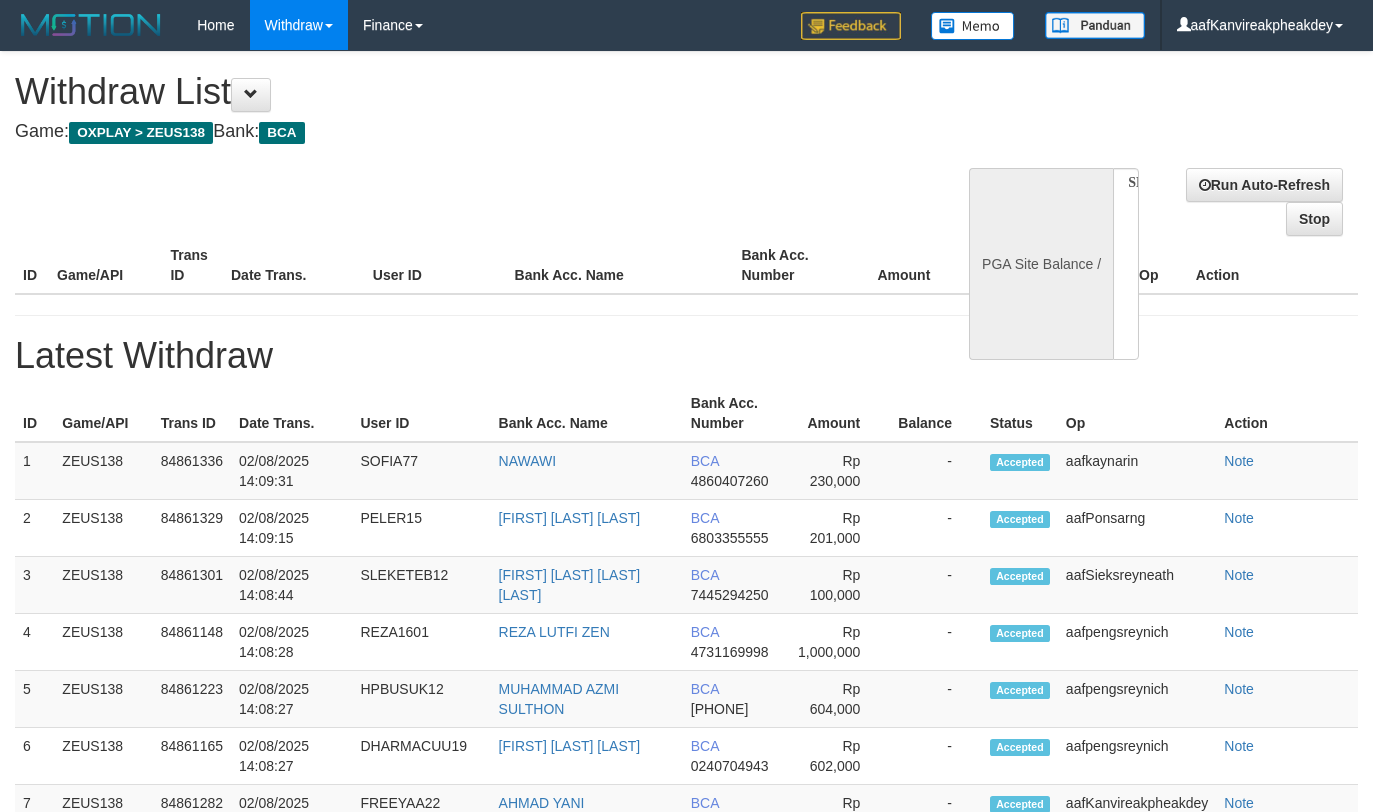 select 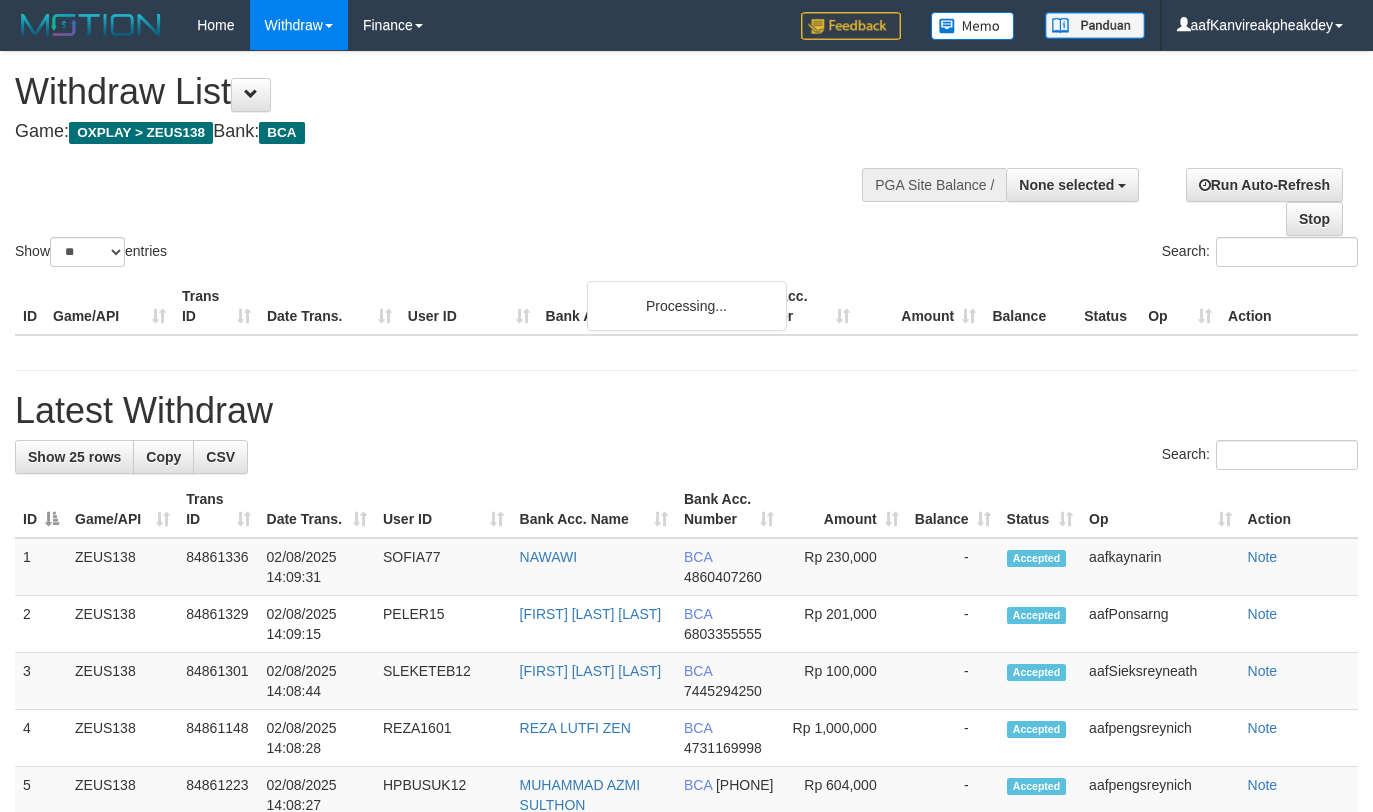 select 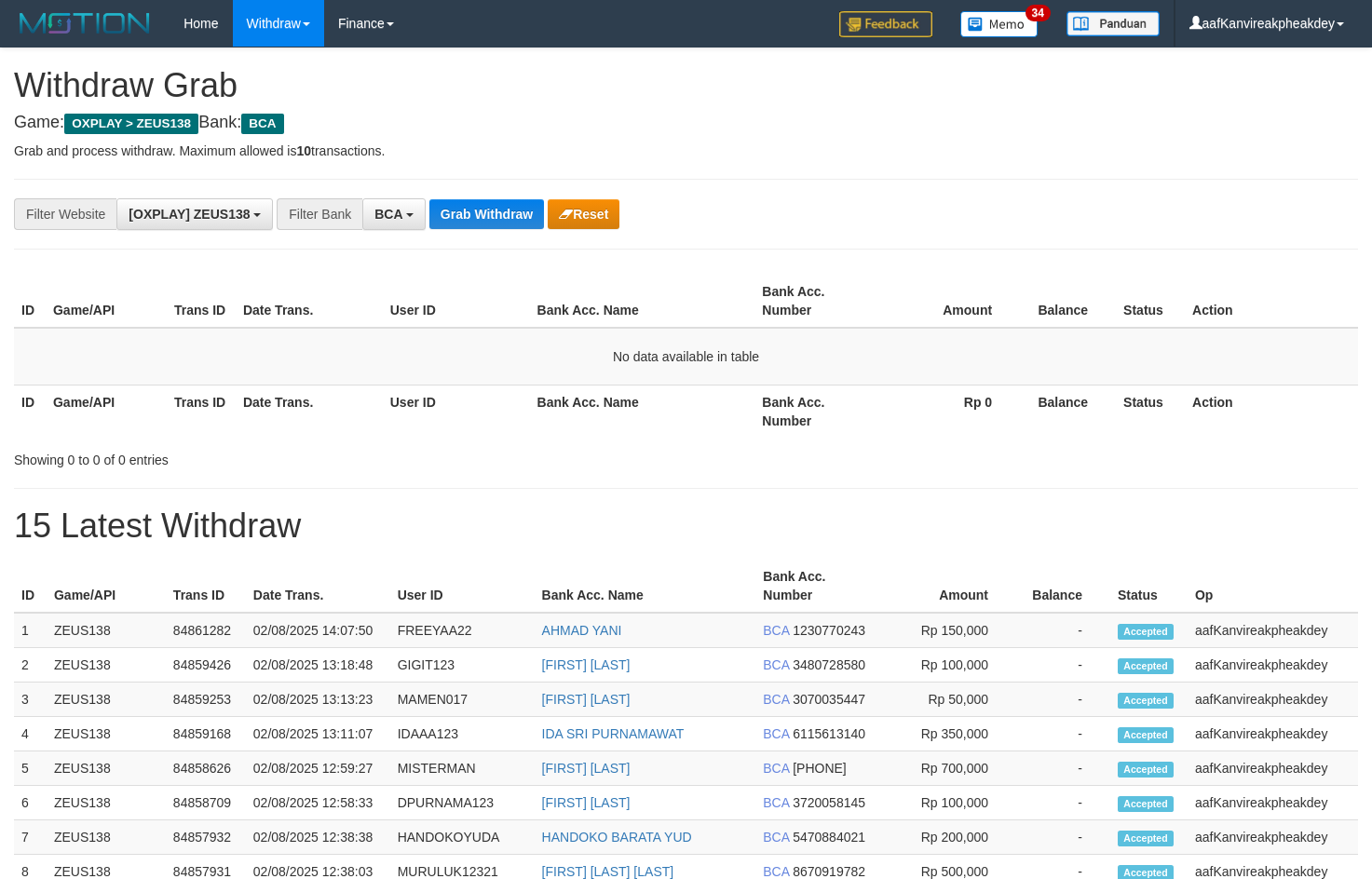 scroll, scrollTop: 0, scrollLeft: 0, axis: both 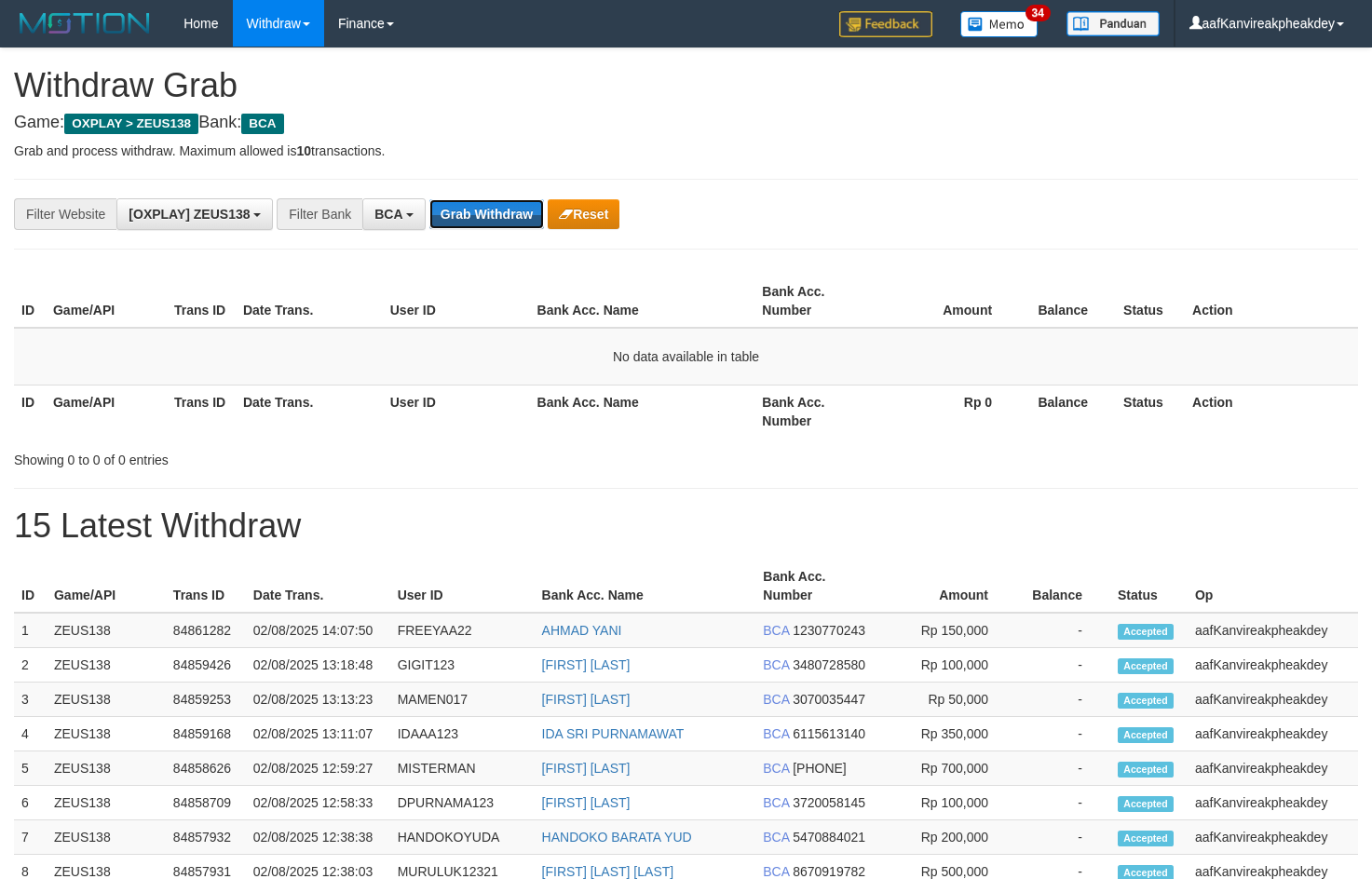 click on "Grab Withdraw" at bounding box center [486, 214] 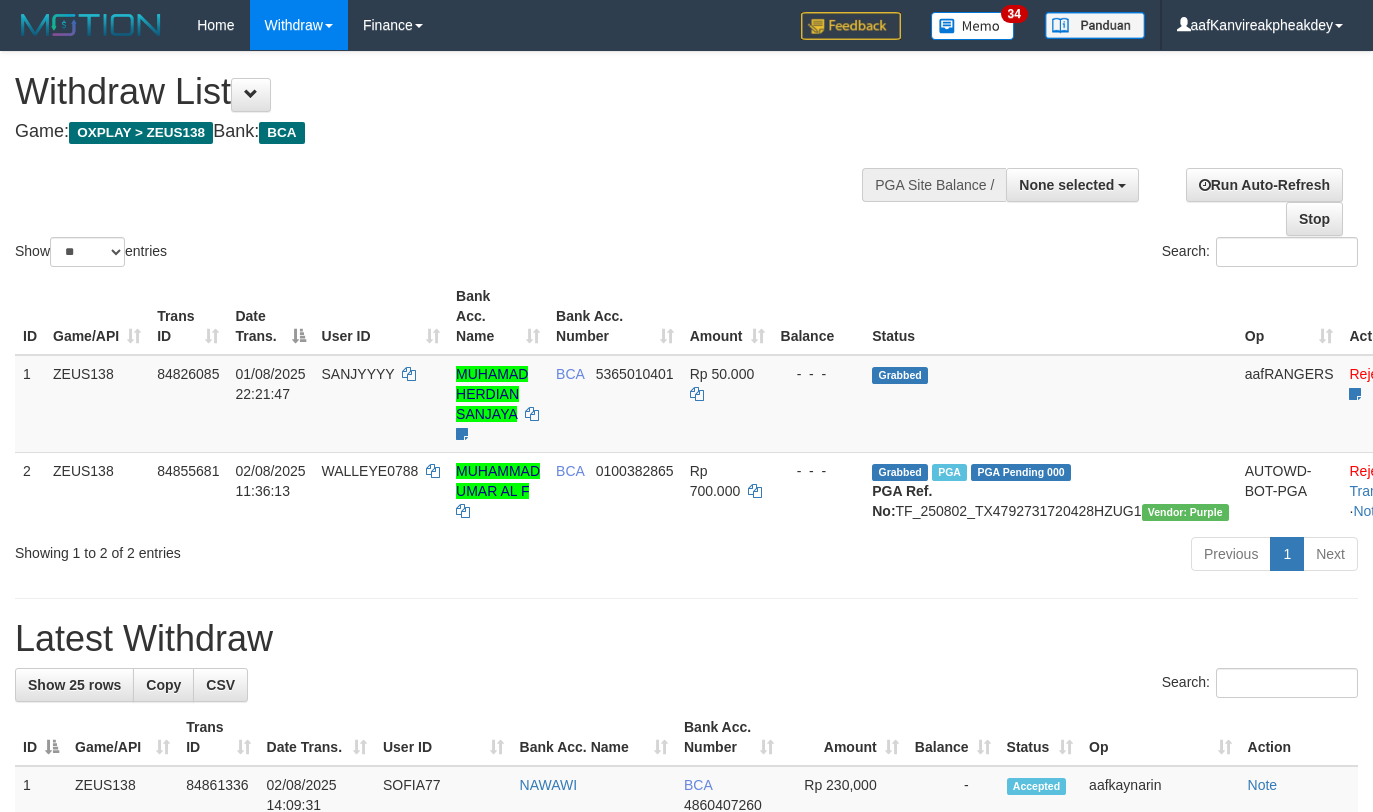 select 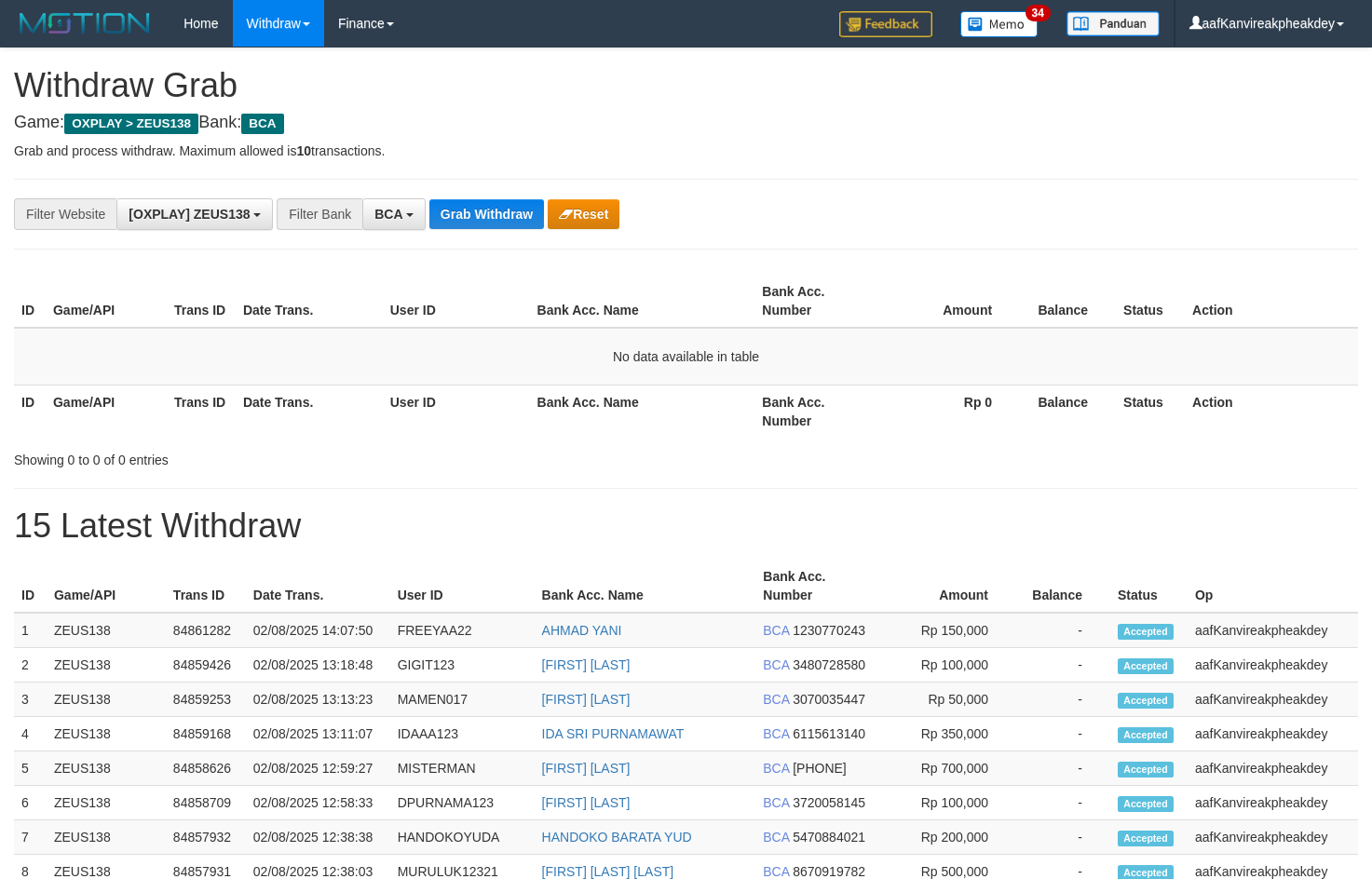scroll, scrollTop: 0, scrollLeft: 0, axis: both 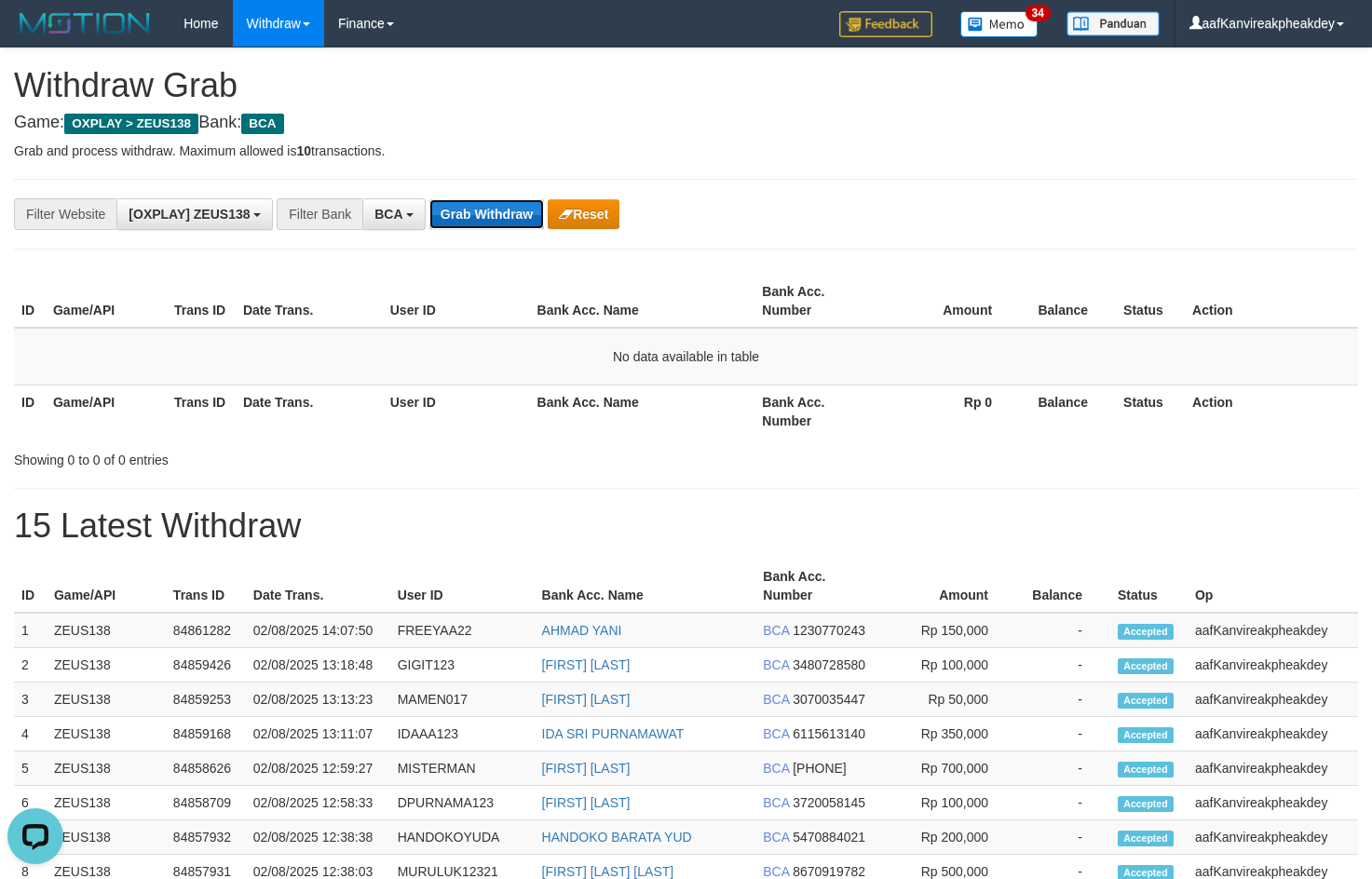 click on "Grab Withdraw" at bounding box center [486, 214] 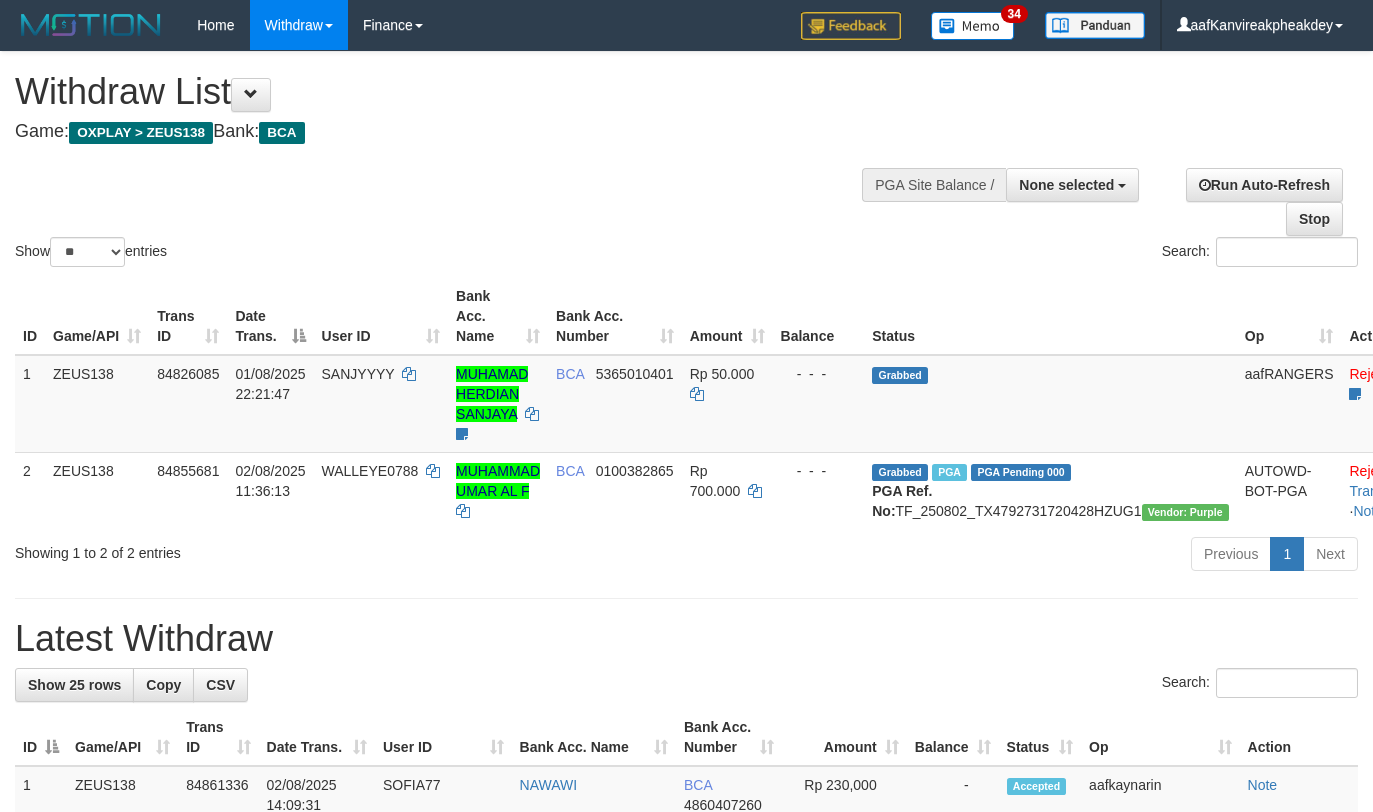 select 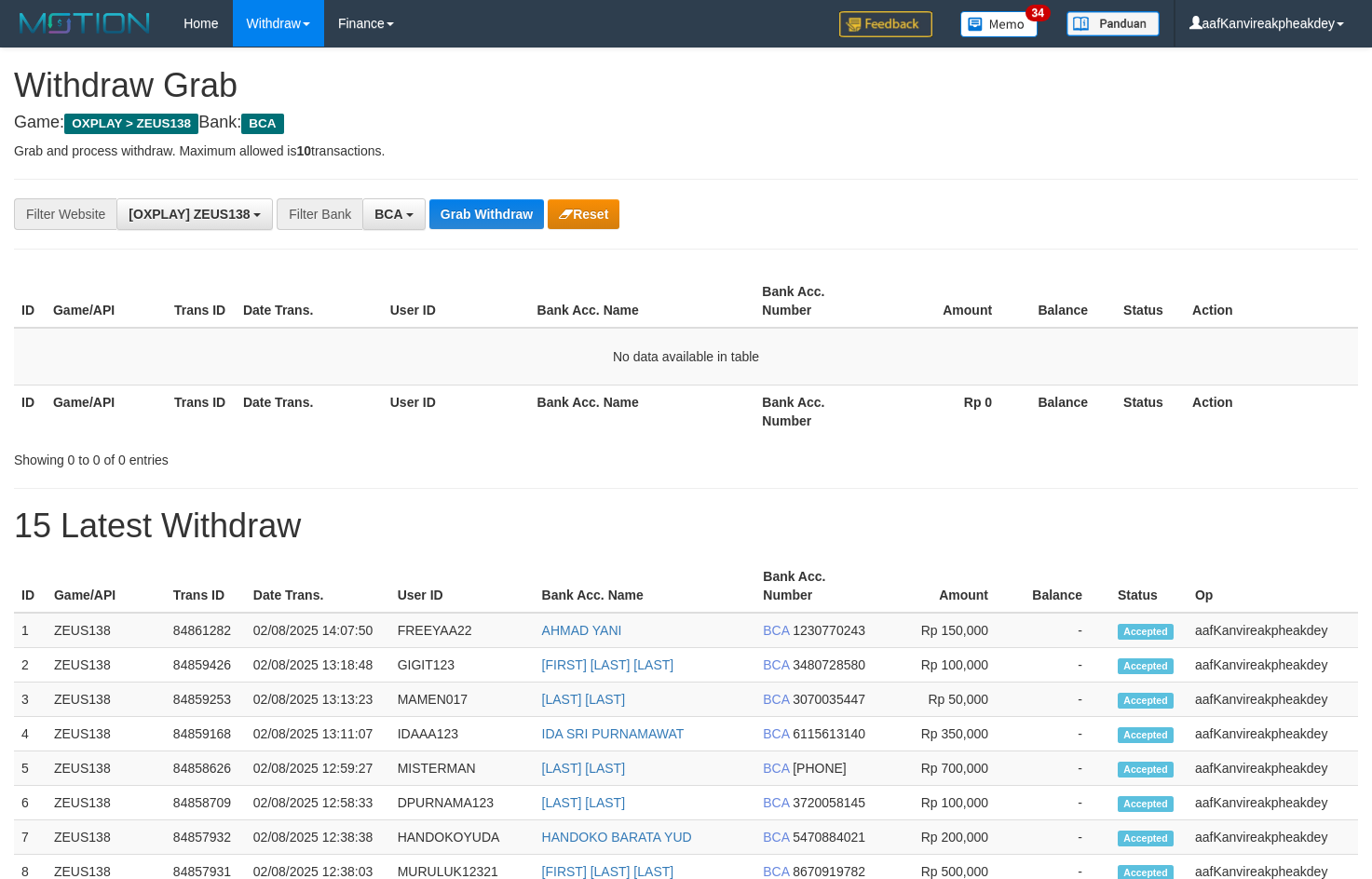 scroll, scrollTop: 0, scrollLeft: 0, axis: both 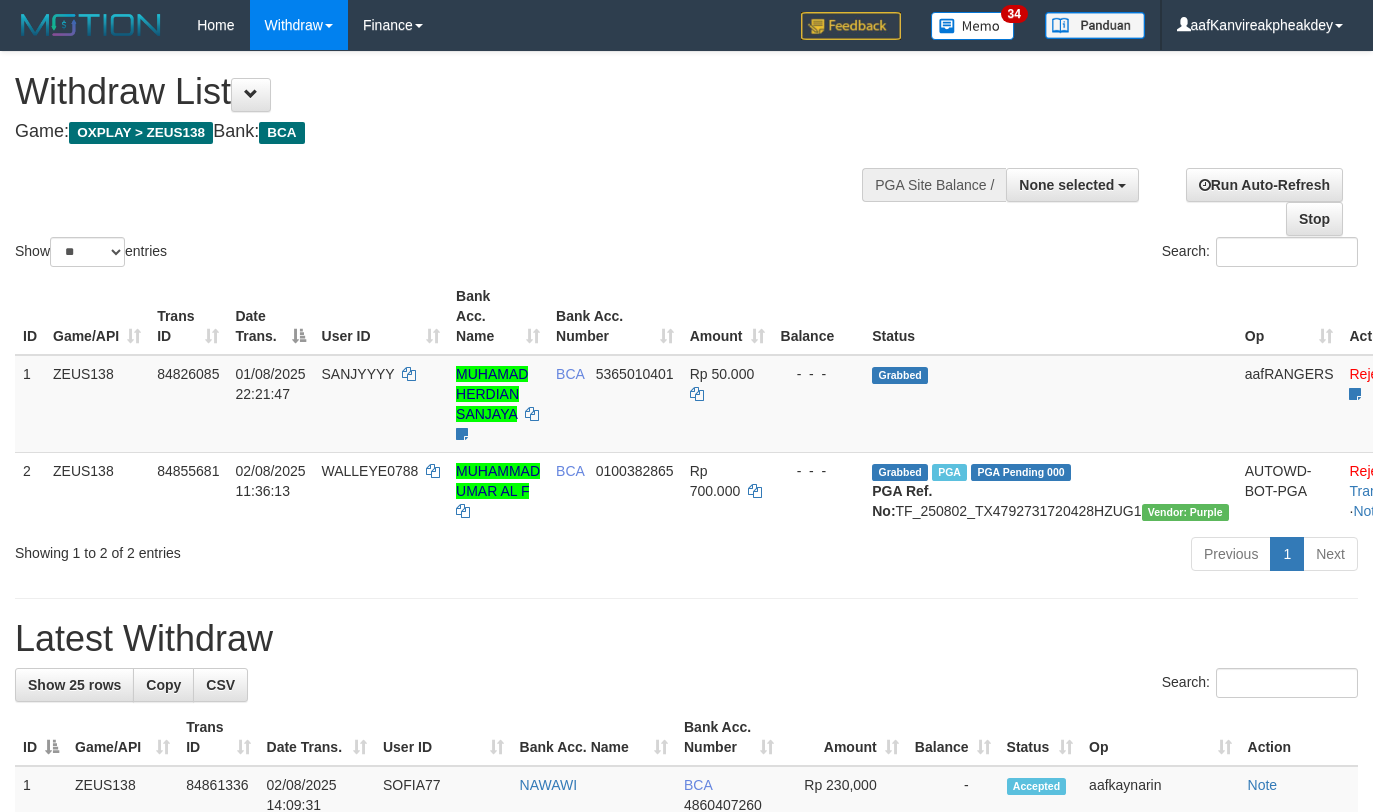 select 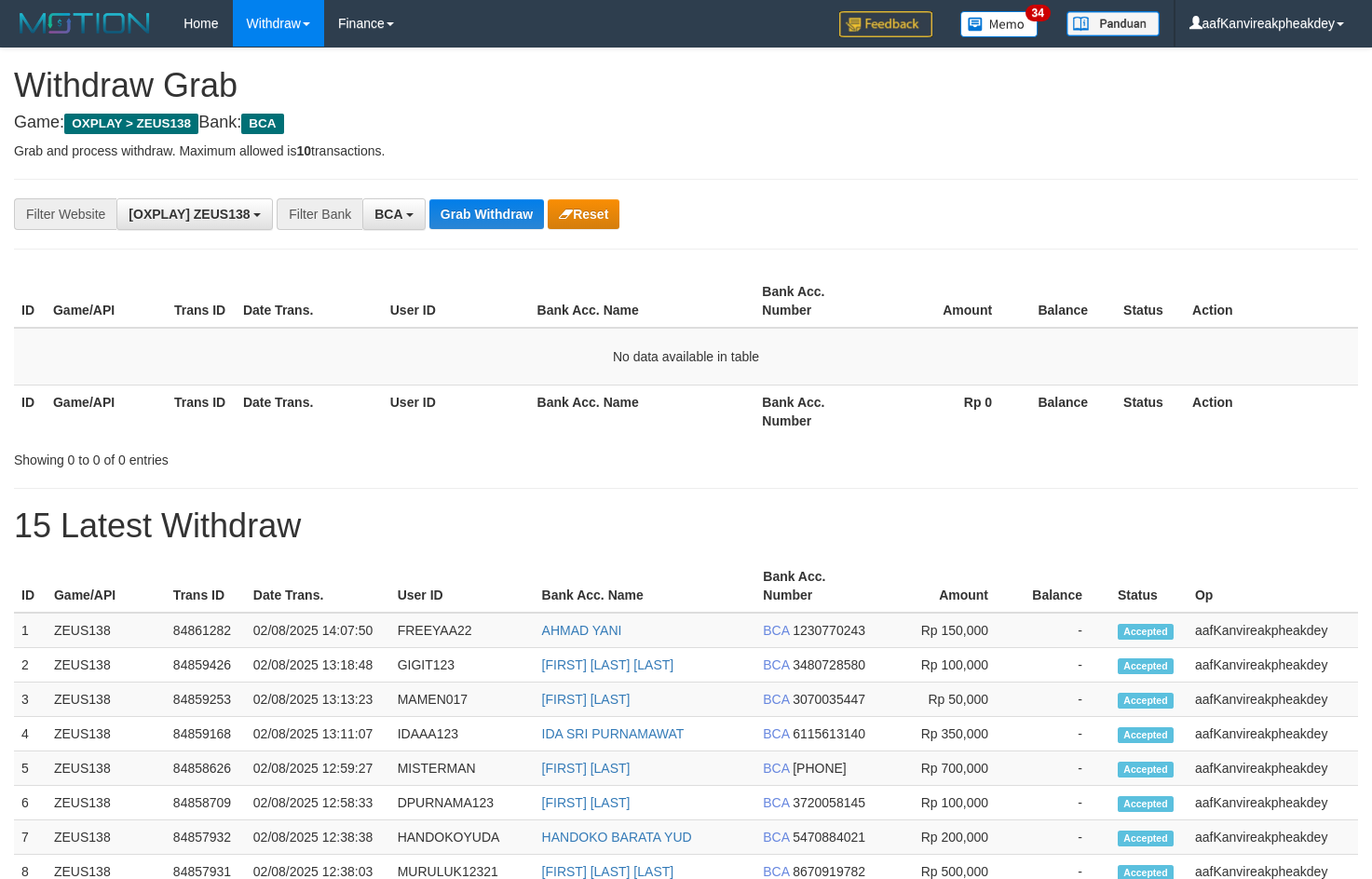 scroll, scrollTop: 0, scrollLeft: 0, axis: both 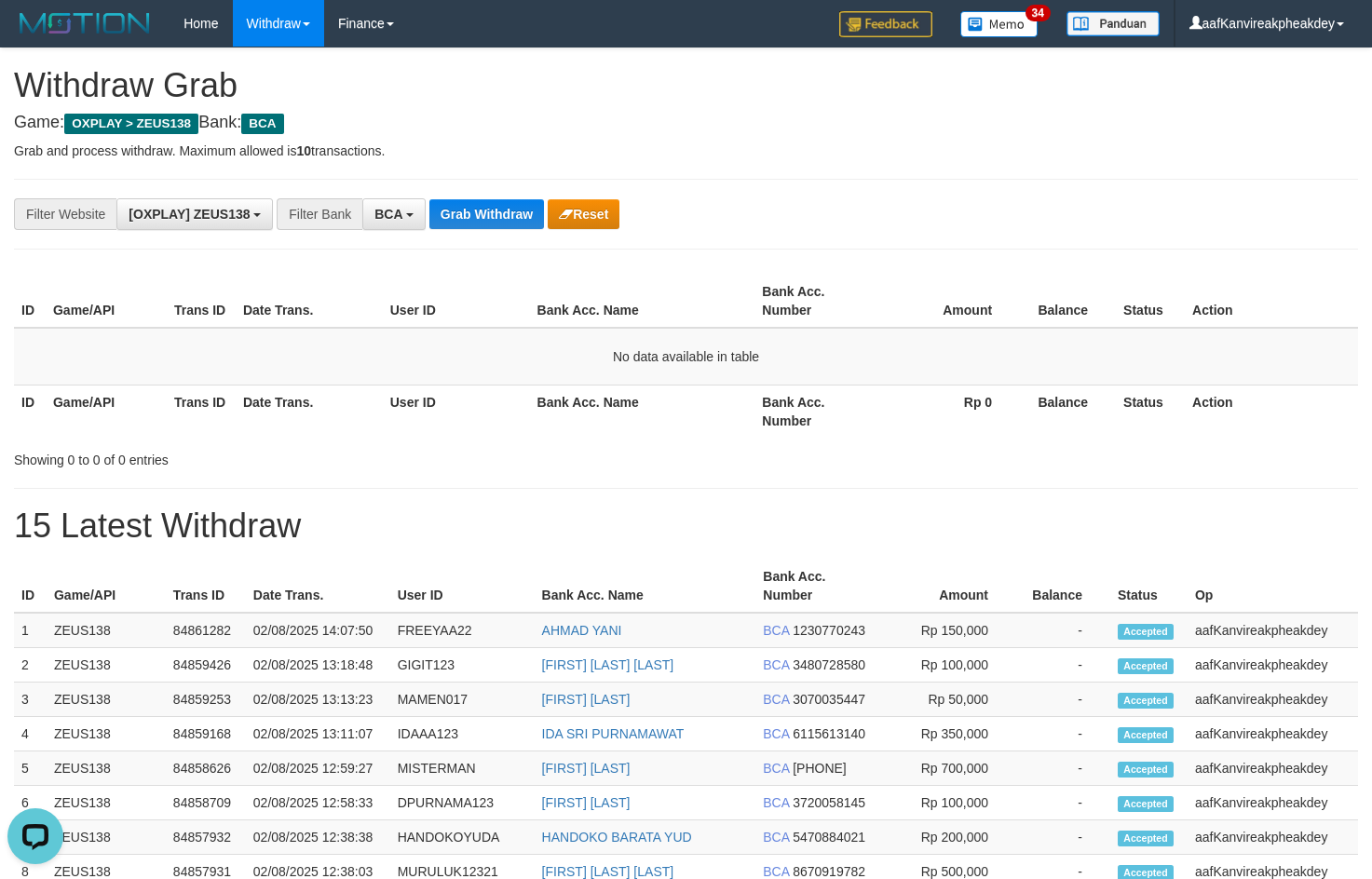 drag, startPoint x: 1064, startPoint y: 263, endPoint x: 1237, endPoint y: 270, distance: 173.14156 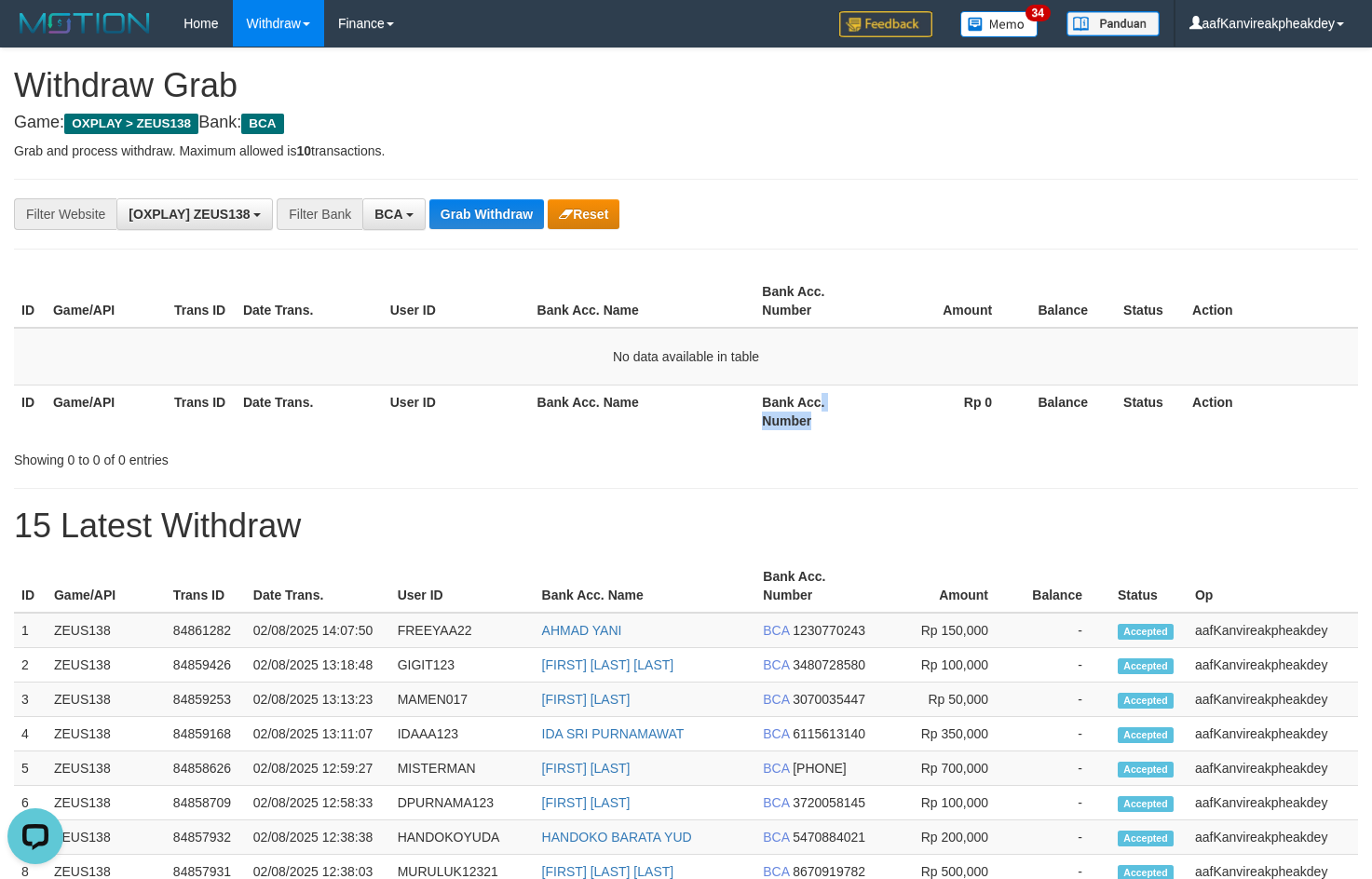click on "Bank Acc. Number" at bounding box center (815, 411) 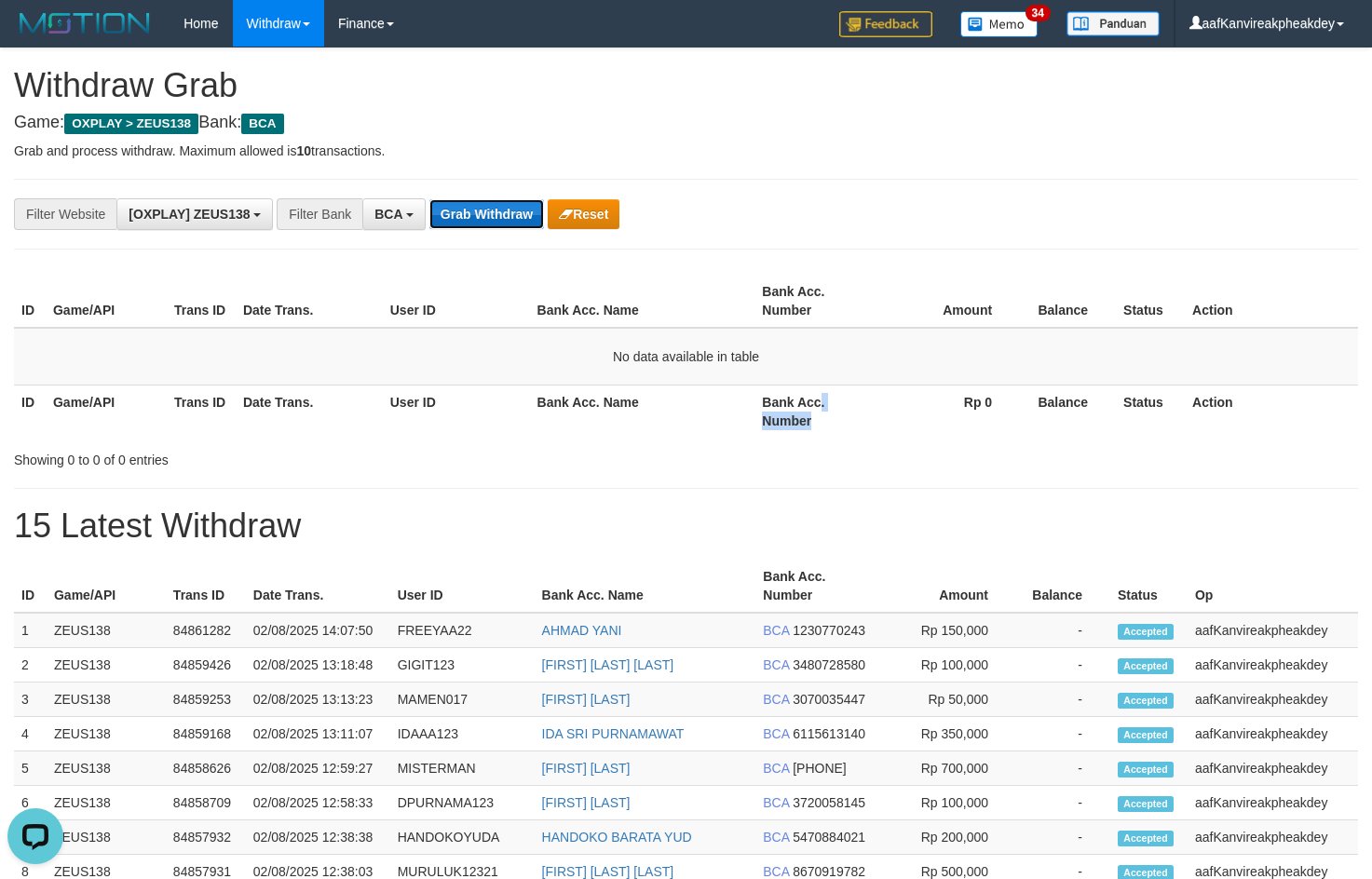 click on "Grab Withdraw" at bounding box center (486, 214) 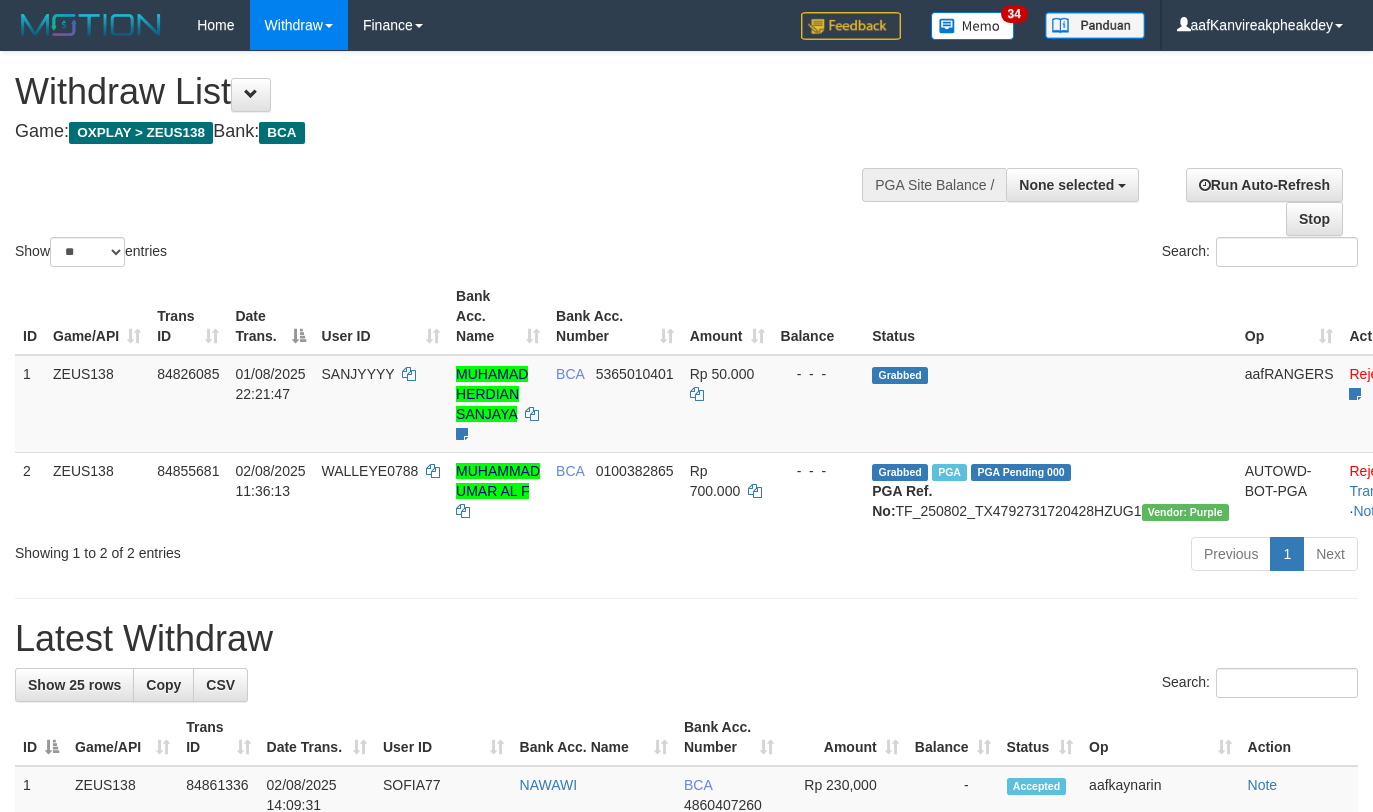 select 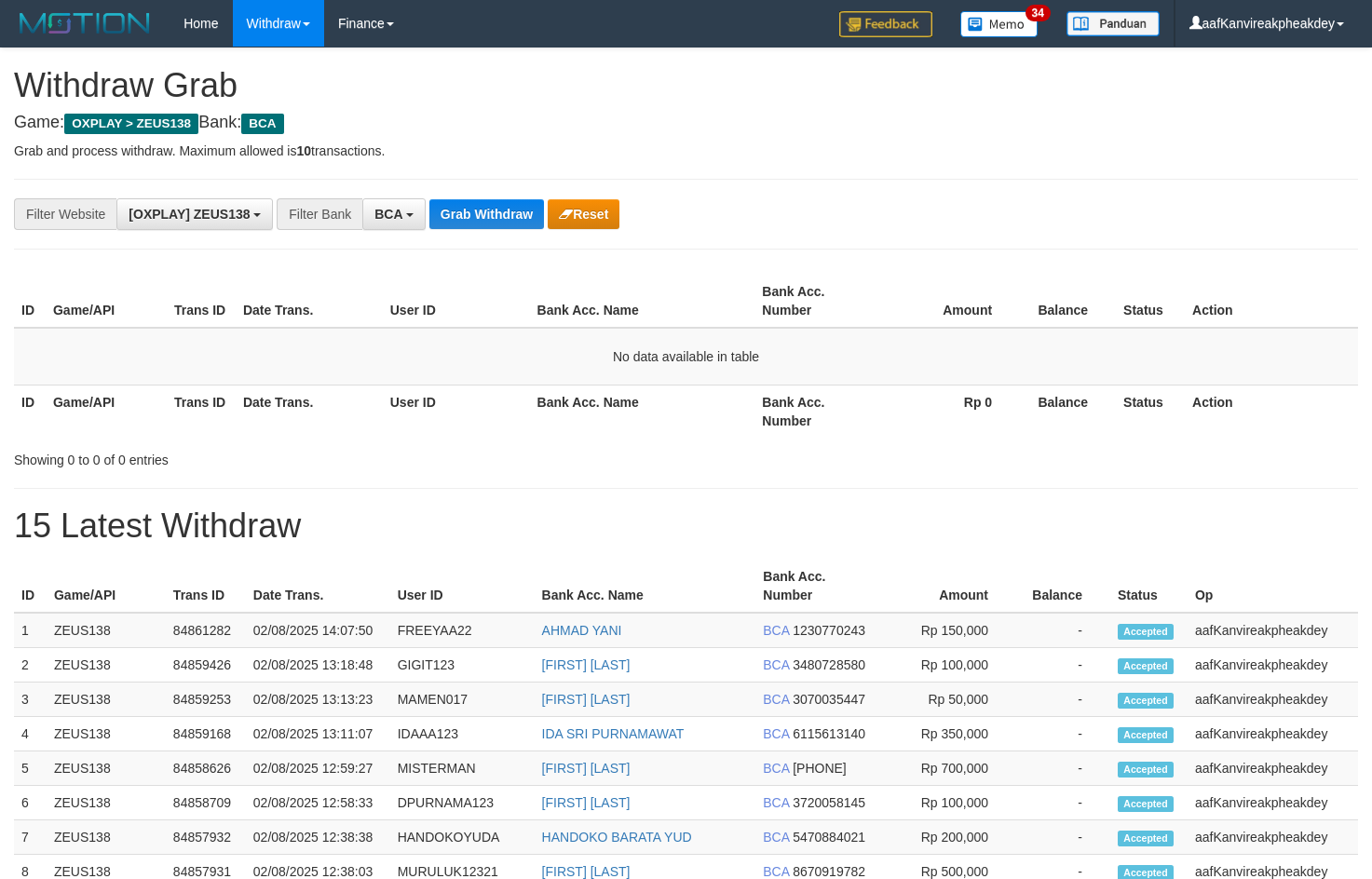 scroll, scrollTop: 0, scrollLeft: 0, axis: both 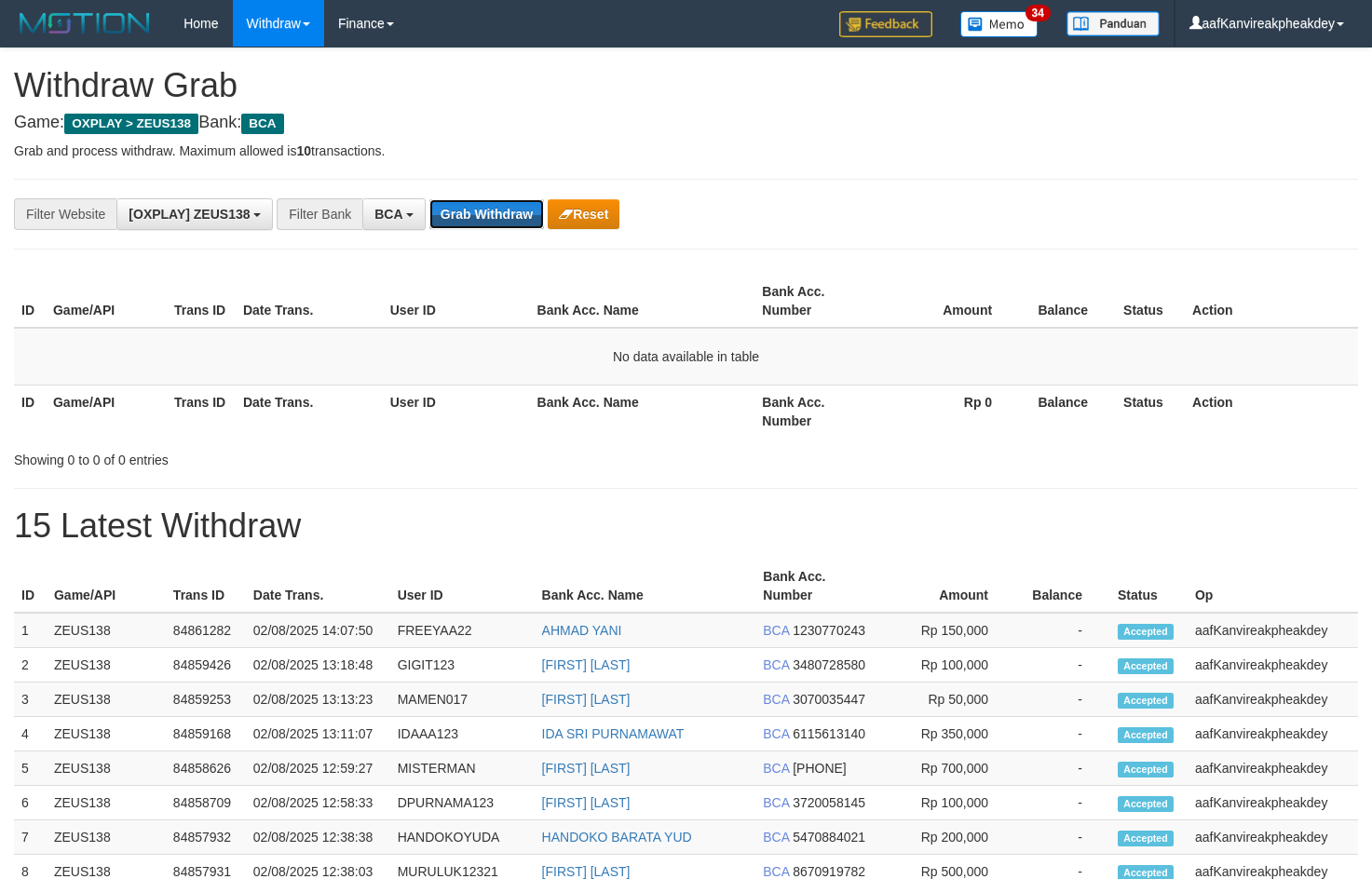 click on "Grab Withdraw" at bounding box center (486, 214) 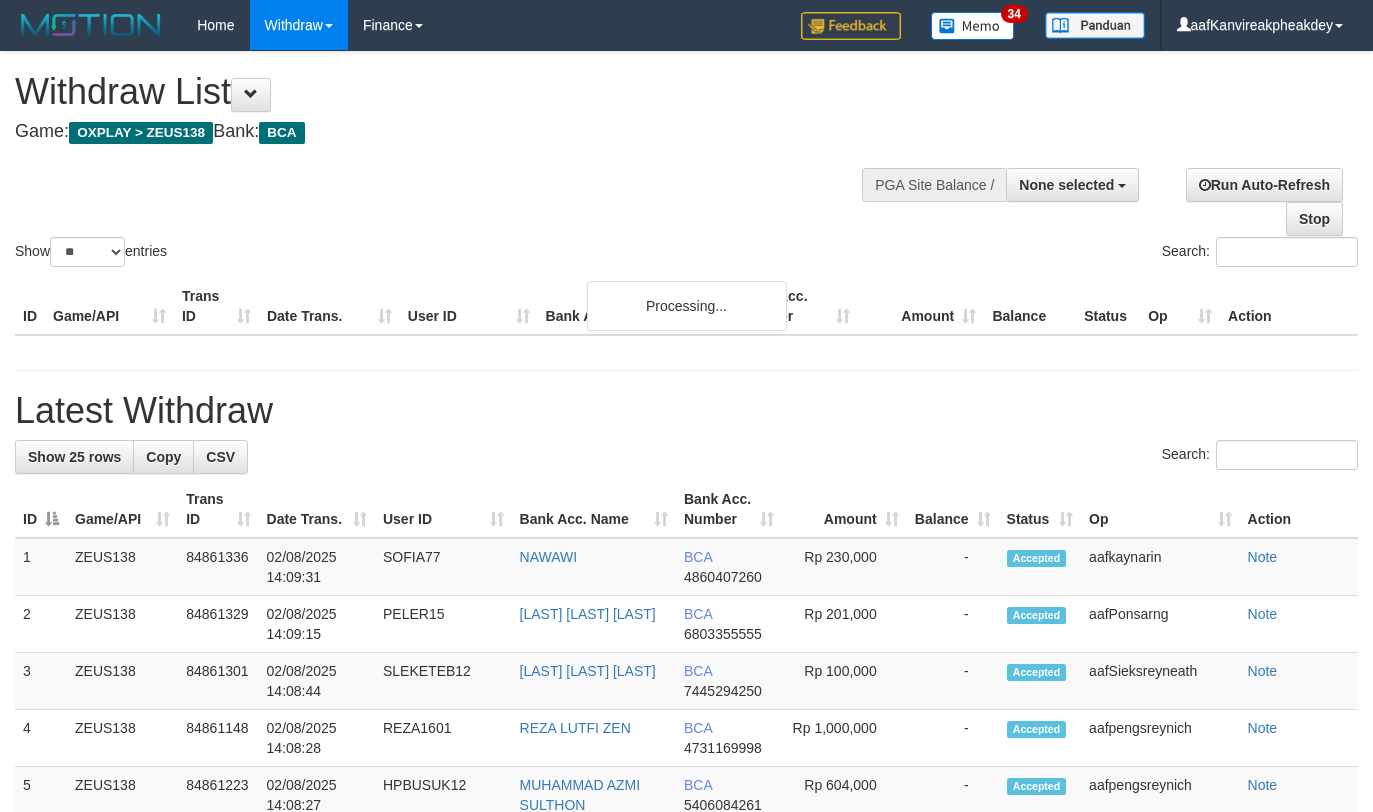 select 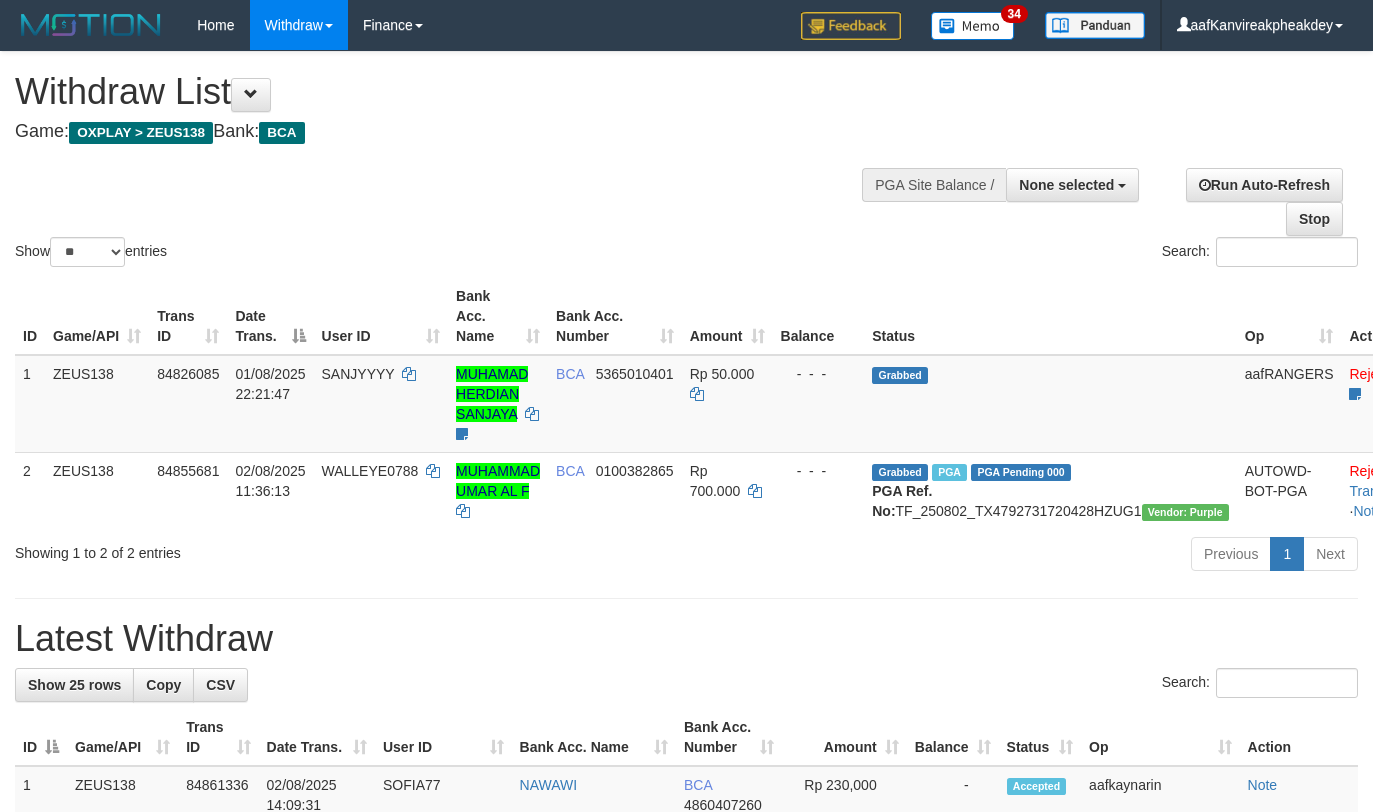 select 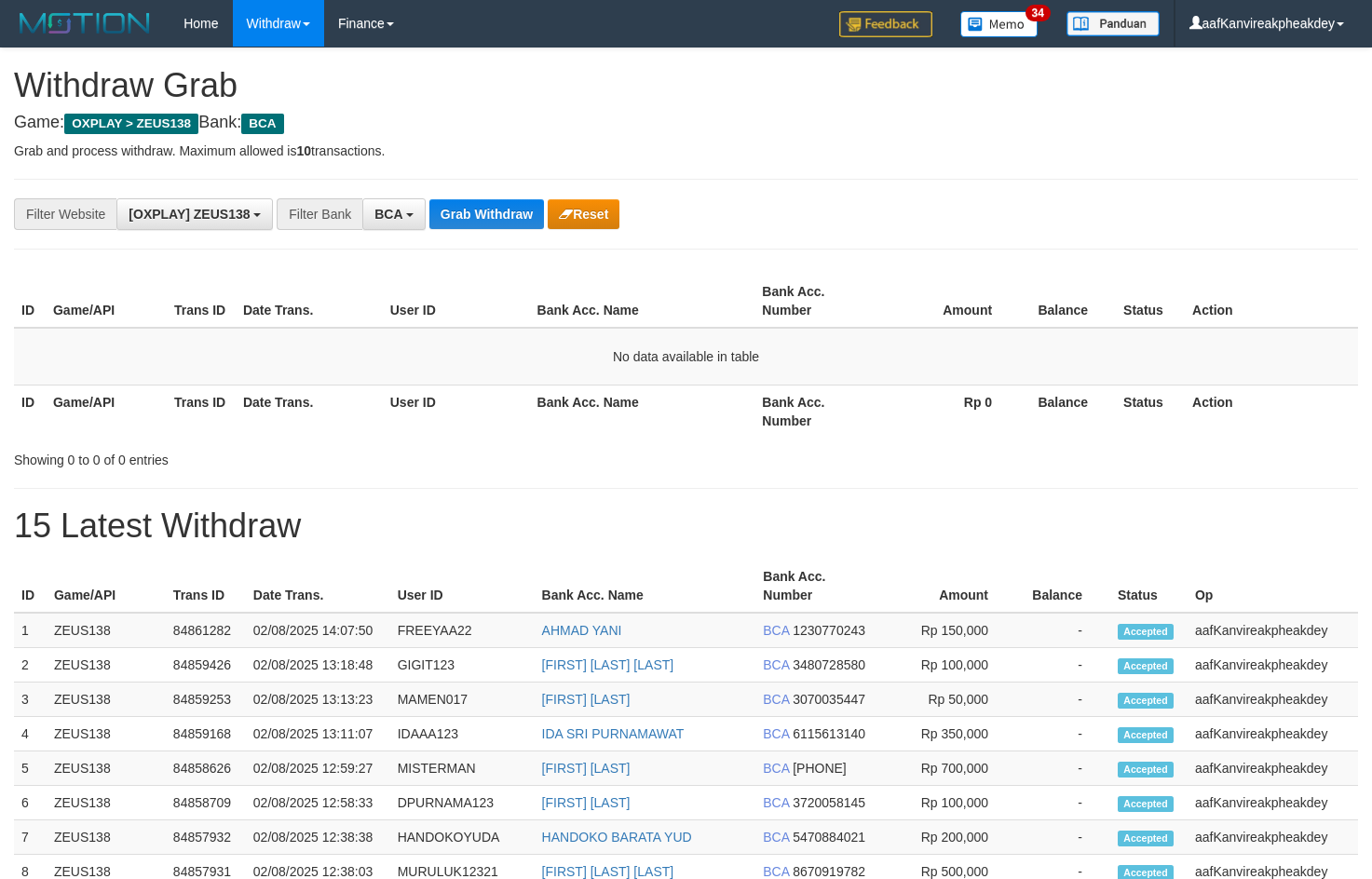 scroll, scrollTop: 0, scrollLeft: 0, axis: both 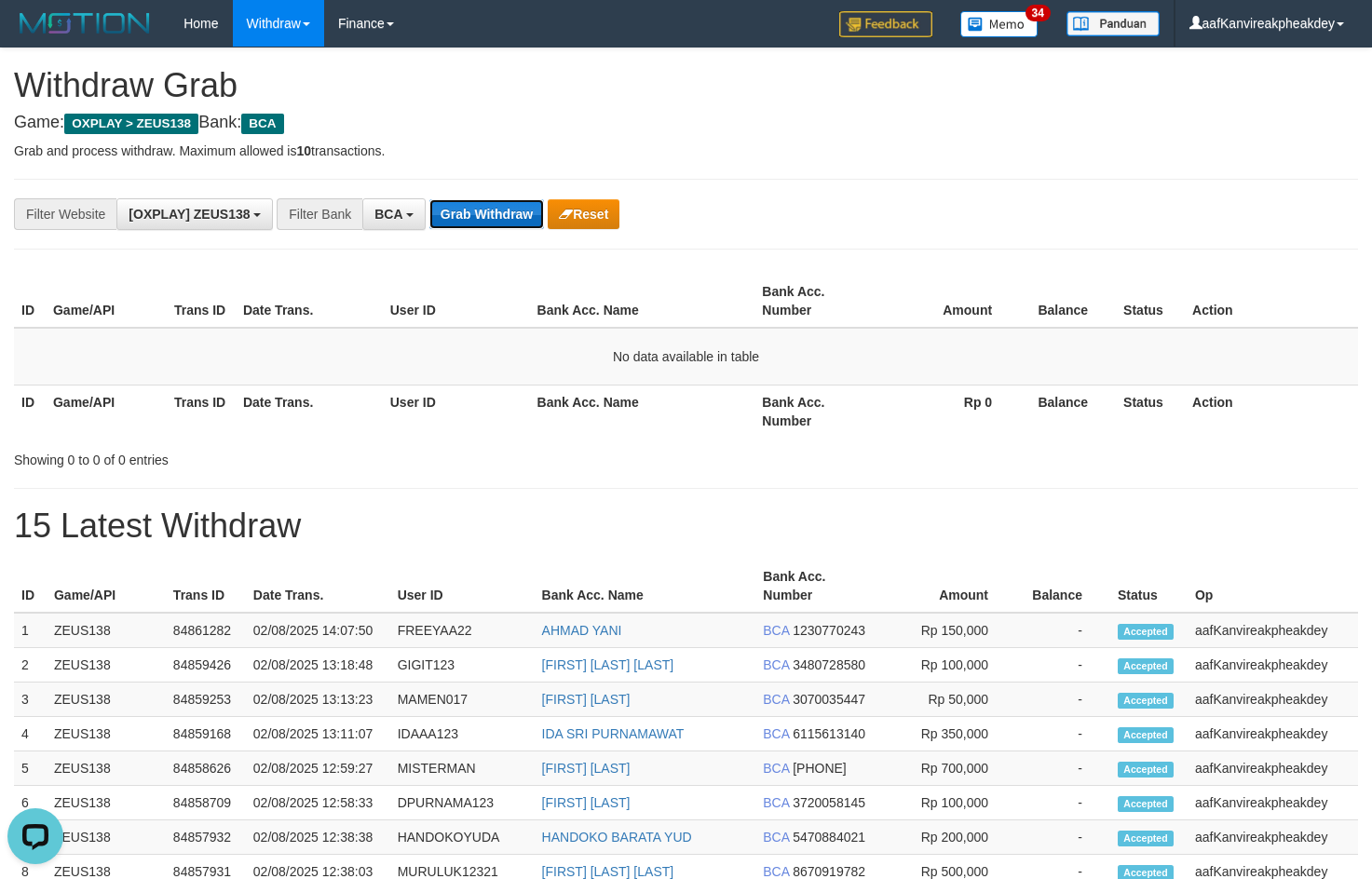 click on "Grab Withdraw" at bounding box center [486, 214] 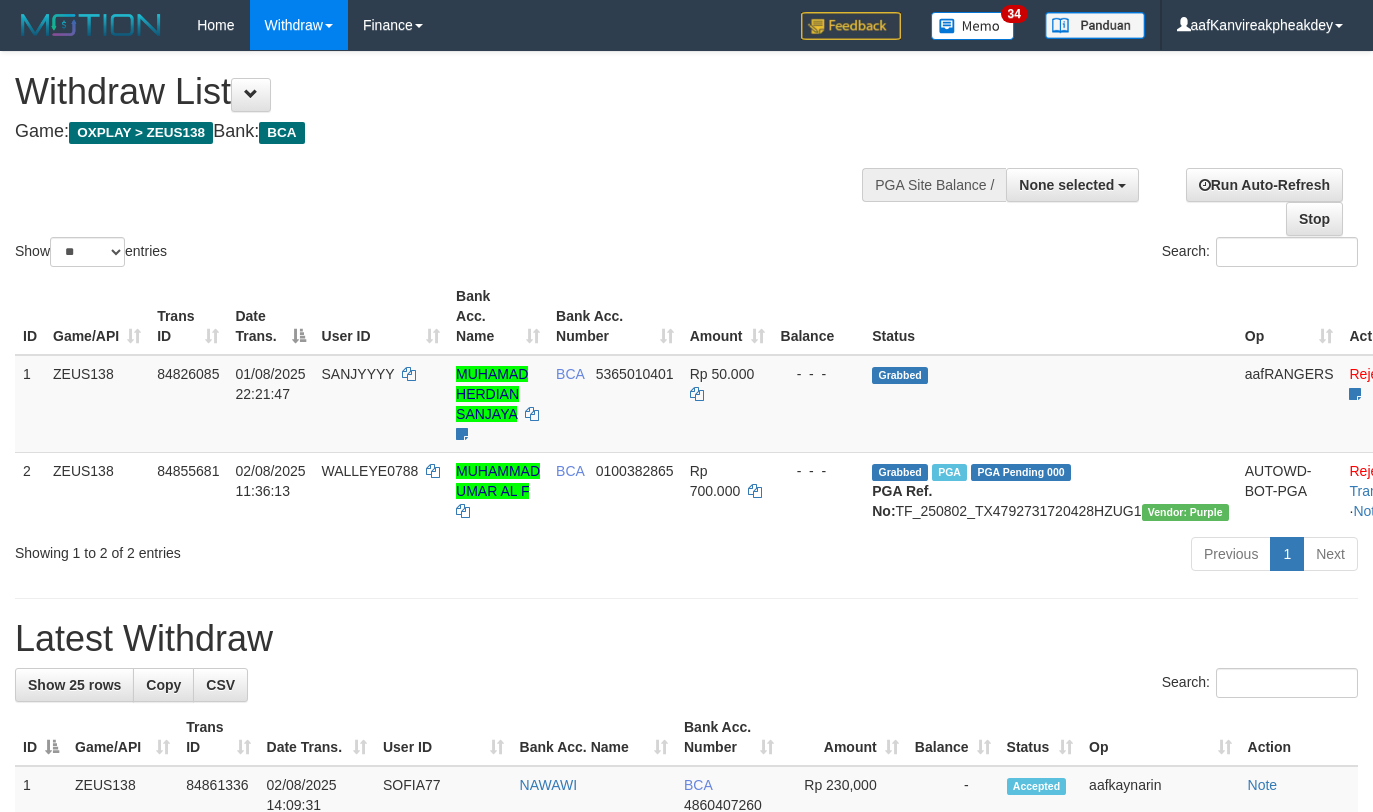 select 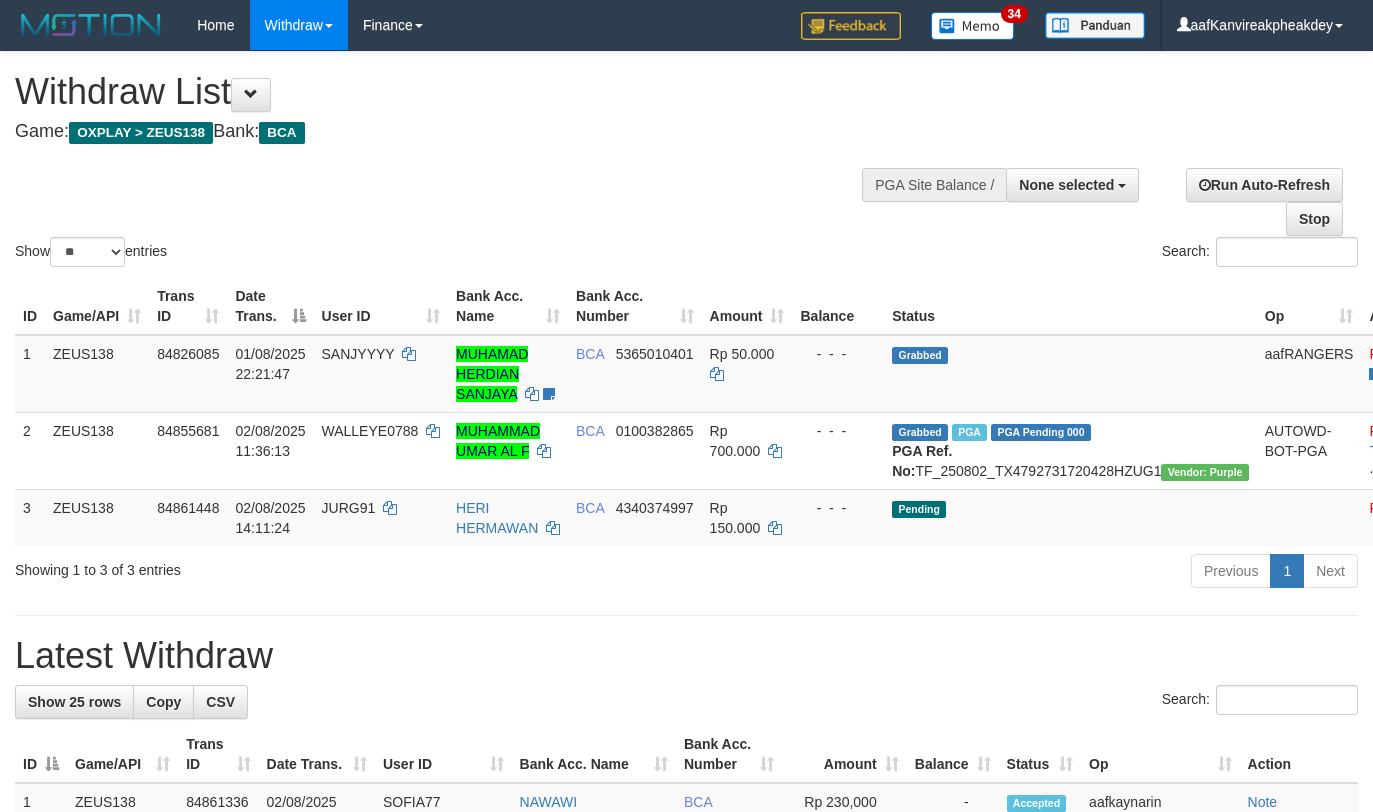 select 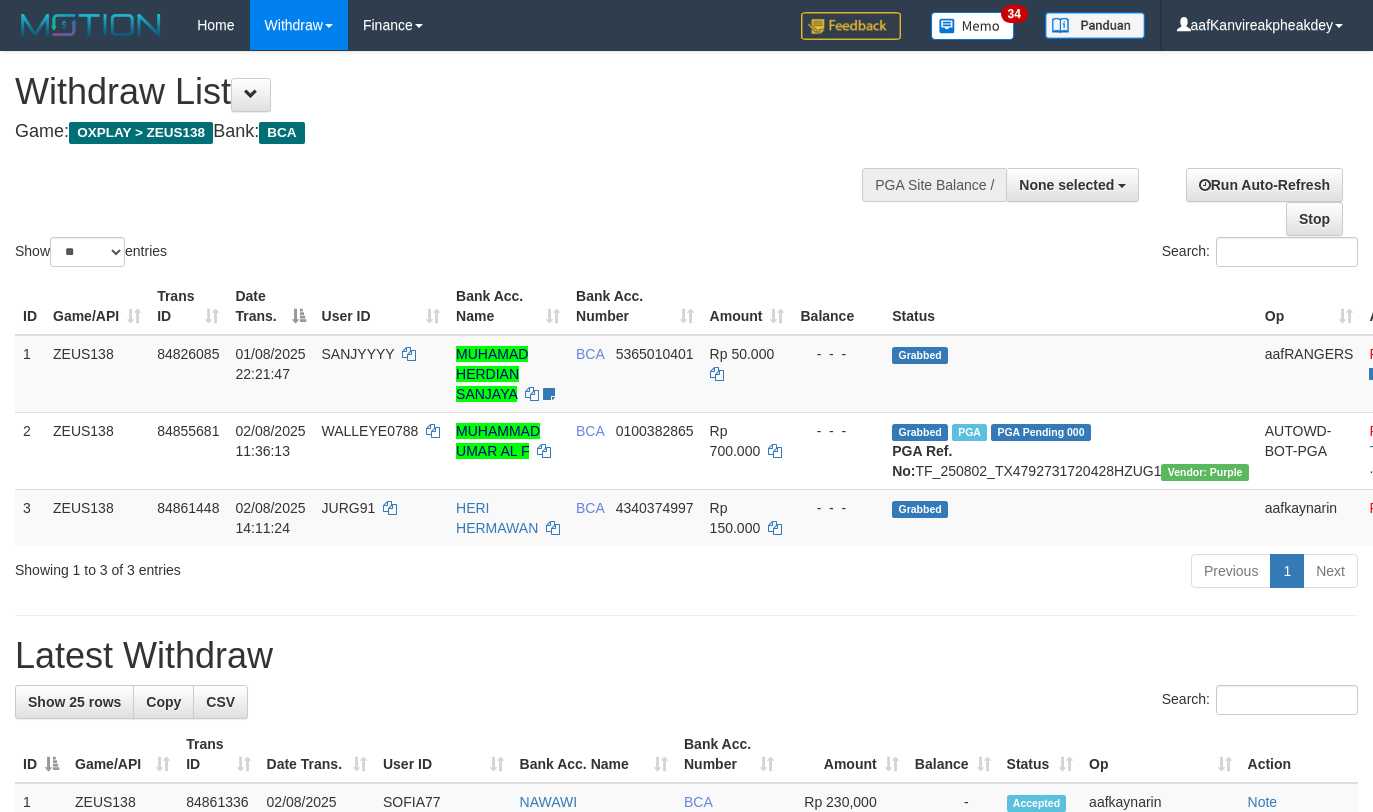 select 